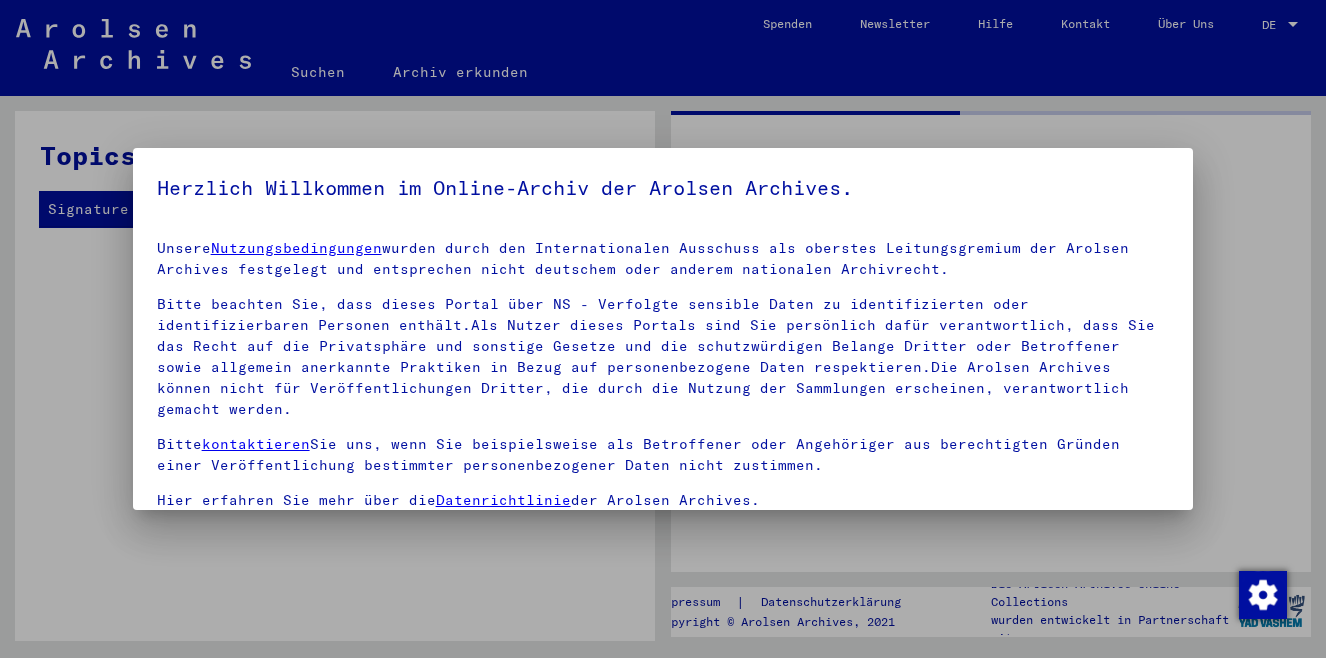click at bounding box center (663, 329) 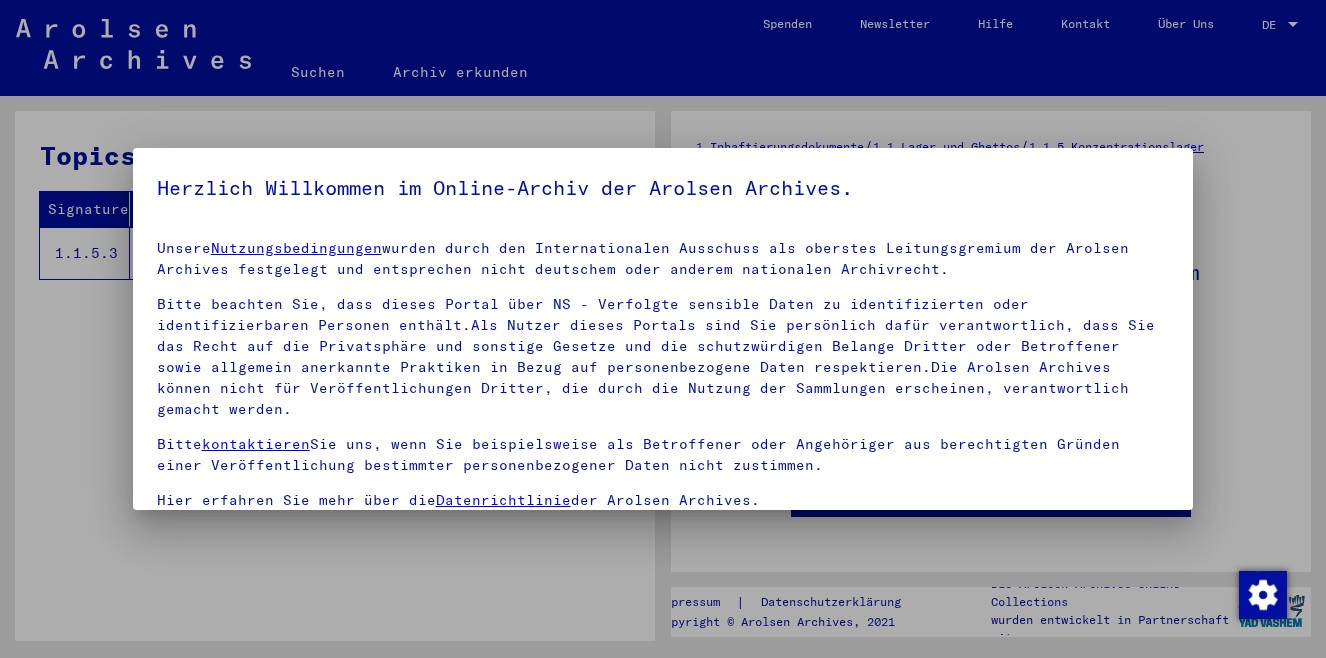 scroll, scrollTop: 0, scrollLeft: 0, axis: both 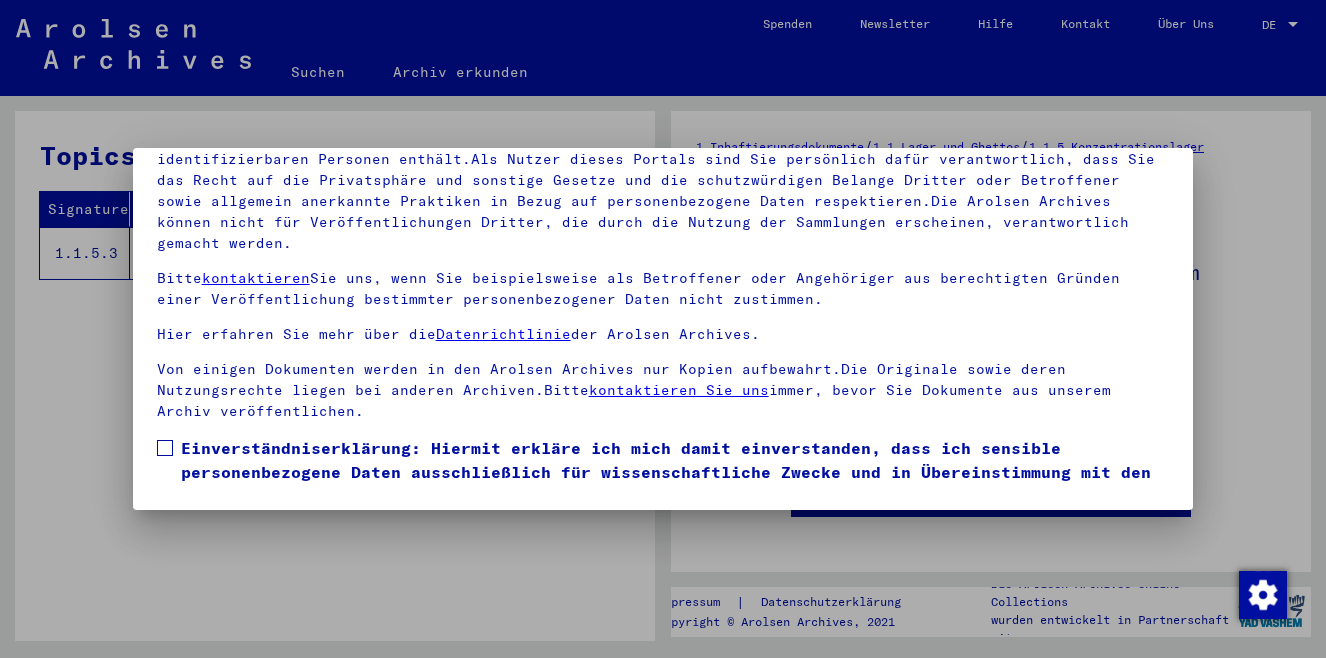 click at bounding box center (165, 448) 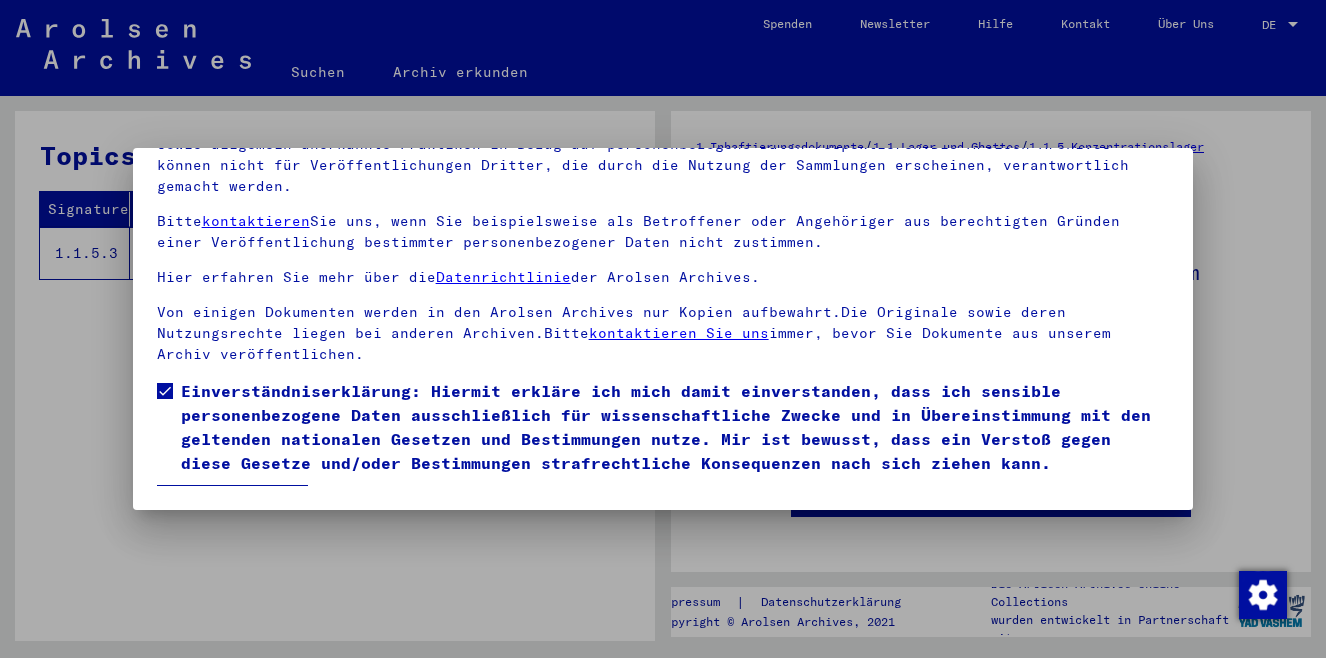 scroll, scrollTop: 94, scrollLeft: 0, axis: vertical 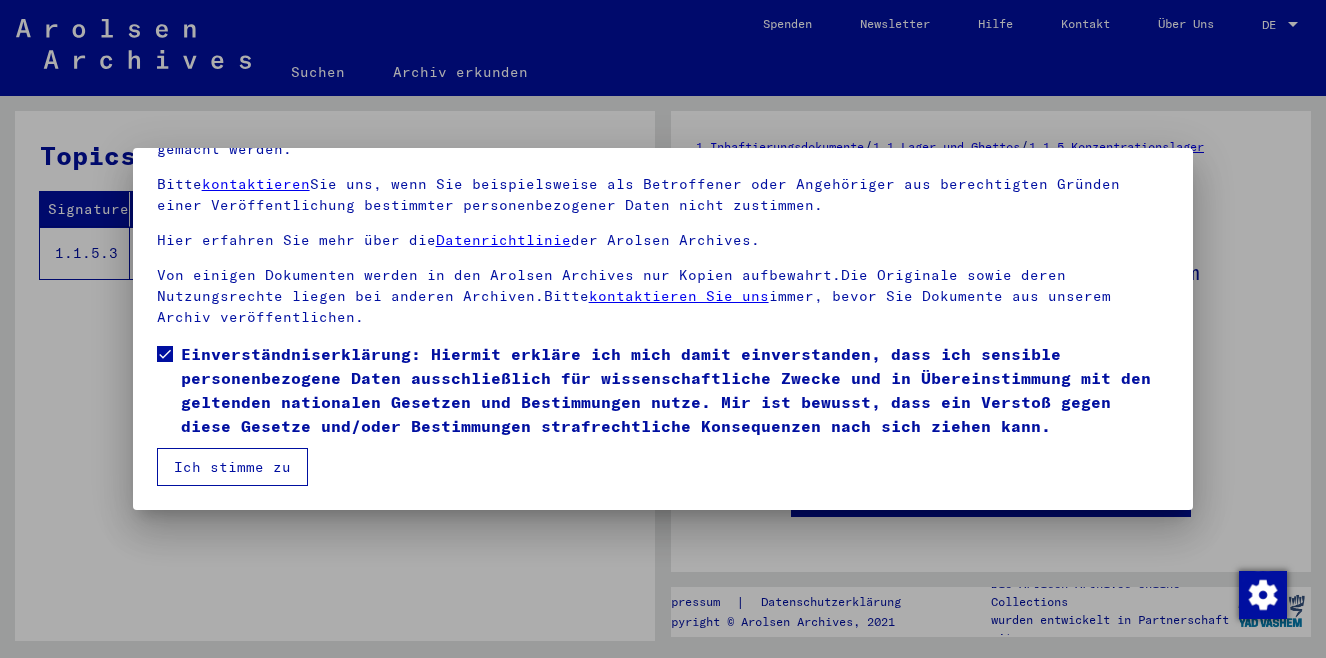 click on "Ich stimme zu" at bounding box center (232, 467) 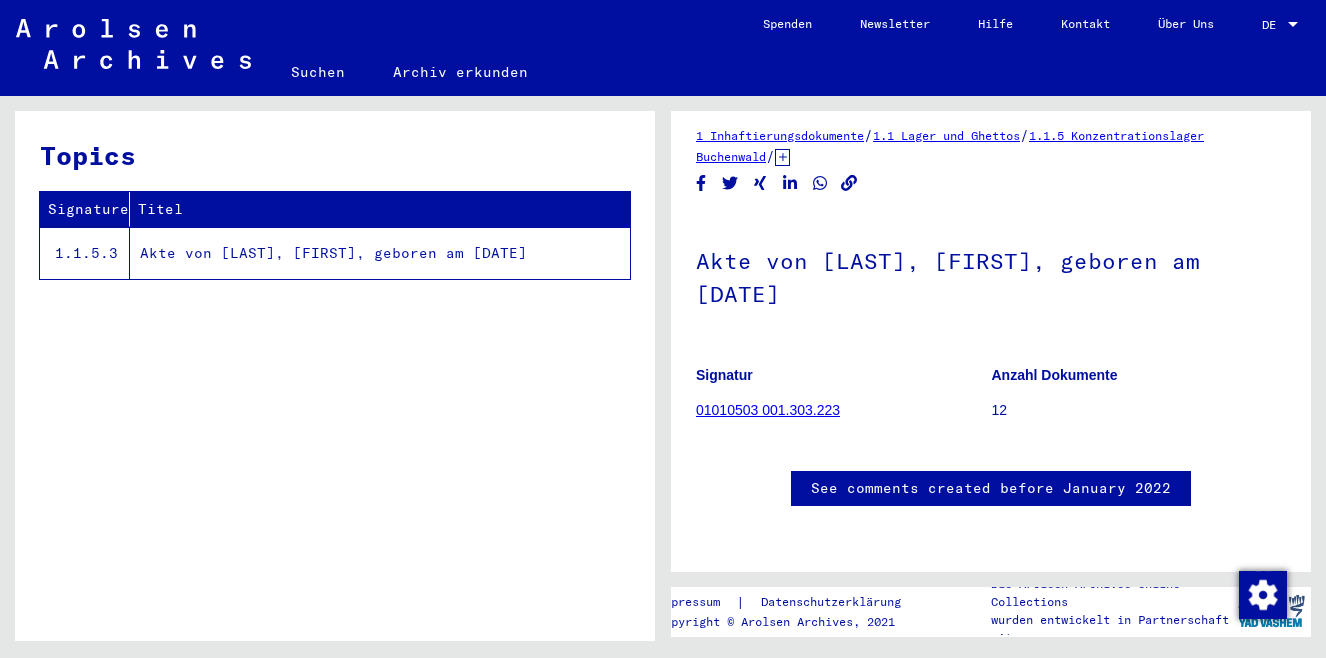 scroll, scrollTop: 647, scrollLeft: 0, axis: vertical 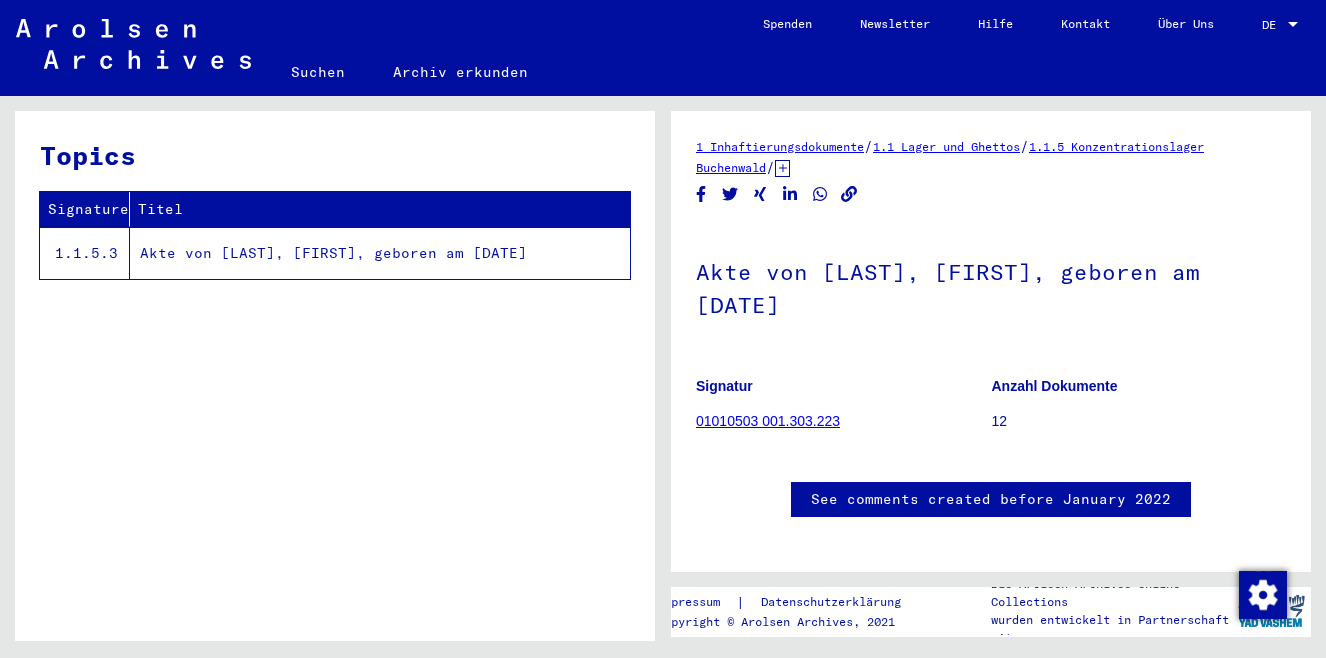 click on "Akte von [LAST], [FIRST], geboren am [DATE]" 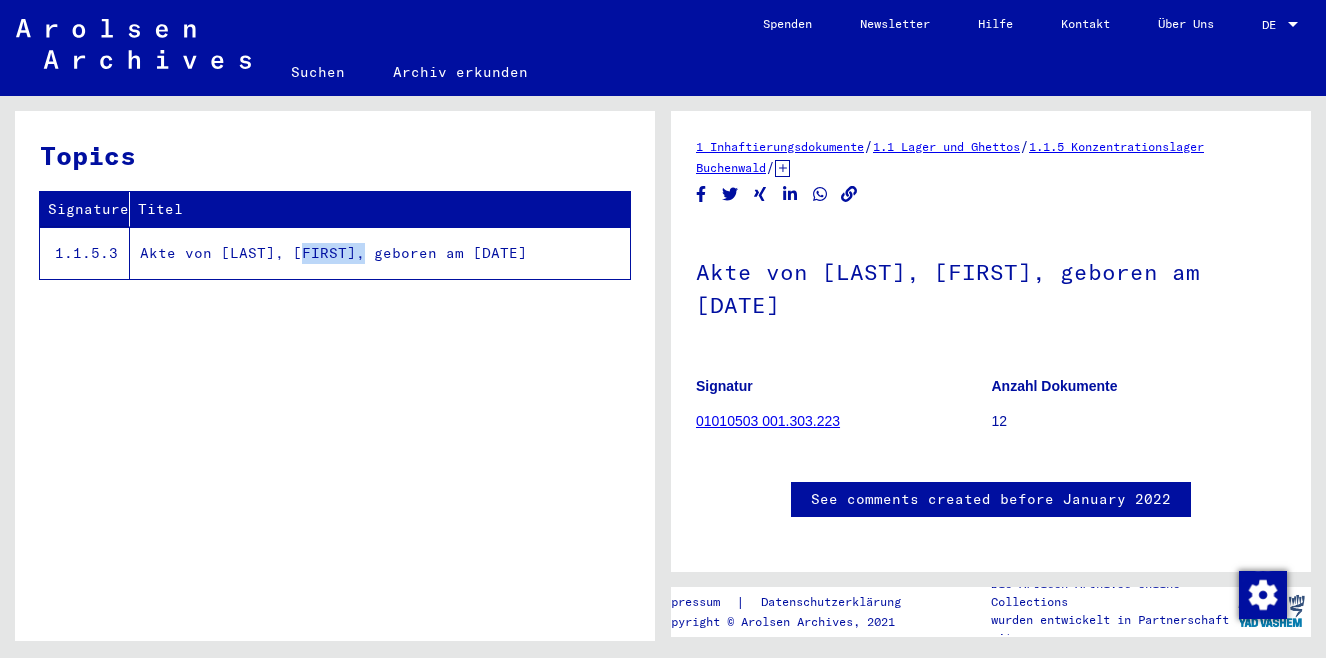 click on "Akte von [LAST], [FIRST], geboren am [DATE]" 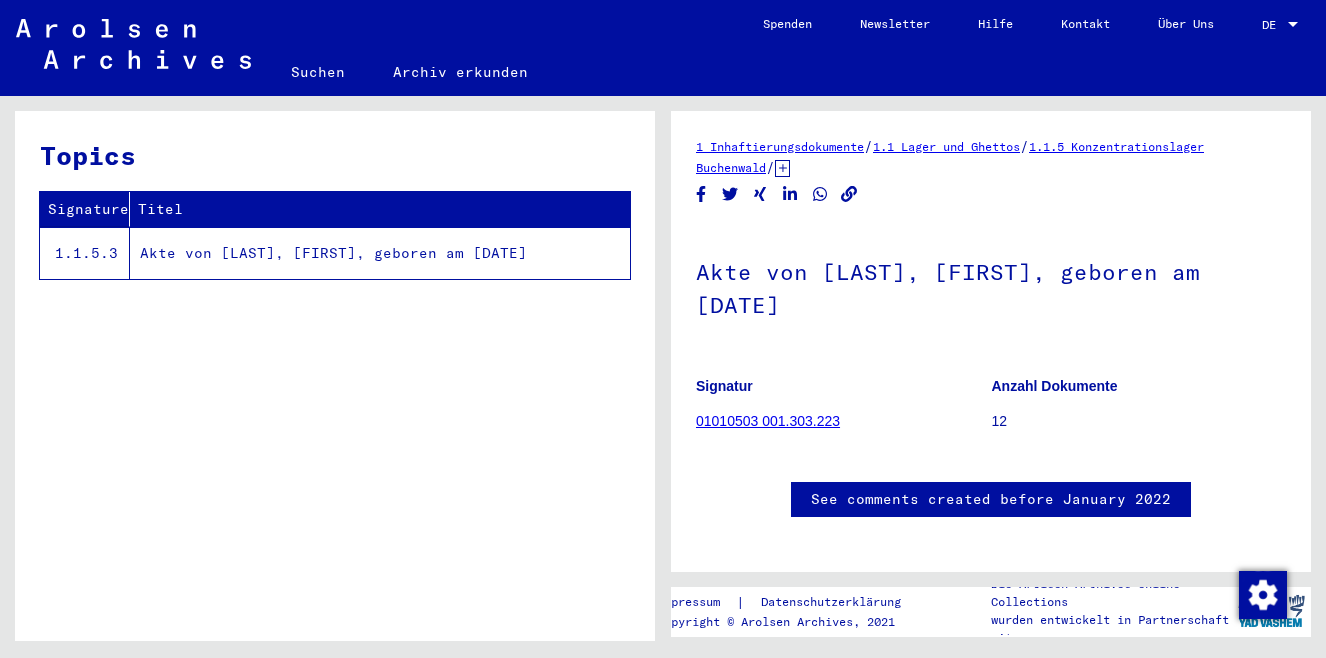 click on "Akte von [LAST], [FIRST], geboren am [DATE]" 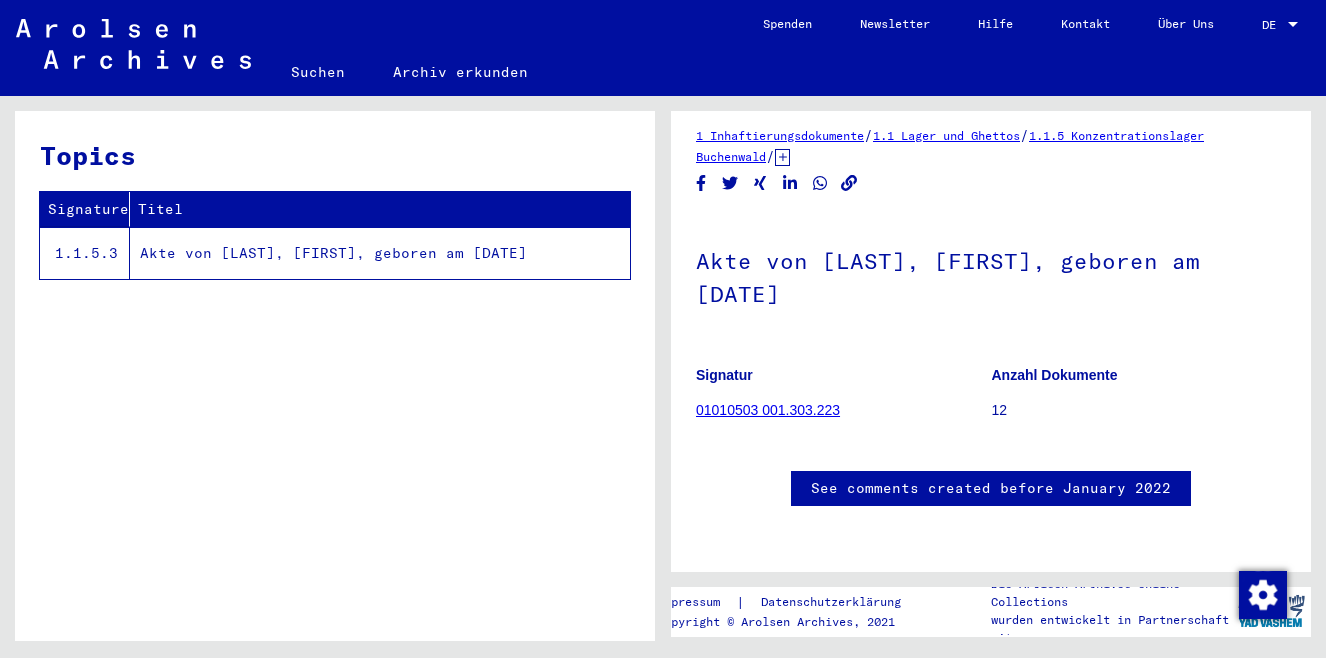 scroll, scrollTop: 0, scrollLeft: 0, axis: both 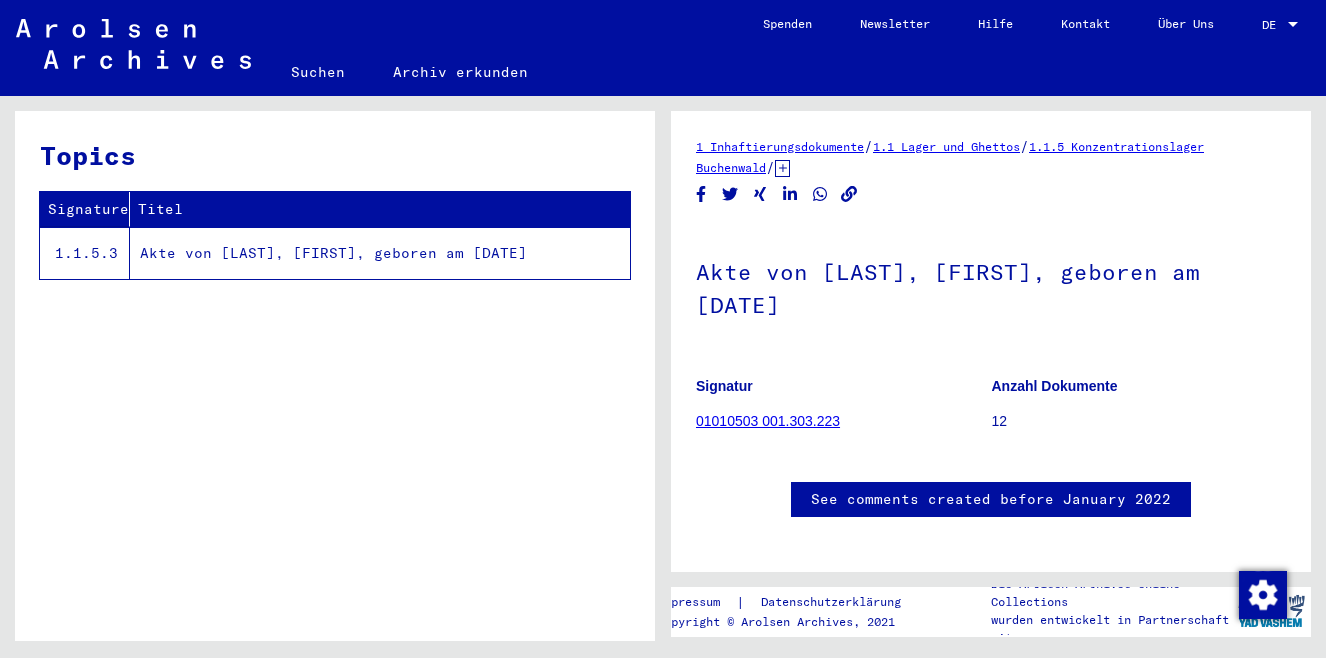 click on "01010503 001.303.223" 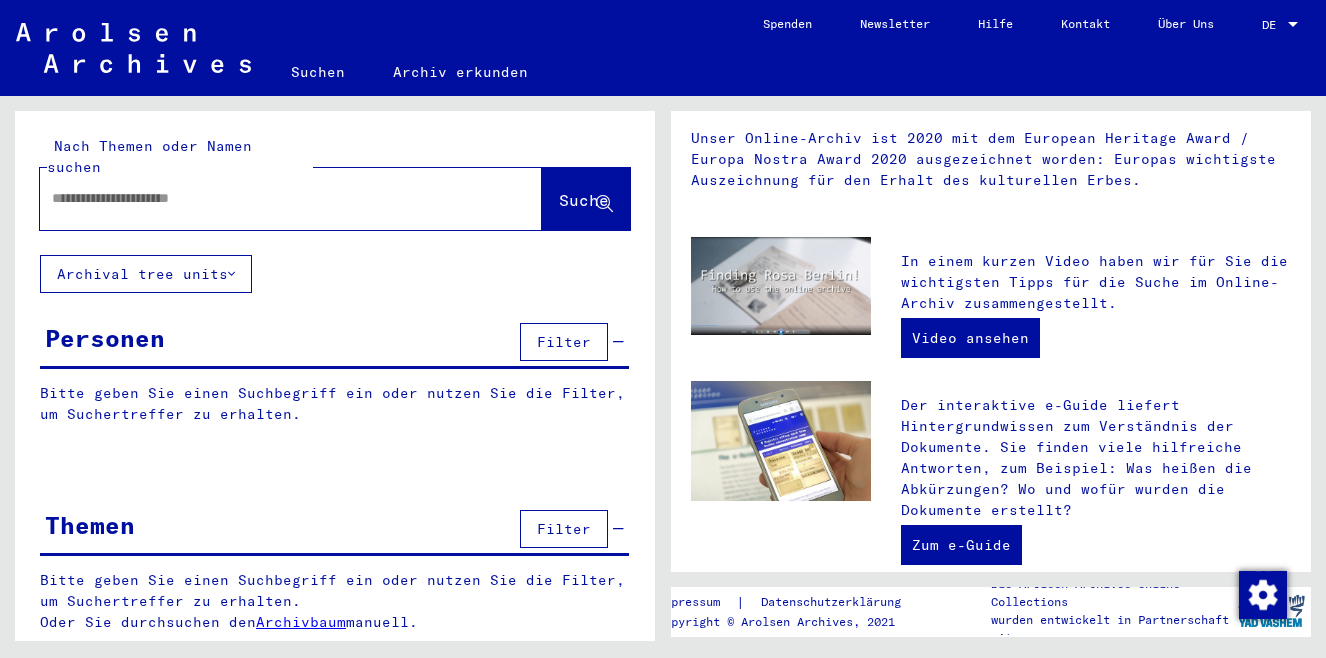 scroll, scrollTop: 0, scrollLeft: 0, axis: both 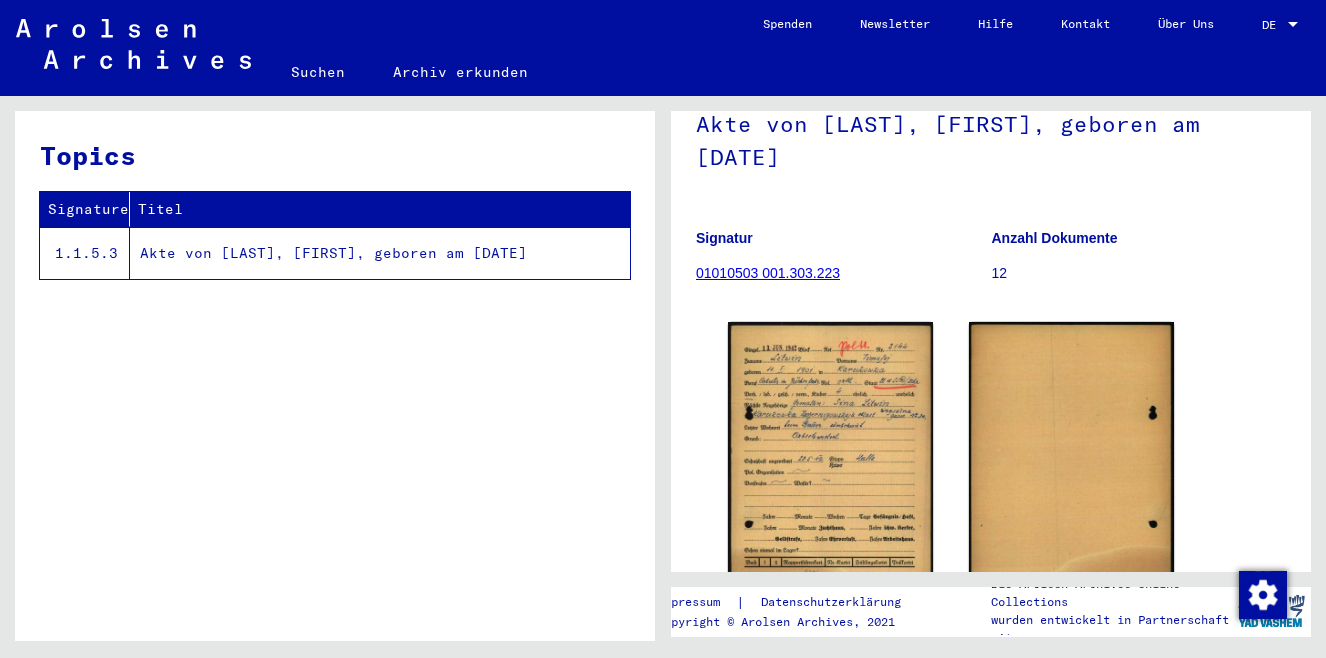 click on "01010503 001.303.223" 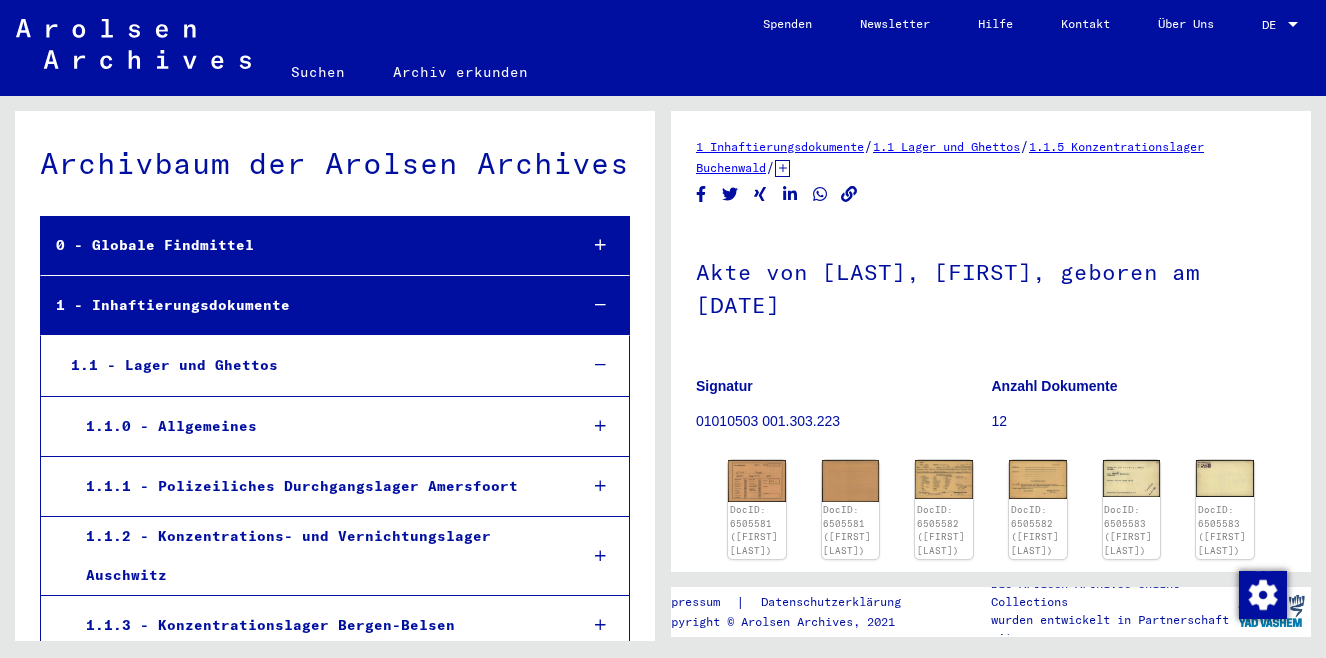 scroll, scrollTop: 44048, scrollLeft: 0, axis: vertical 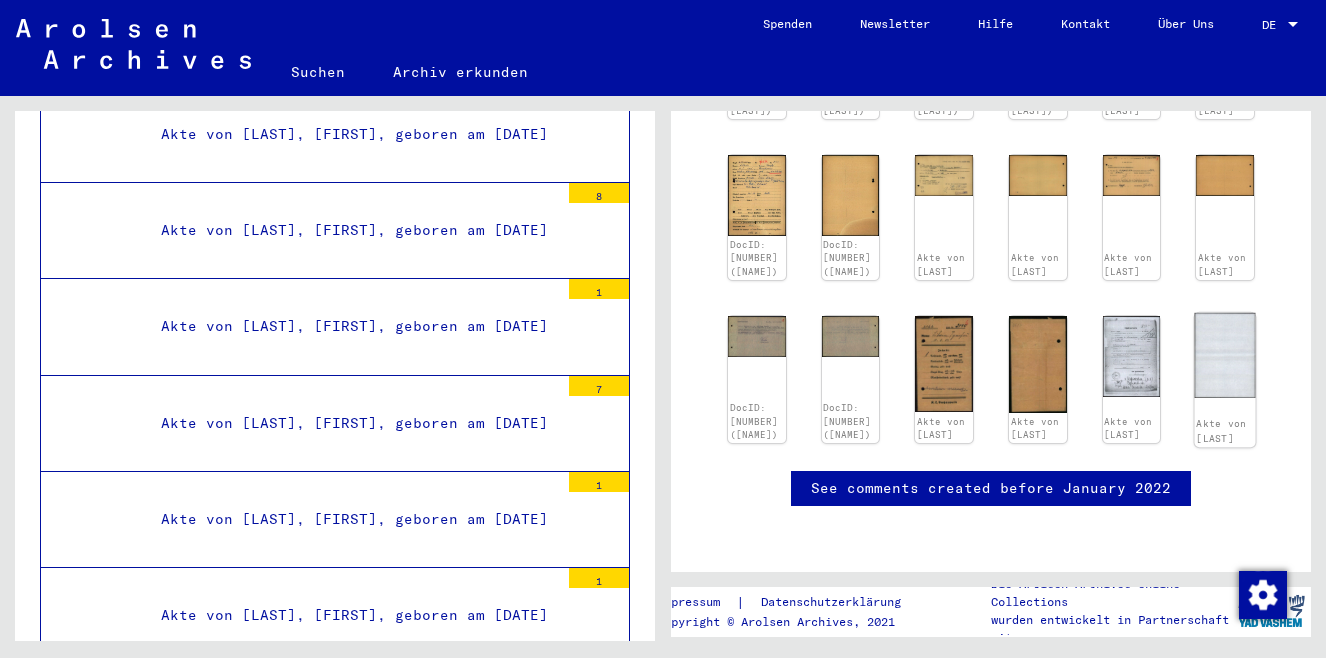 click 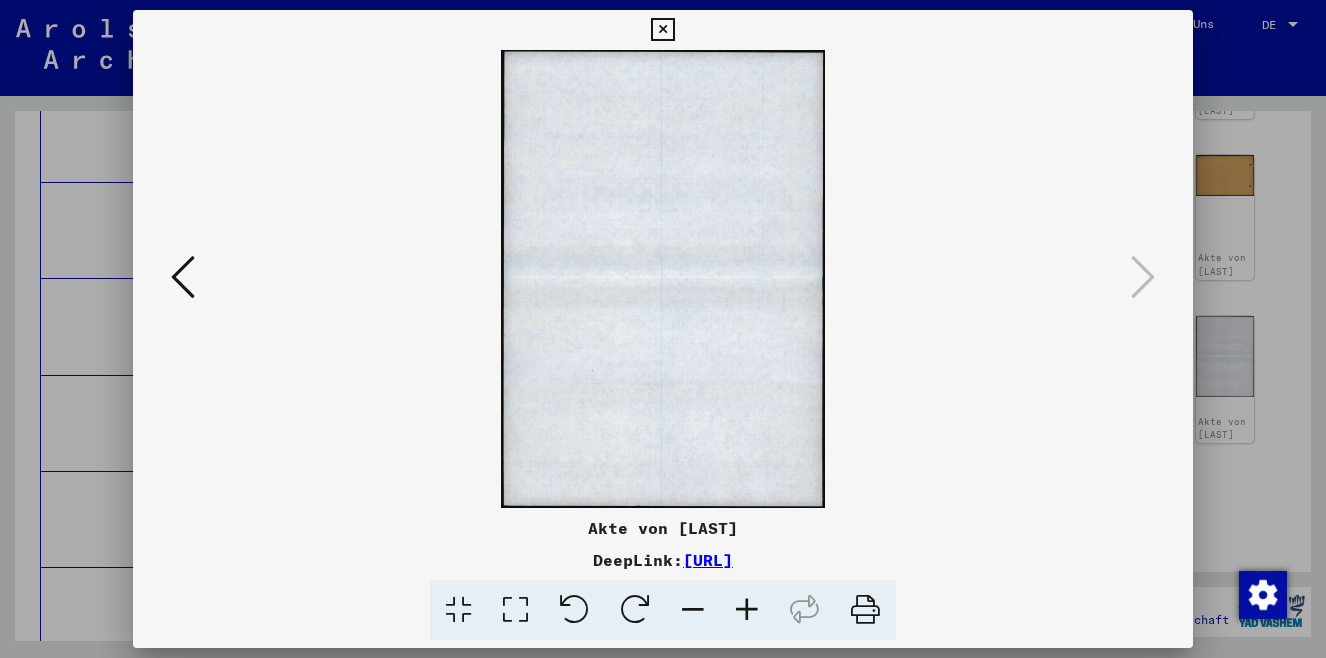 click at bounding box center (1143, 277) 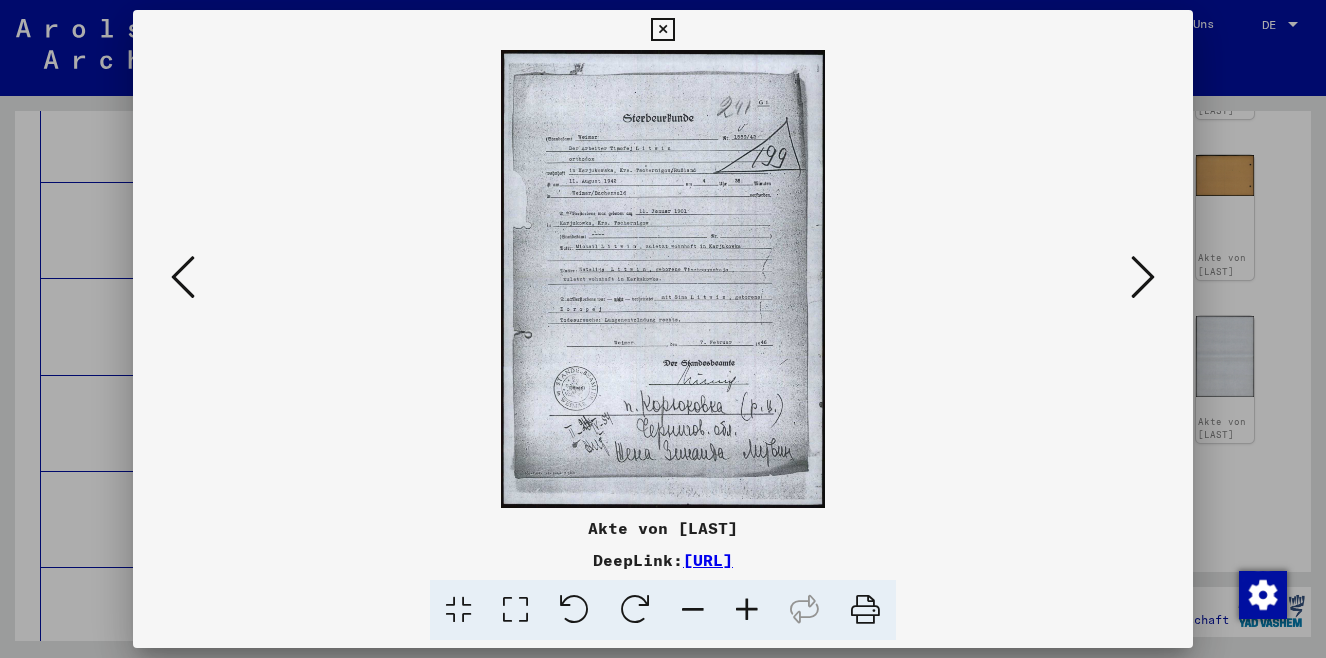click at bounding box center [183, 277] 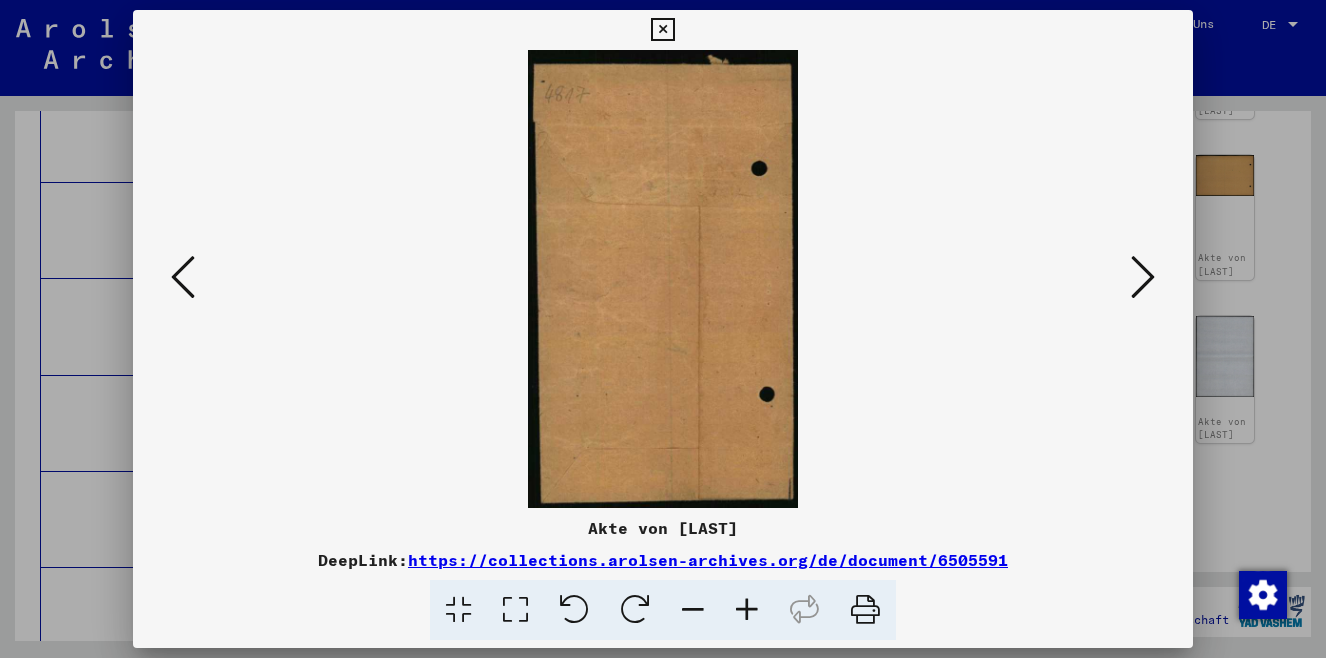 click at bounding box center (183, 277) 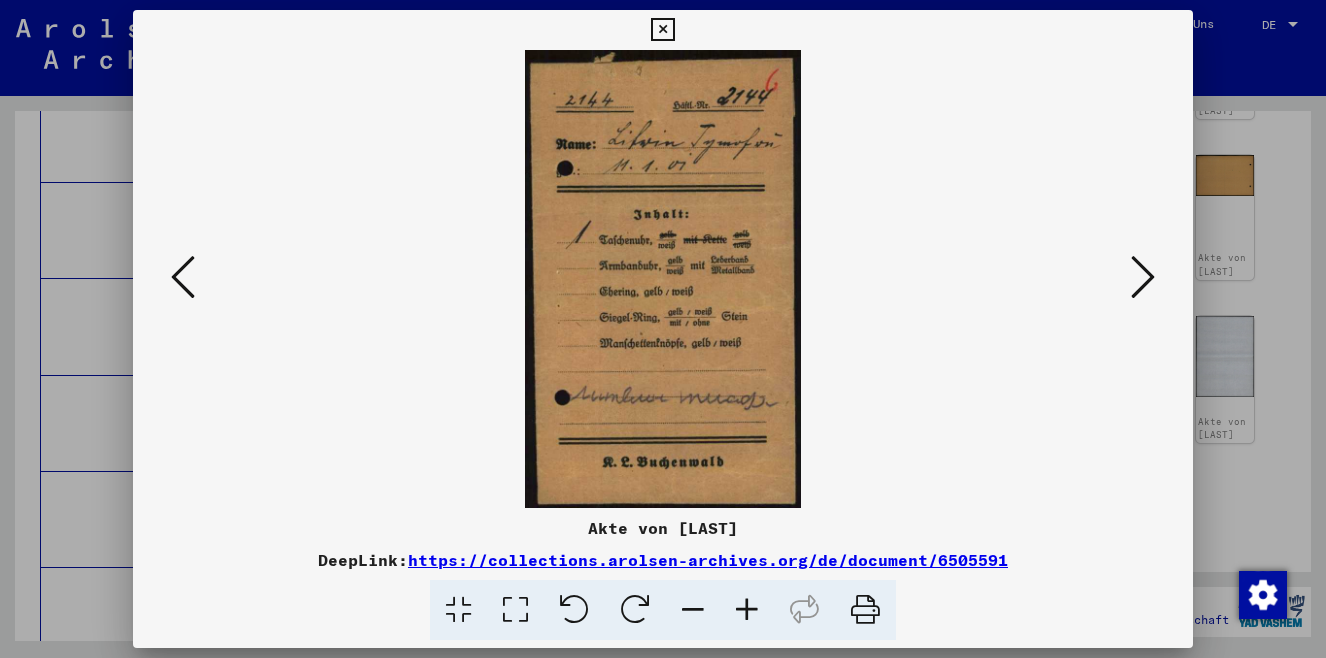 click at bounding box center [183, 277] 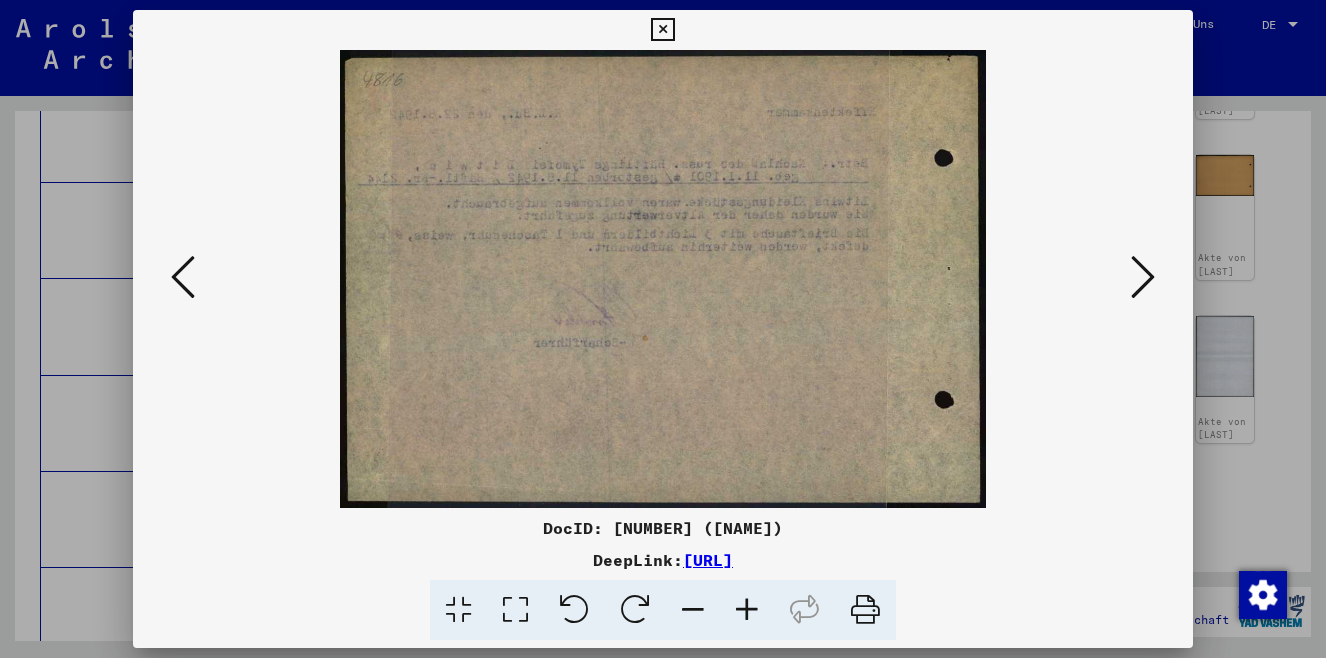 click at bounding box center [183, 277] 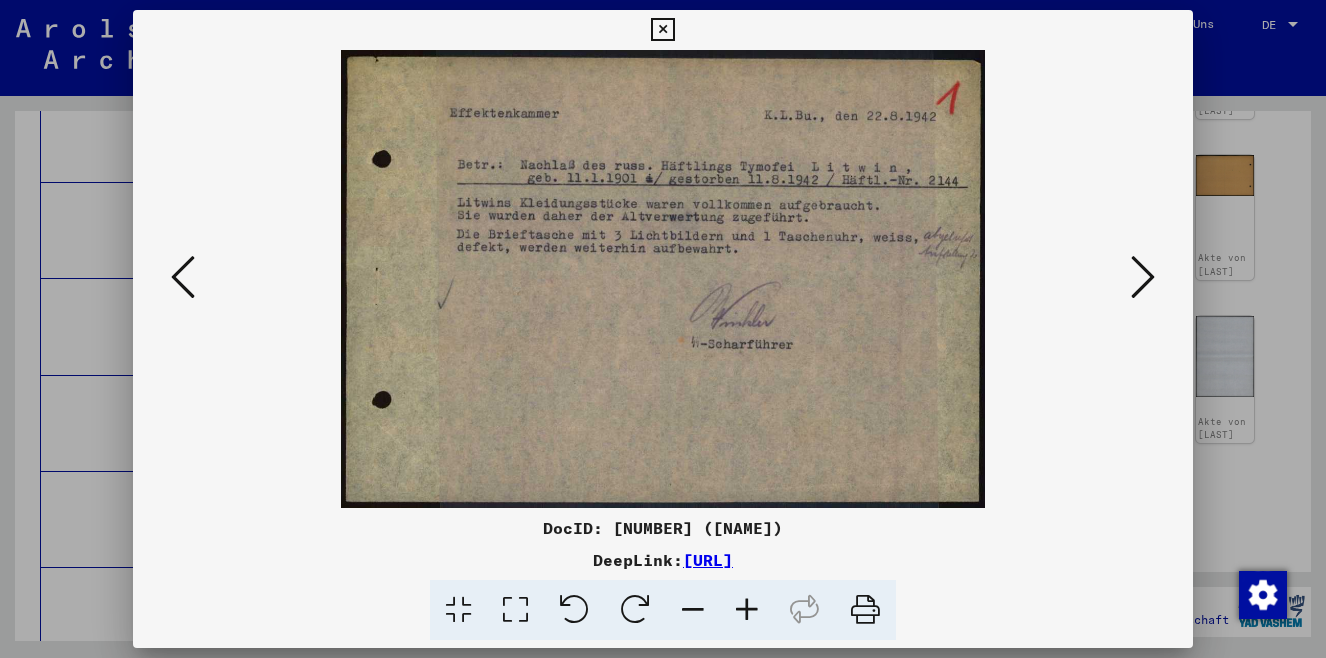 click at bounding box center (183, 277) 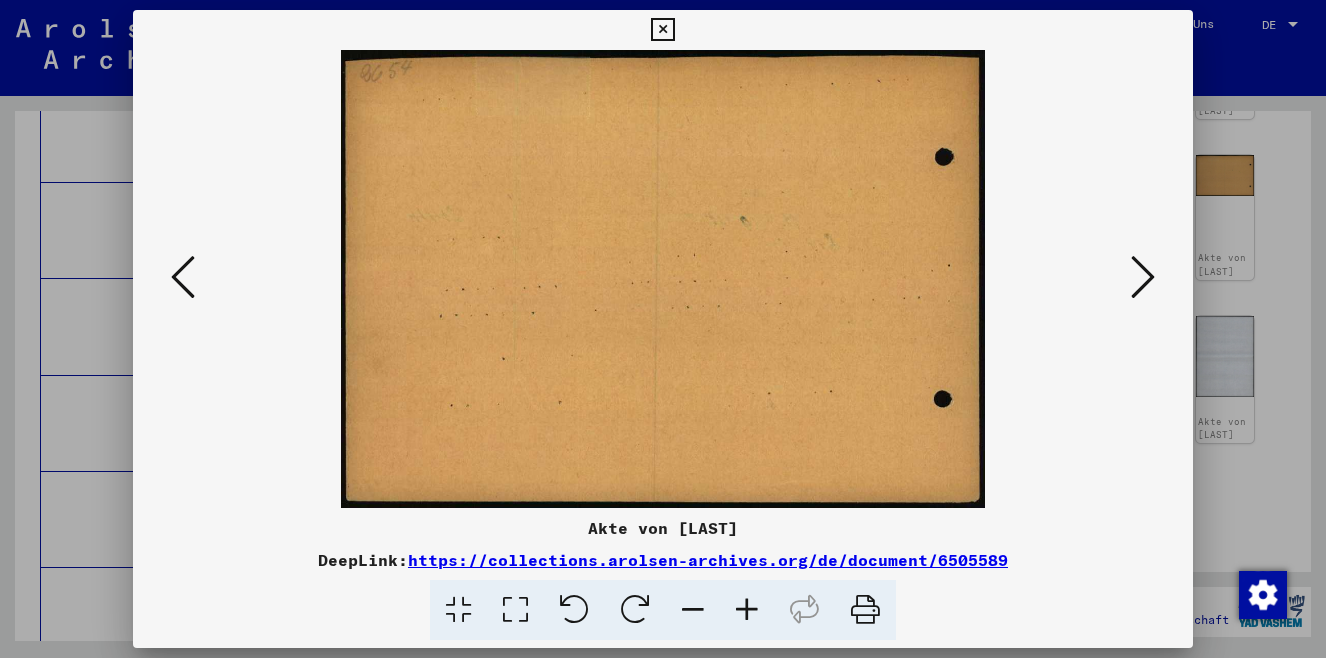 click at bounding box center (1143, 277) 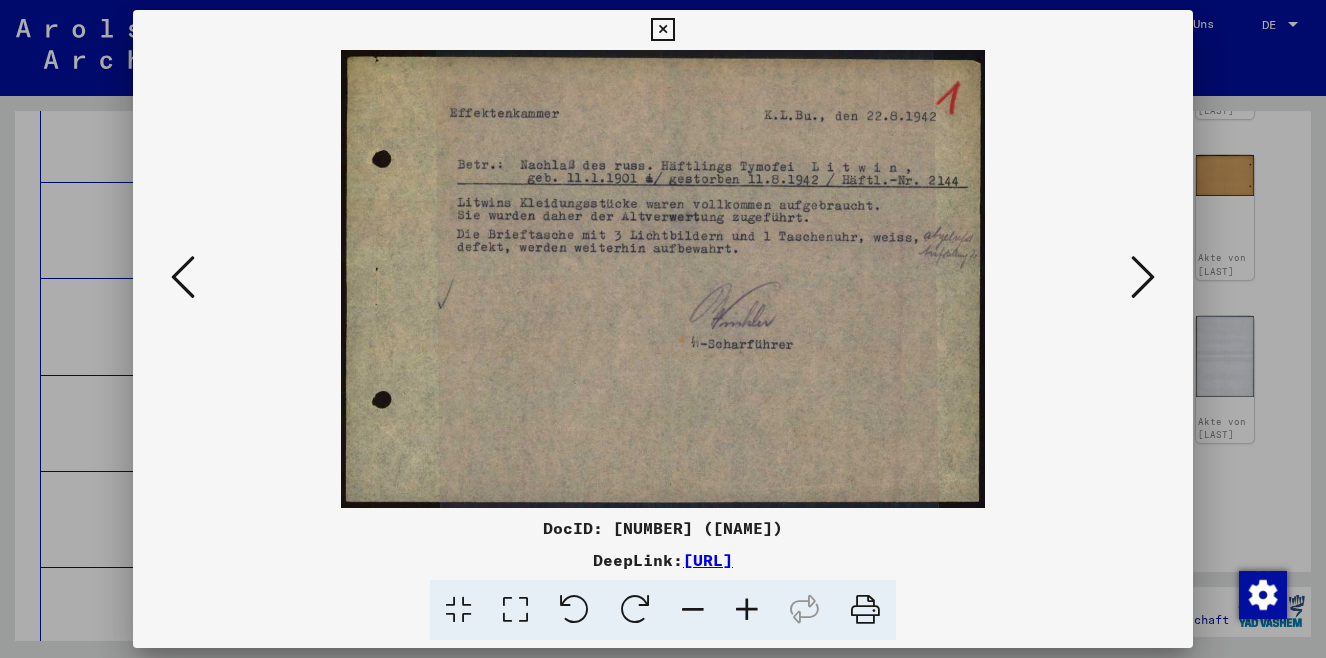 click at bounding box center (747, 610) 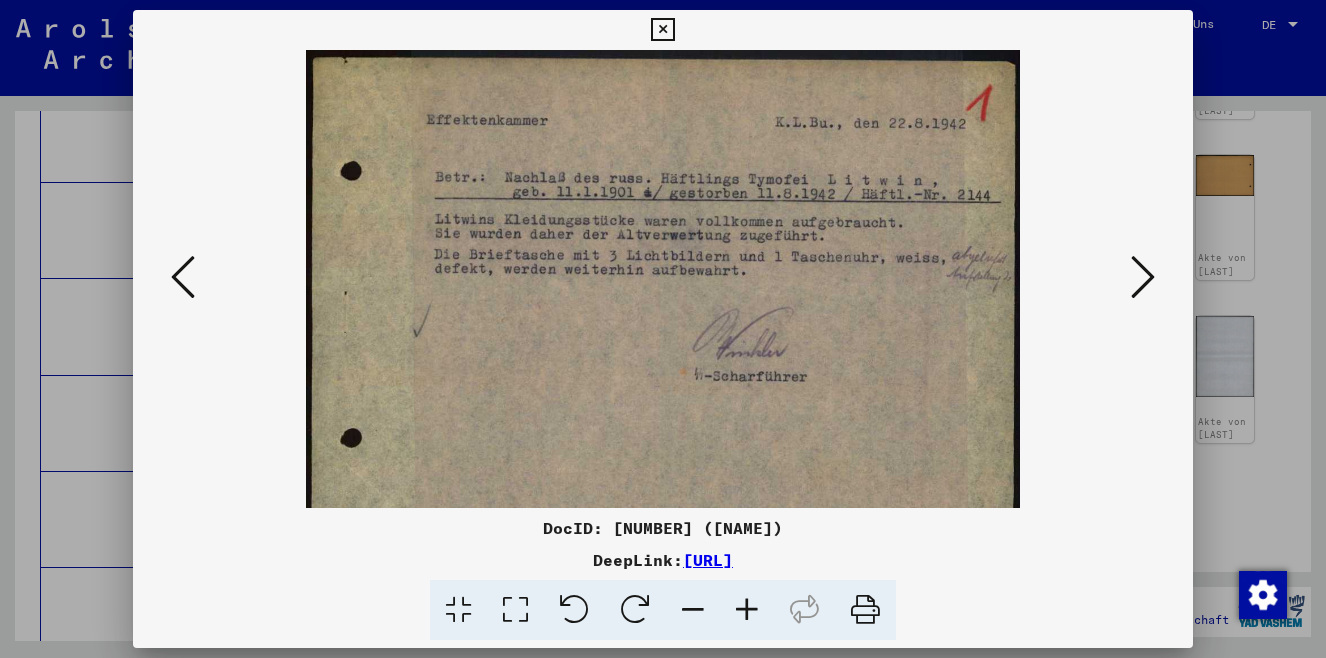 click at bounding box center [747, 610] 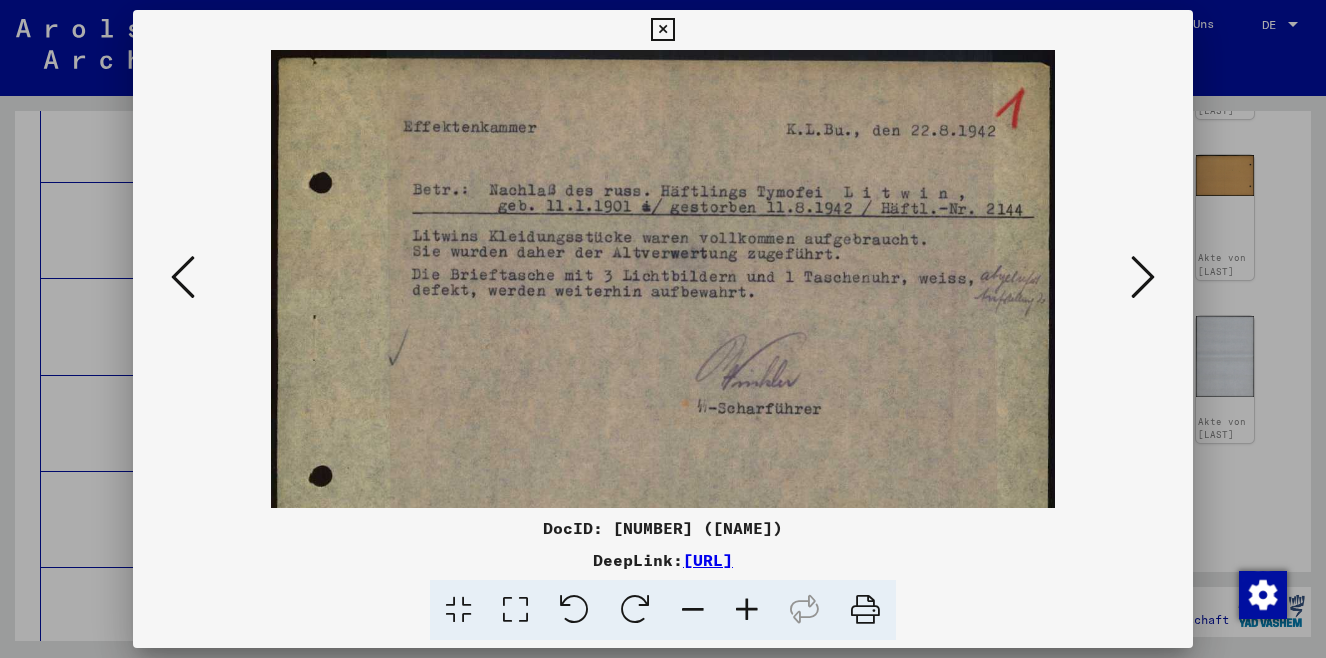 click at bounding box center (747, 610) 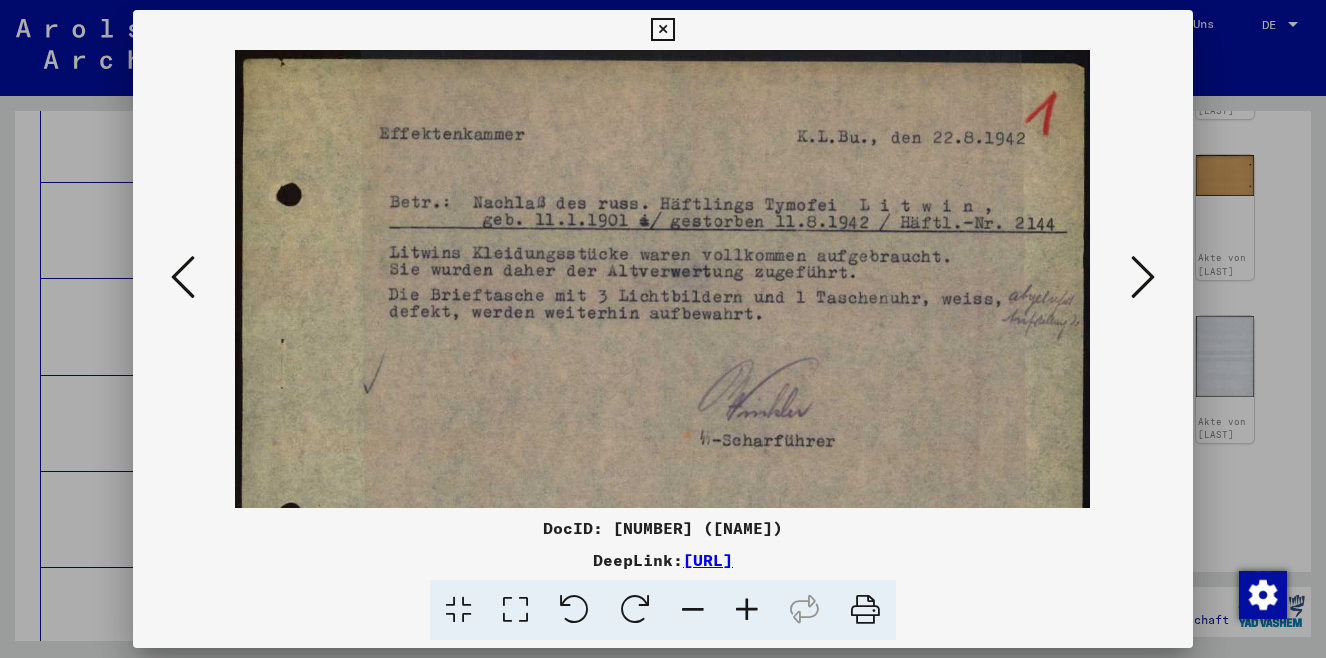 click at bounding box center [747, 610] 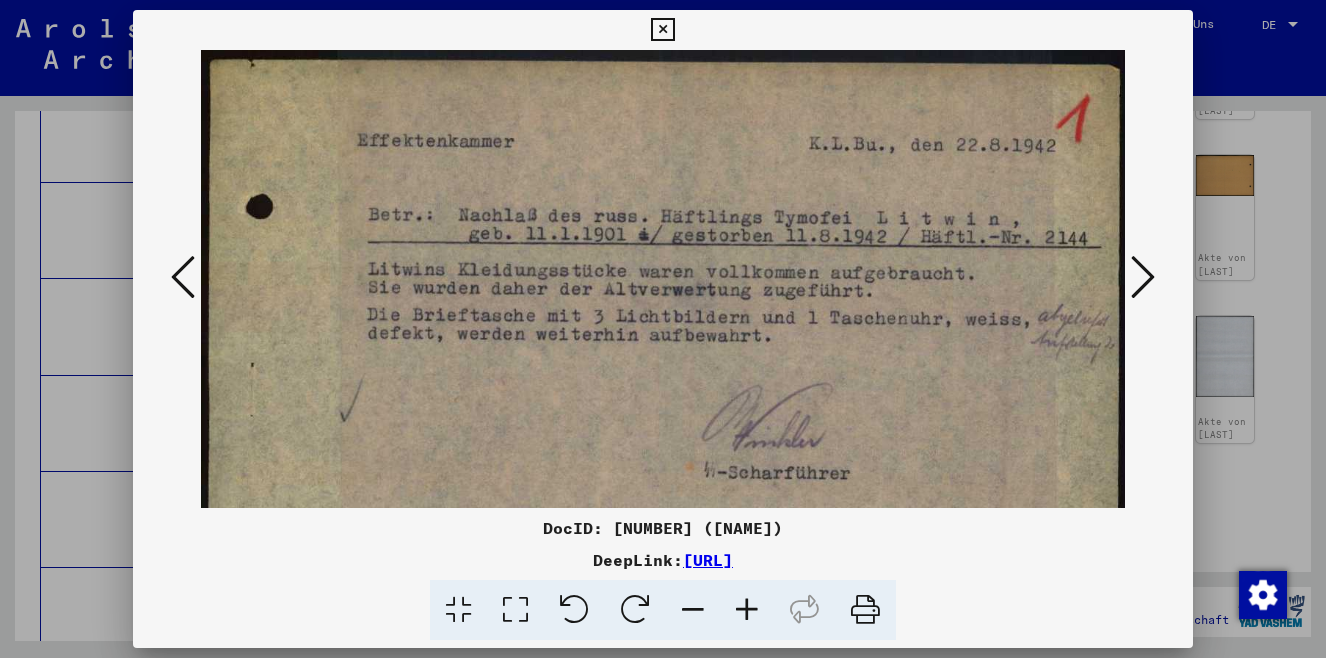 click at bounding box center [747, 610] 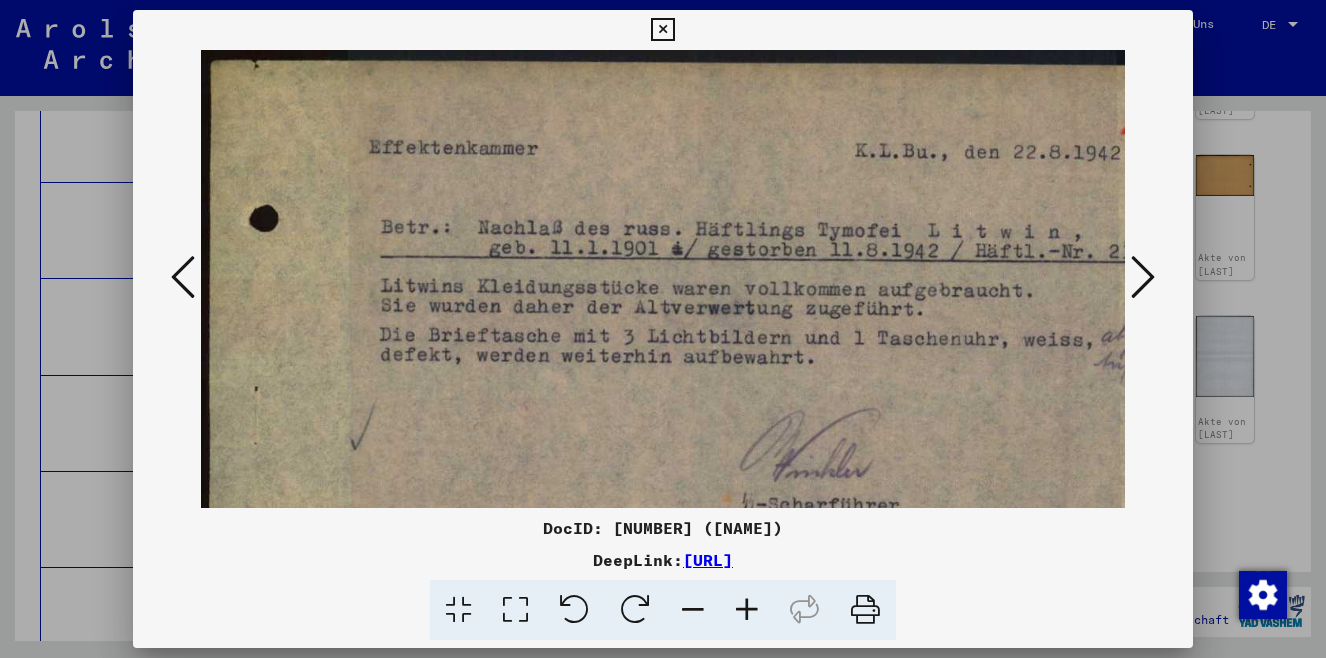 click at bounding box center (1143, 278) 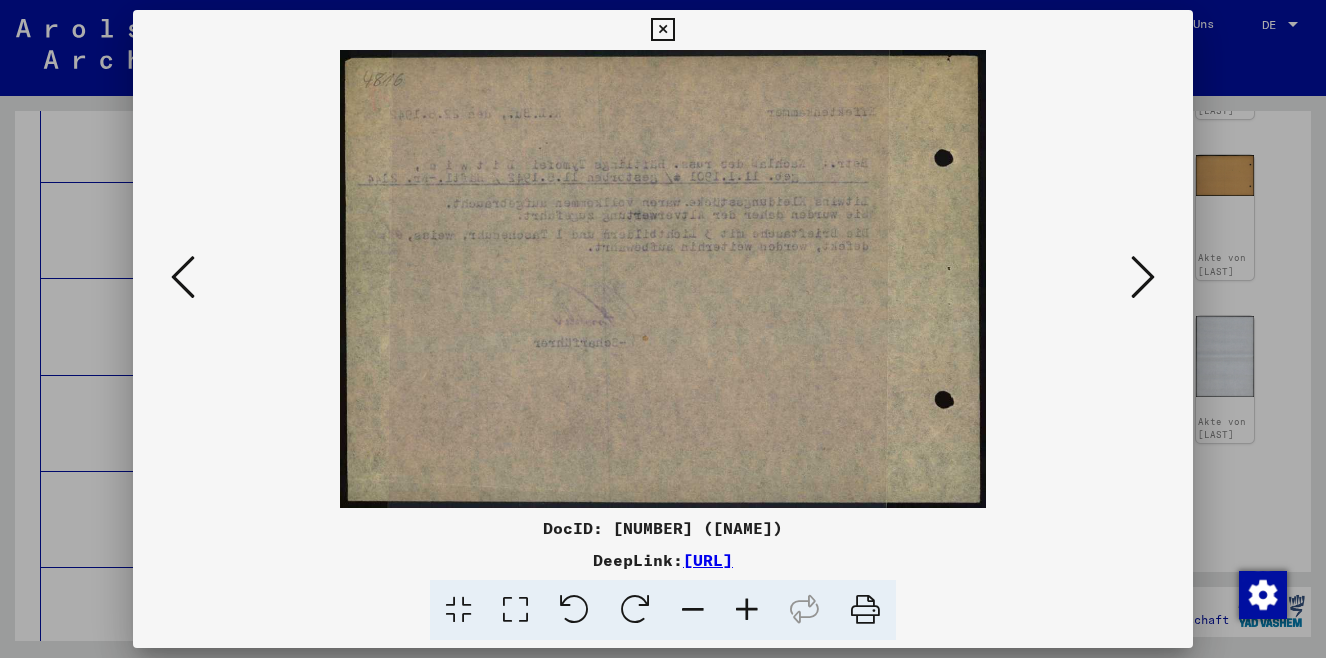 click at bounding box center (747, 610) 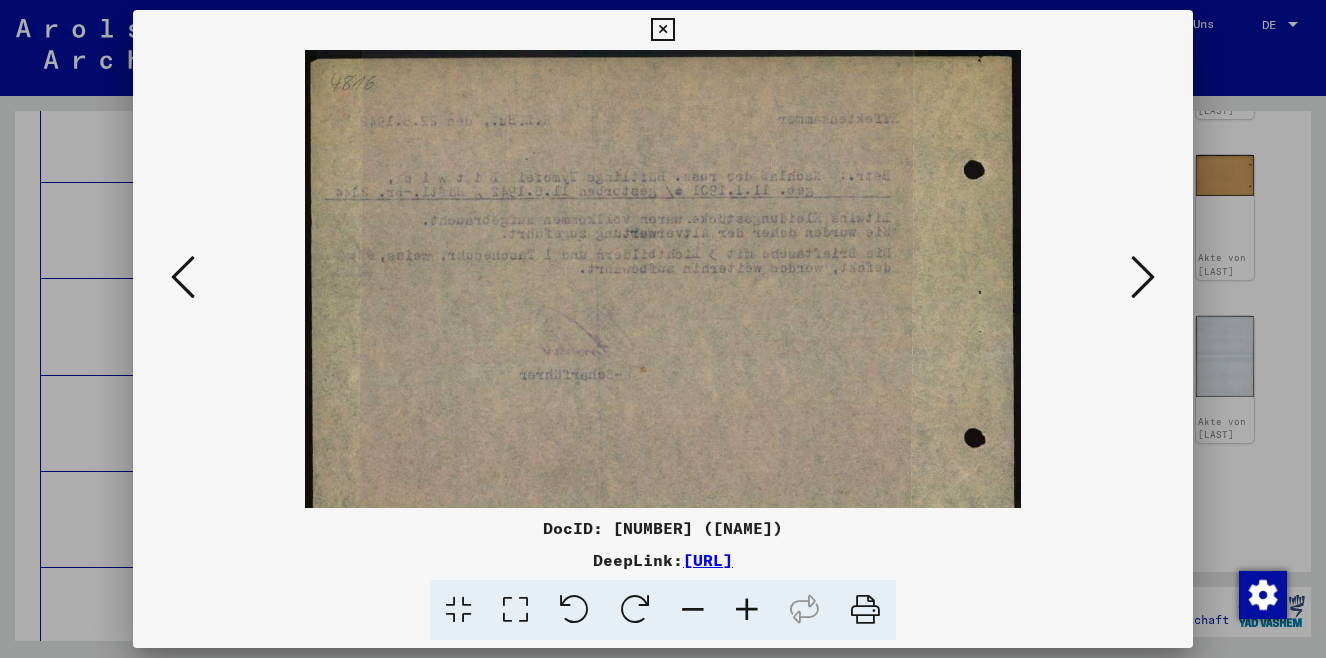 click at bounding box center [747, 610] 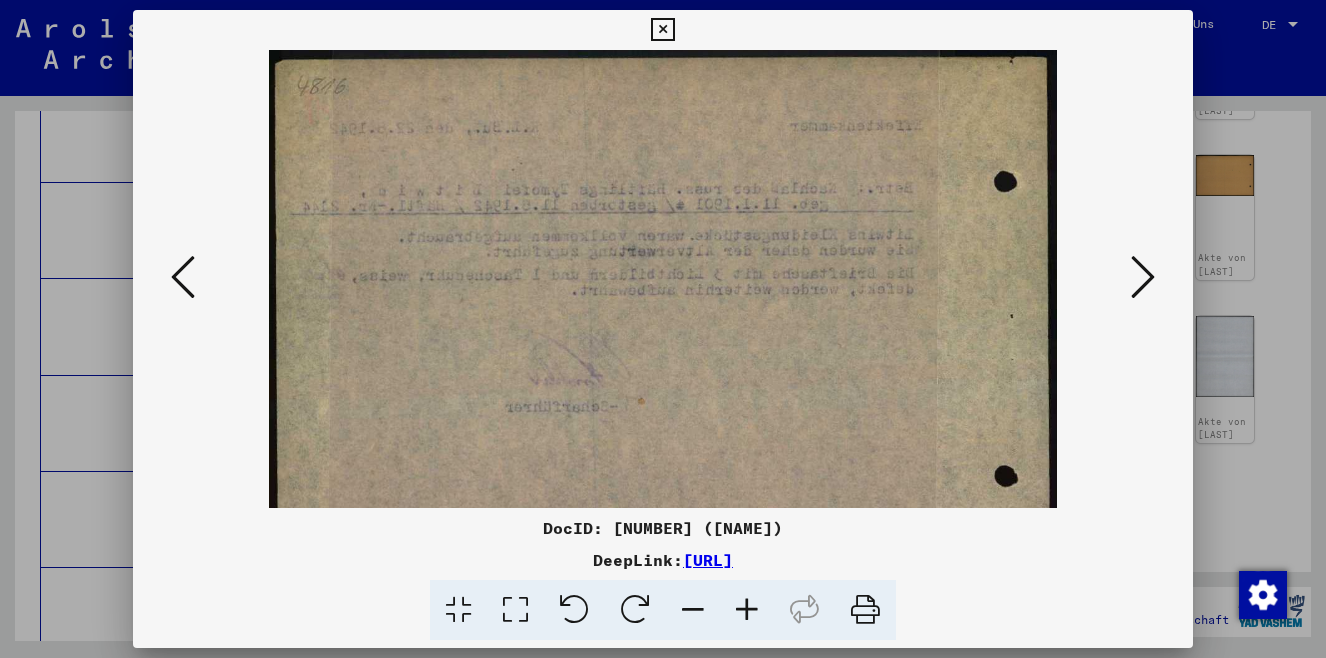 click at bounding box center [747, 610] 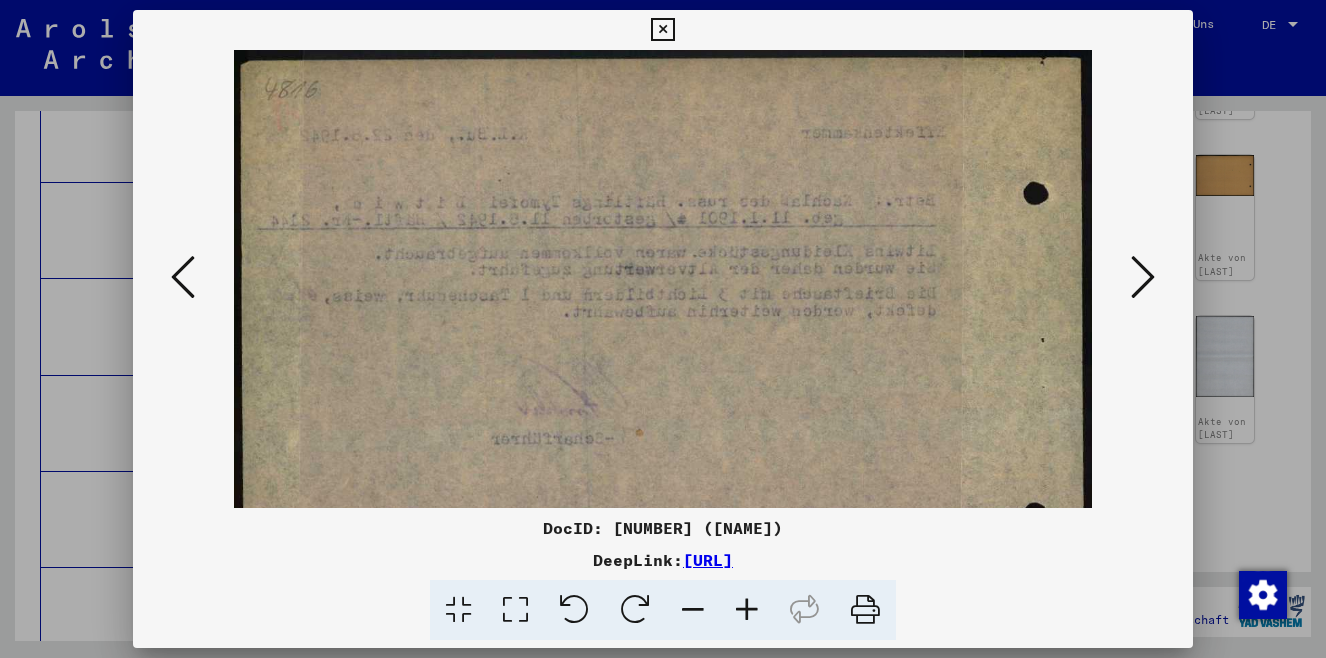 click at bounding box center (747, 610) 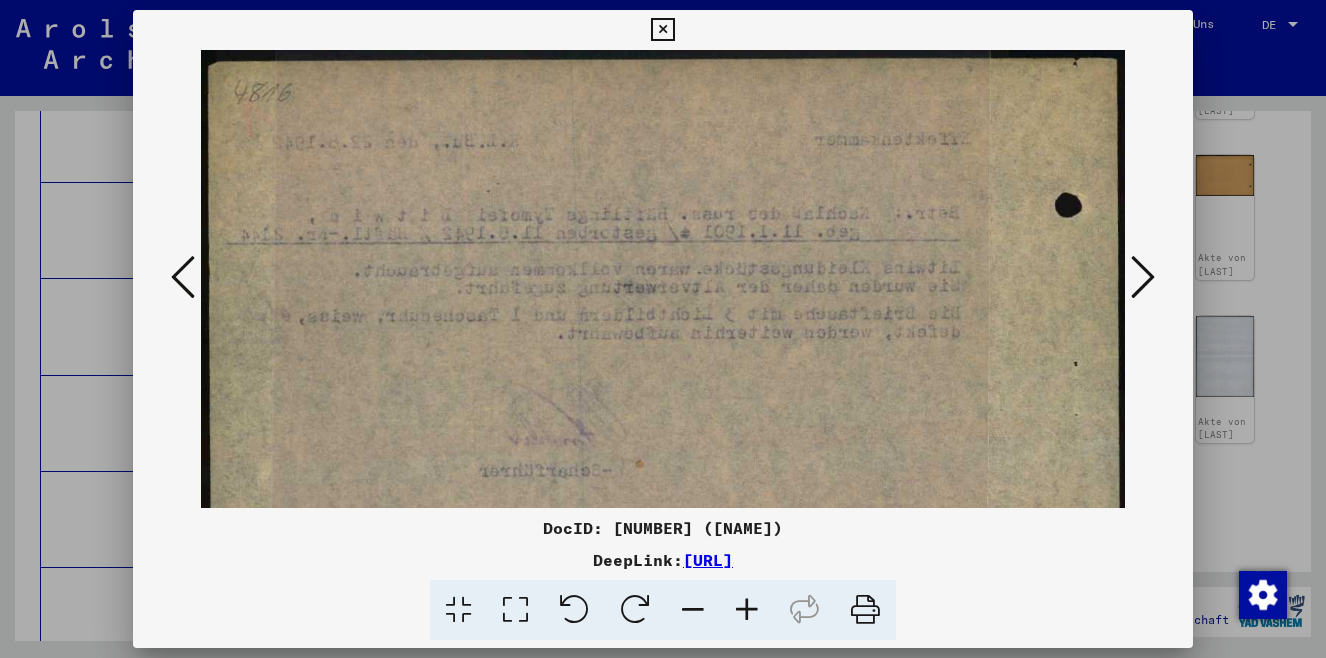 click at bounding box center (747, 610) 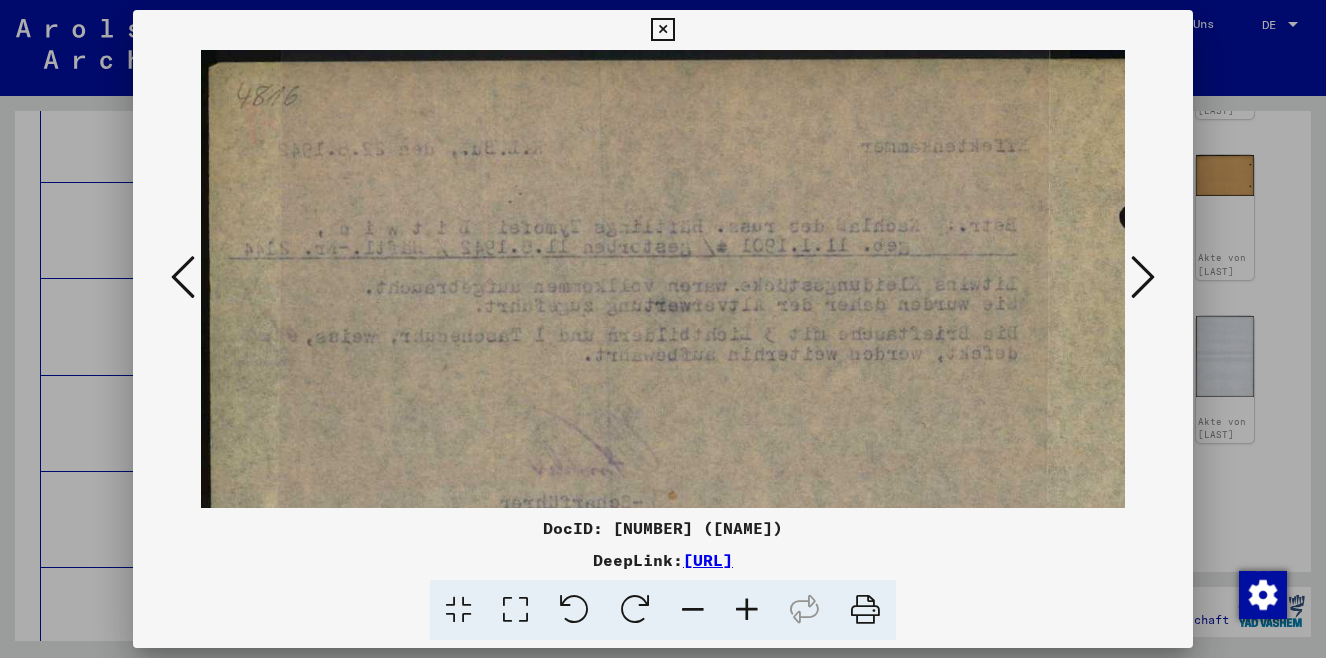 click at bounding box center (747, 610) 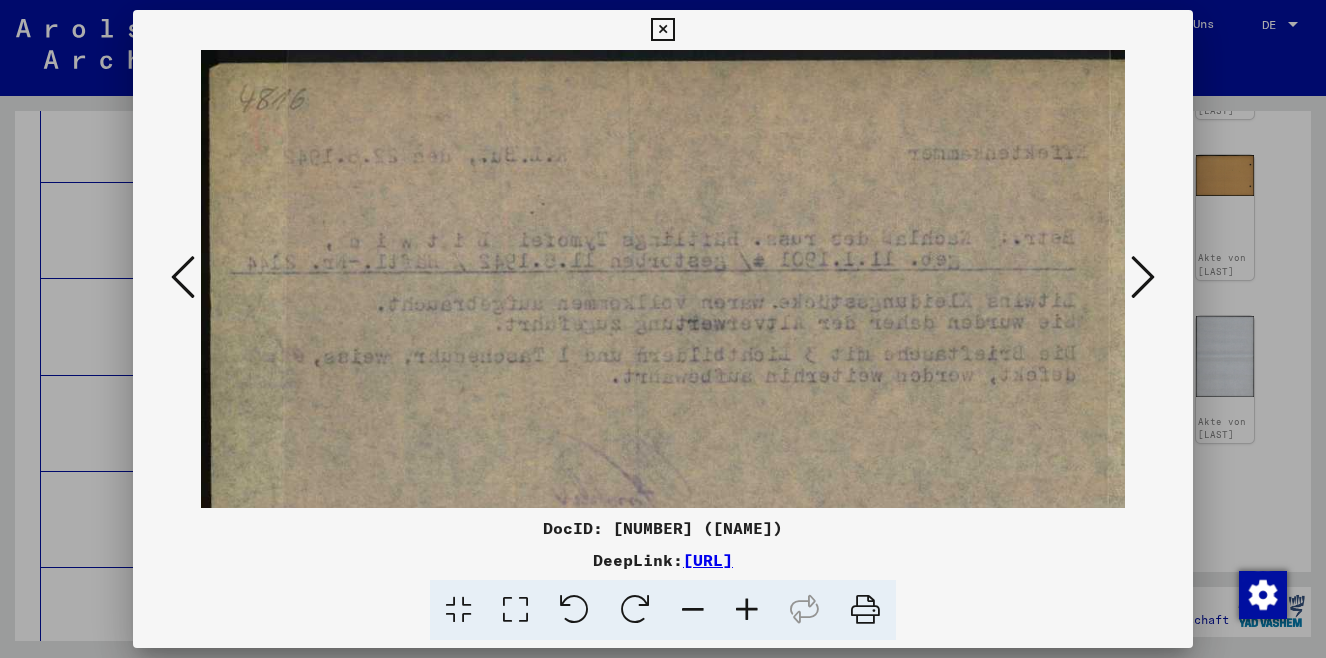 click at bounding box center [635, 610] 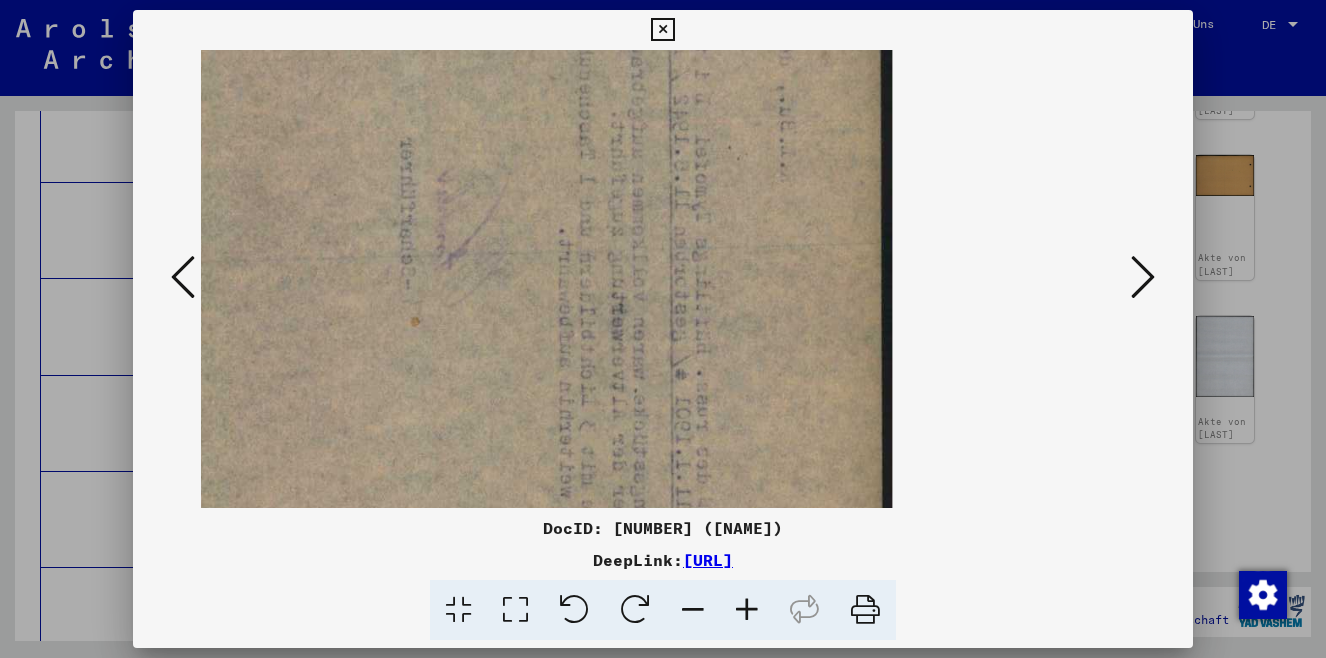 click at bounding box center [635, 610] 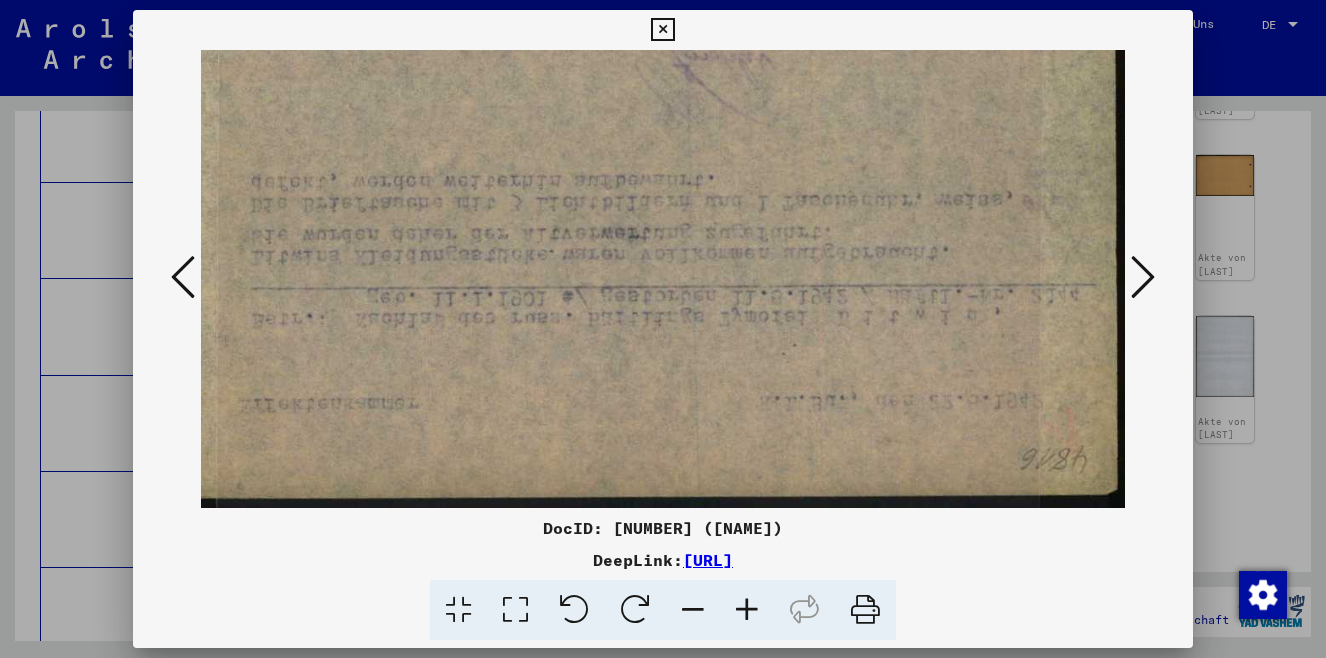 click at bounding box center [635, 610] 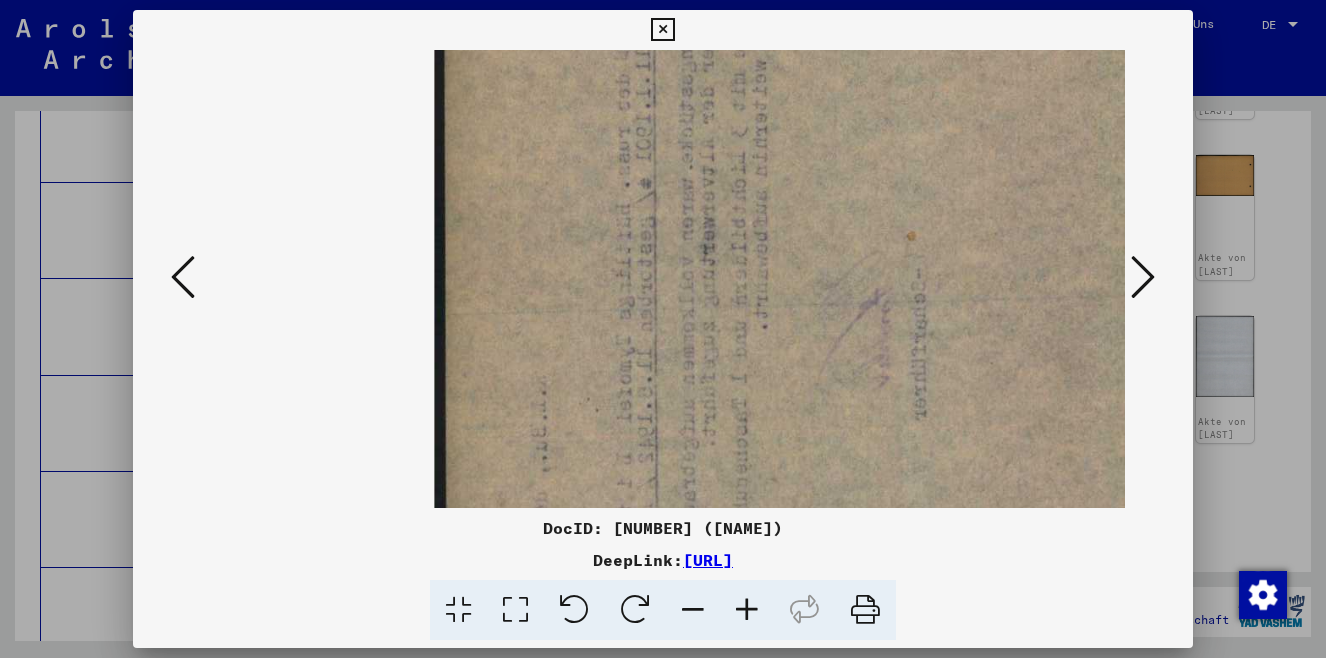 click at bounding box center (635, 610) 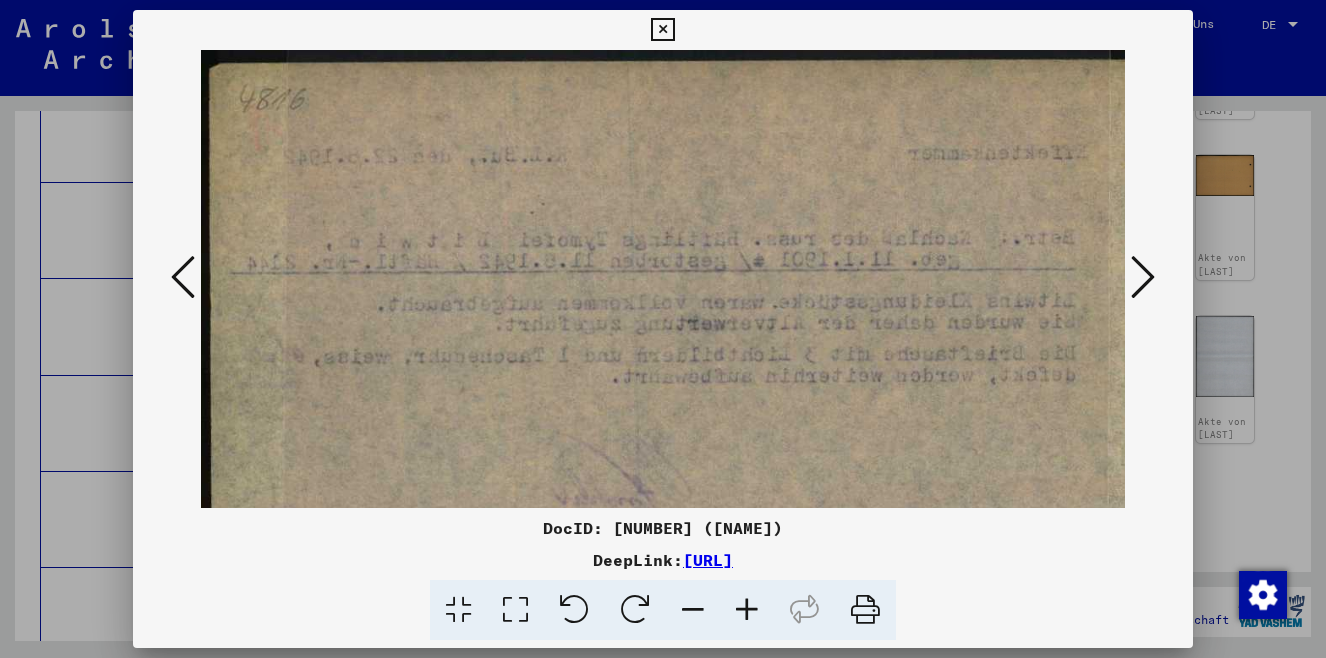 click at bounding box center (183, 277) 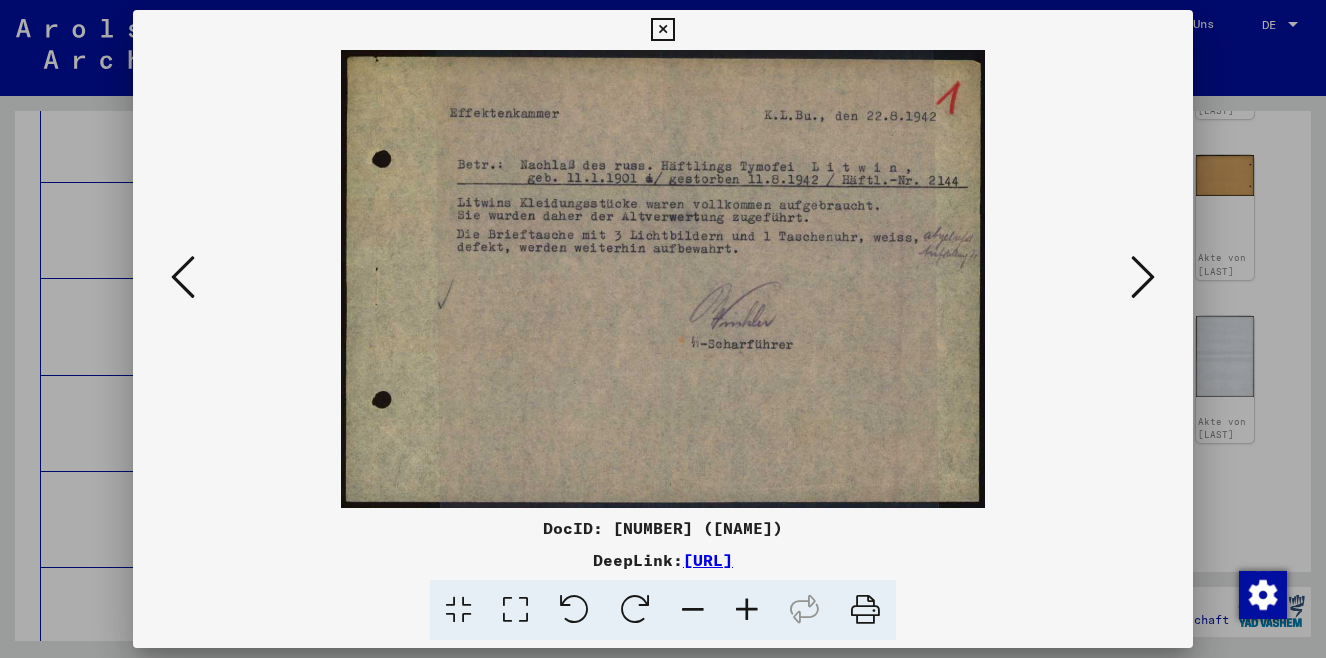 click at bounding box center [183, 277] 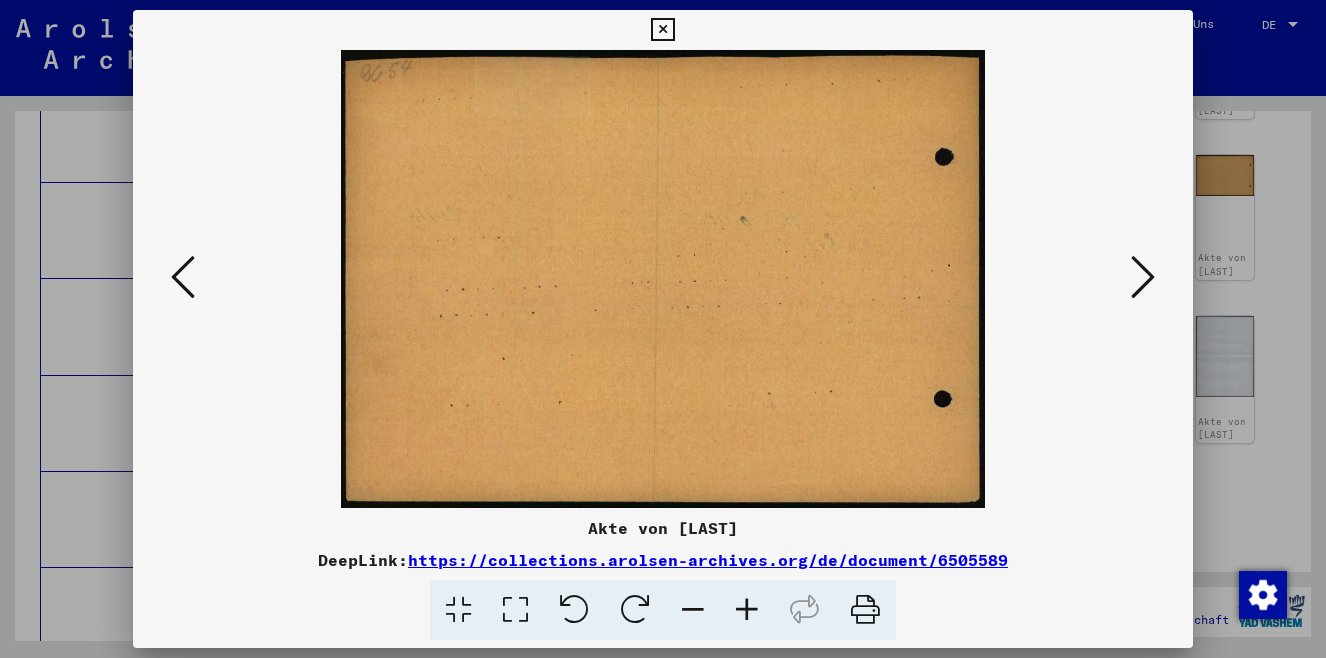 click at bounding box center (183, 277) 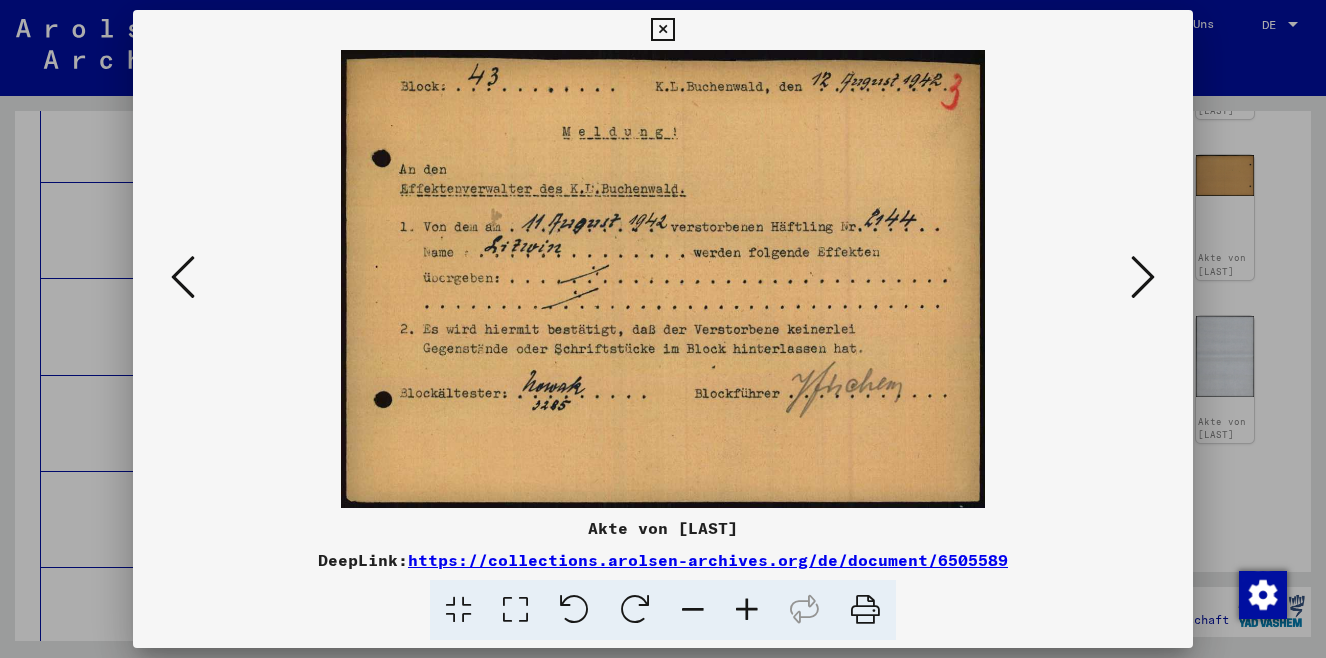 click at bounding box center (183, 277) 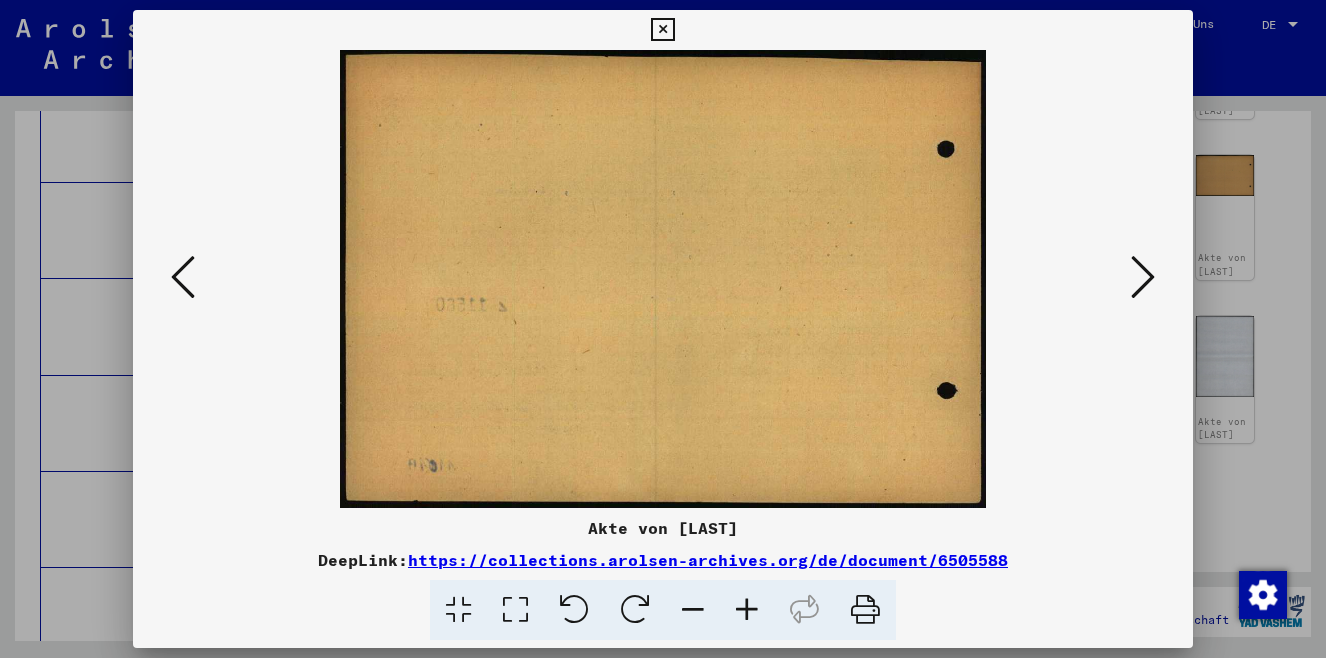 click at bounding box center (1143, 277) 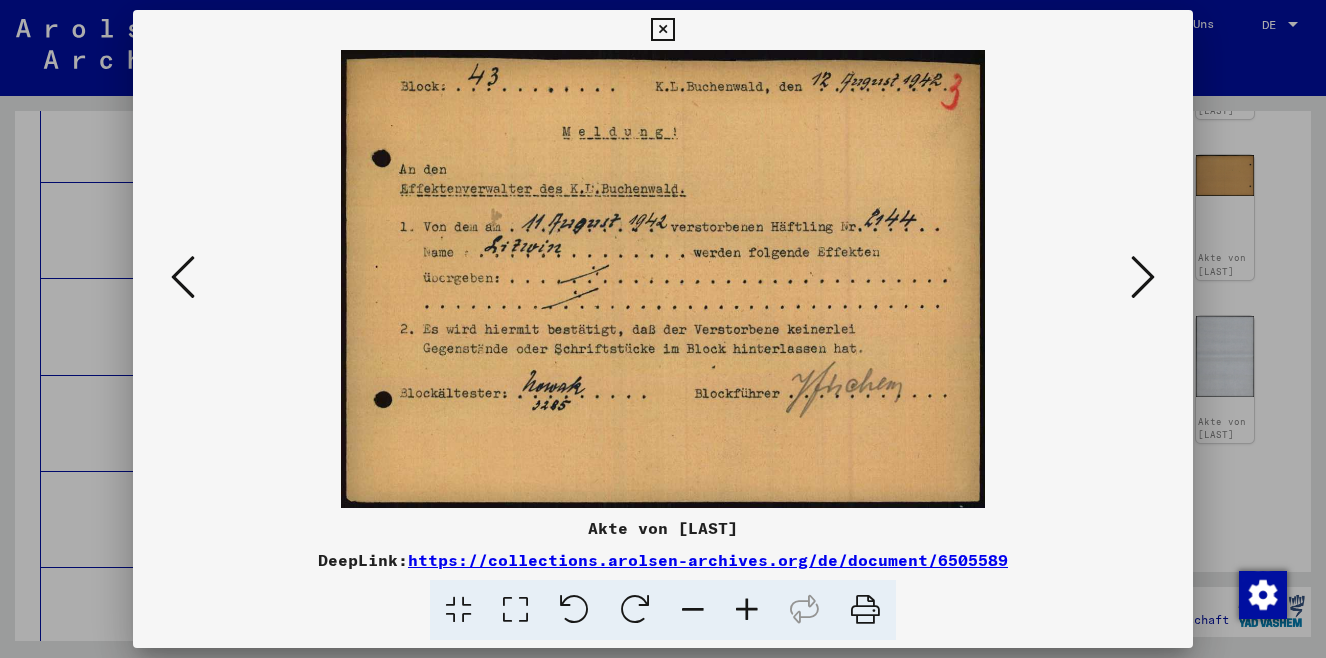 click at bounding box center (1143, 277) 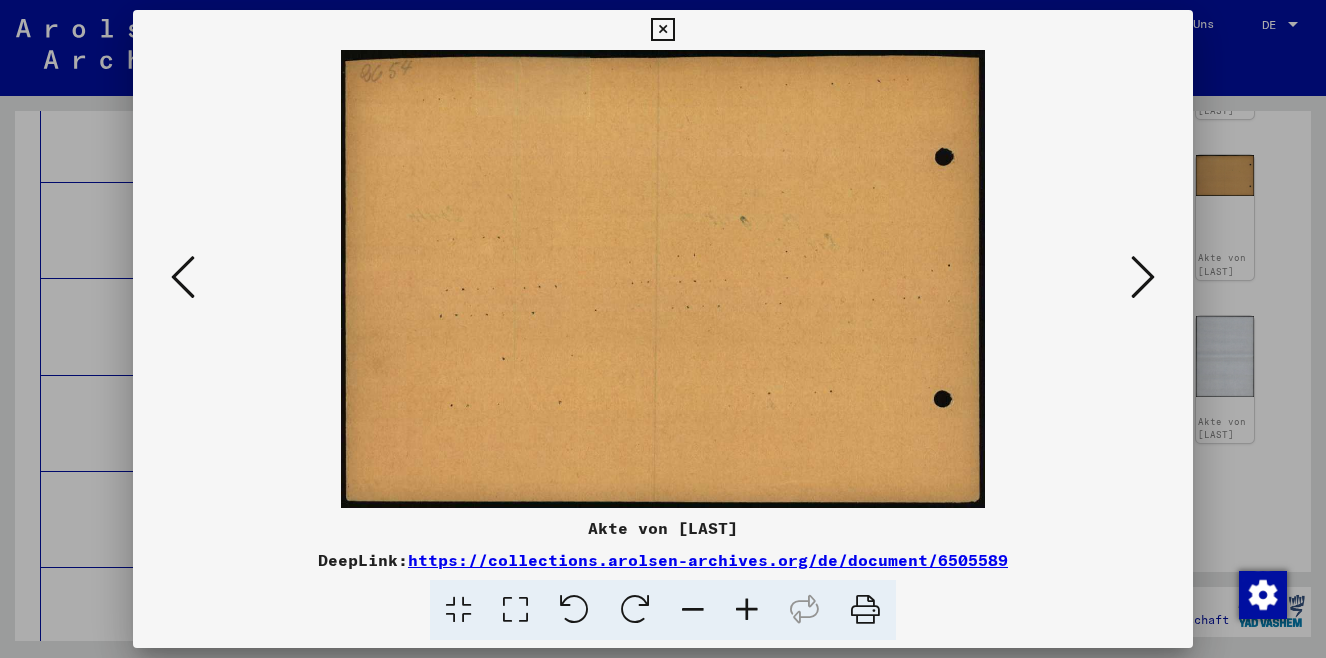 click at bounding box center (1143, 277) 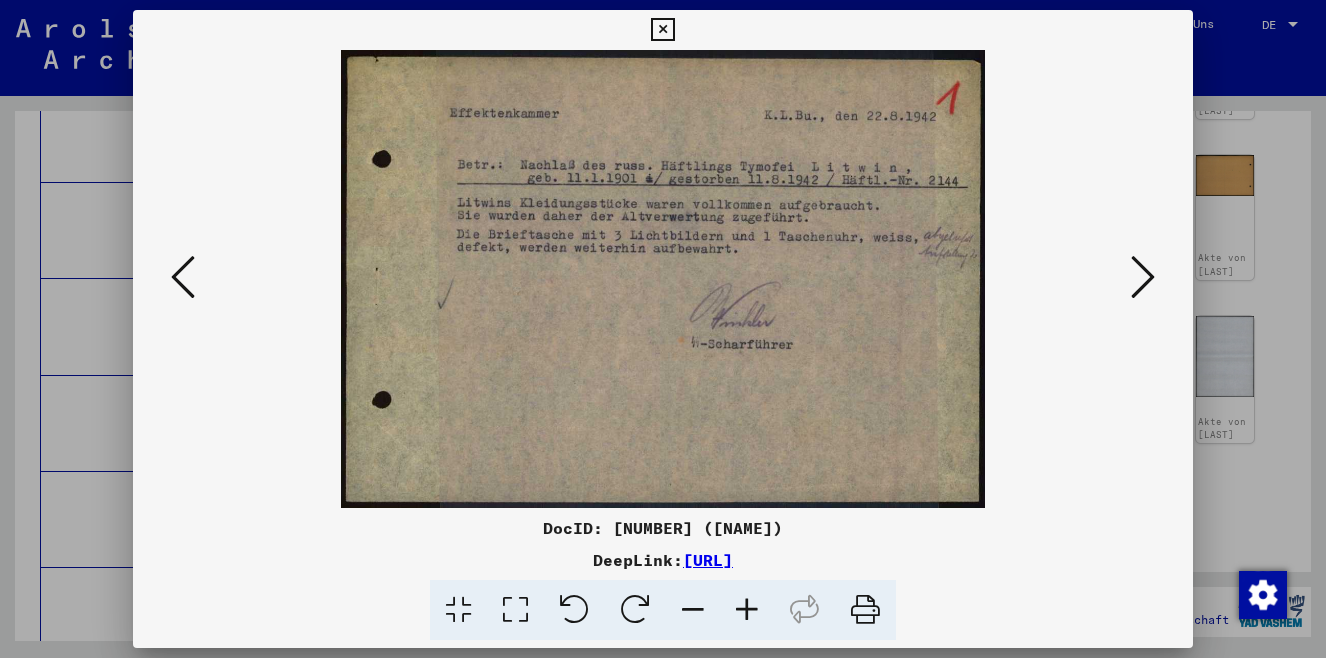 click at bounding box center (1143, 277) 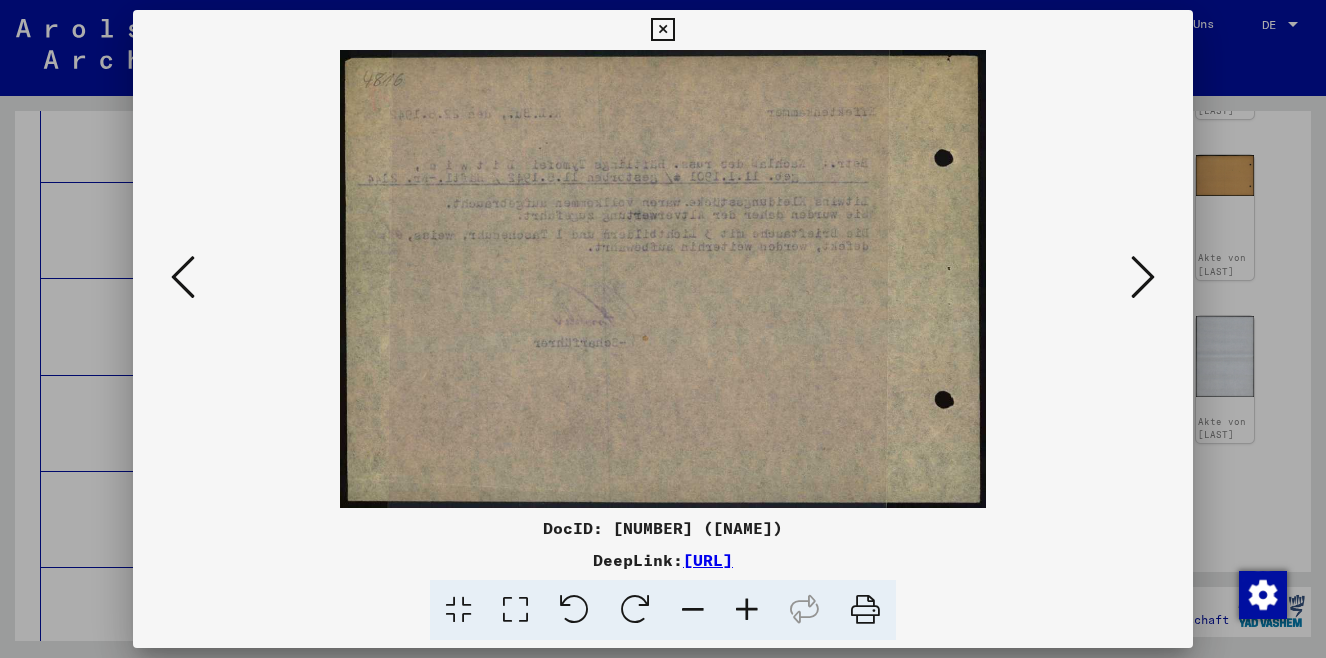 click at bounding box center [1143, 277] 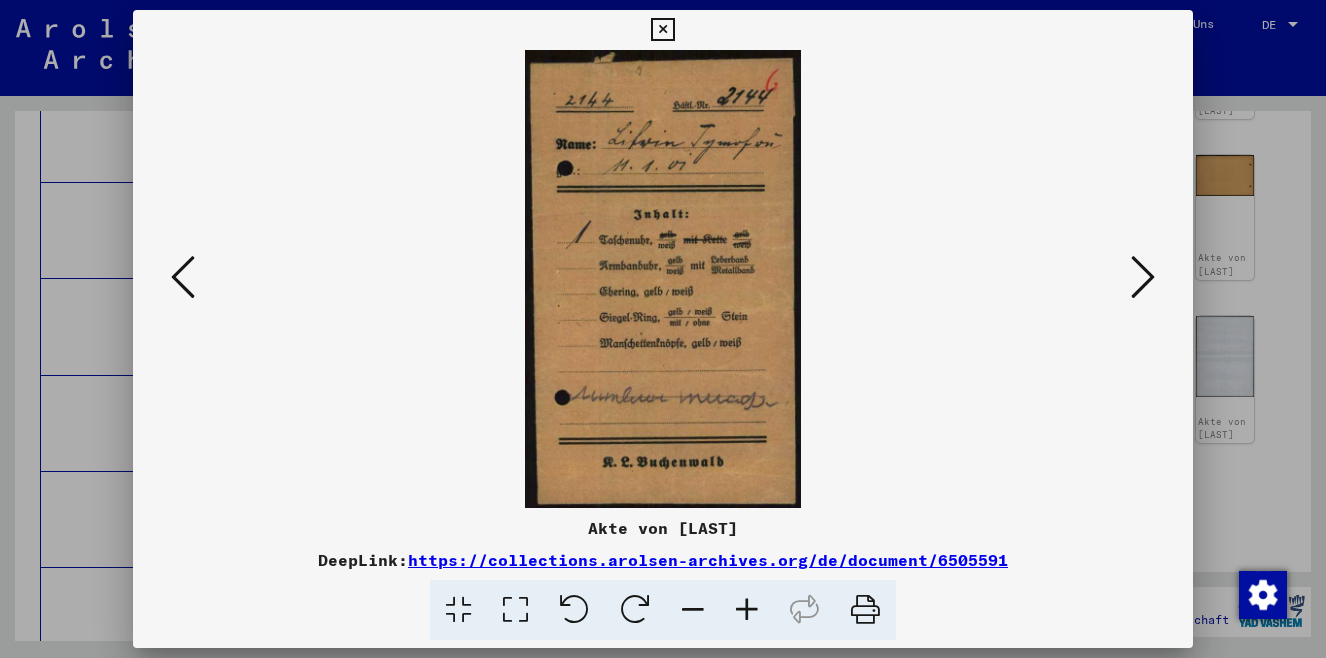 click at bounding box center (1143, 277) 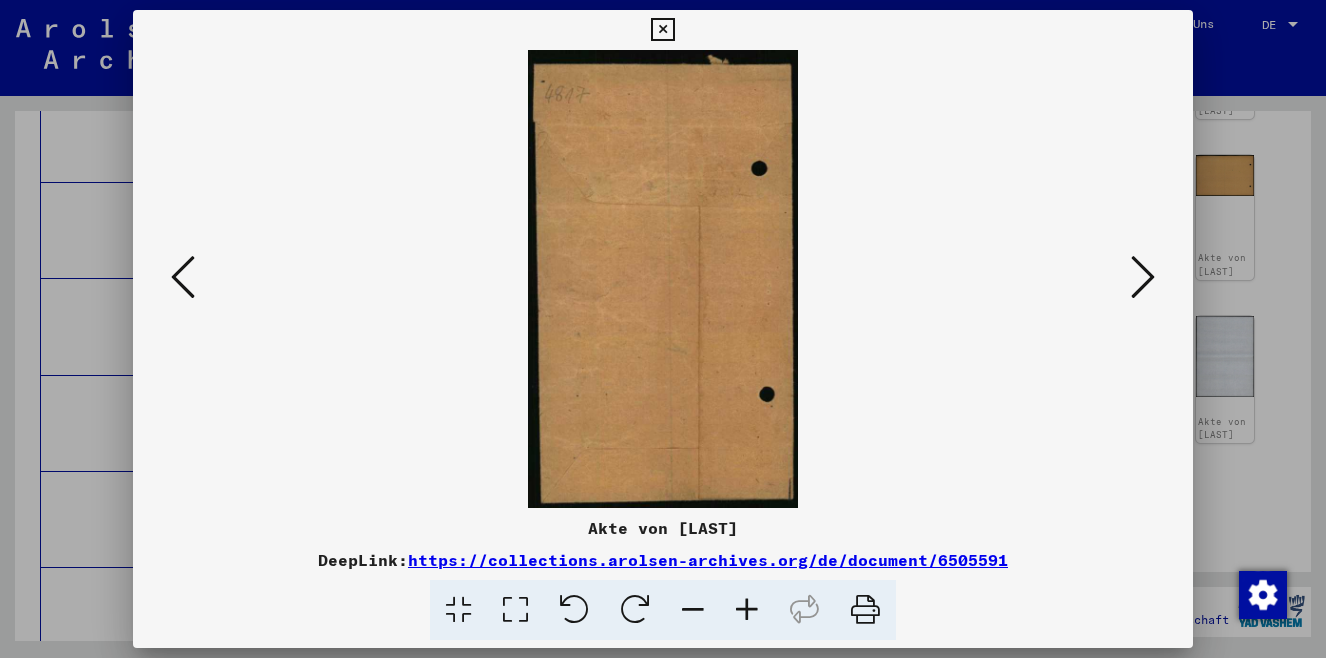 click at bounding box center [1143, 277] 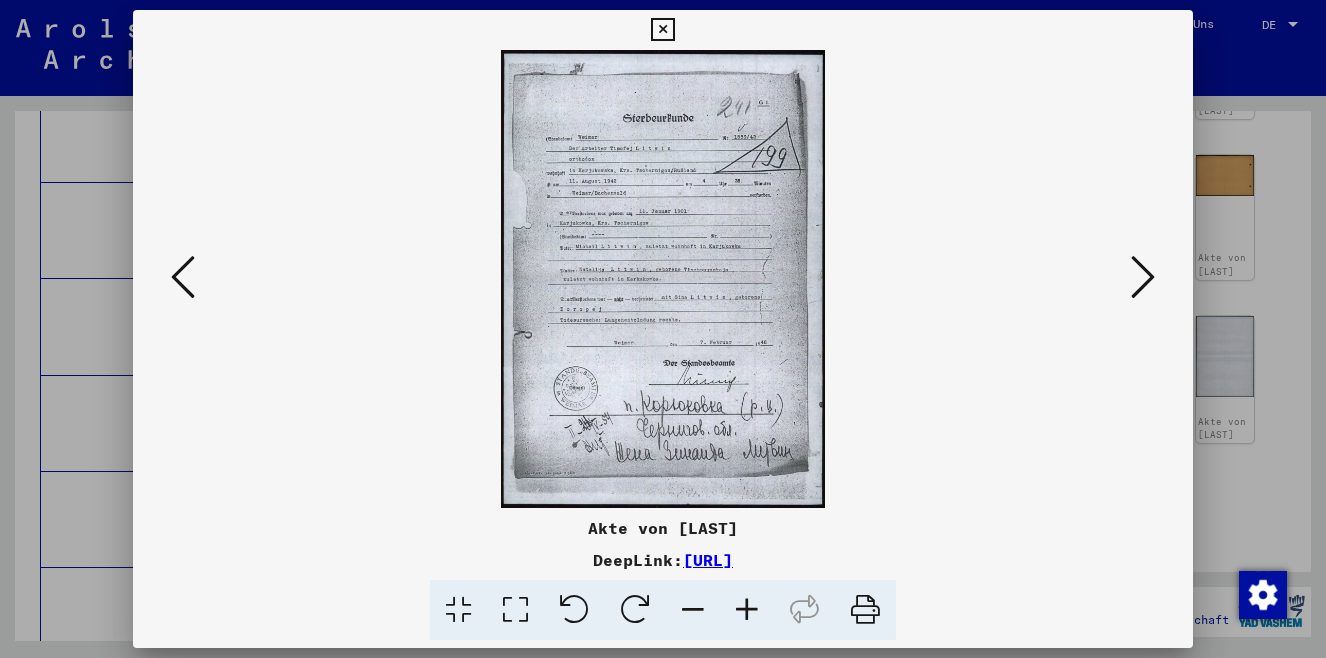 click at bounding box center (1143, 277) 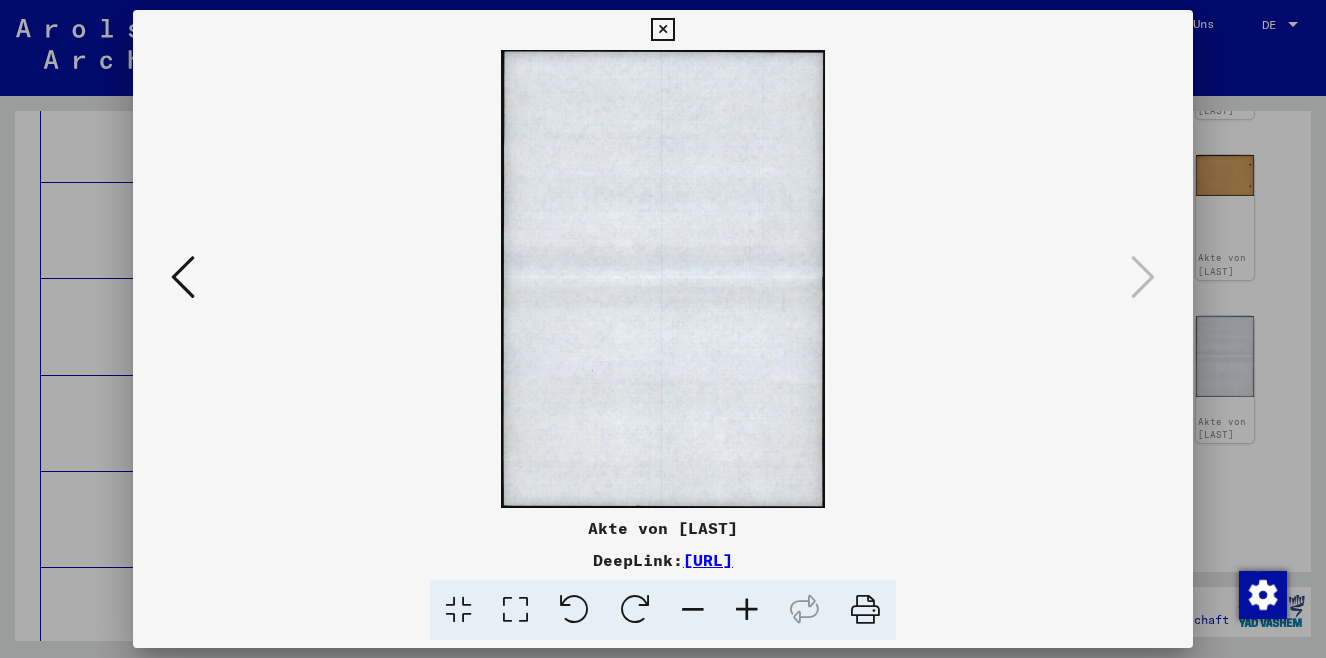 click at bounding box center (1143, 277) 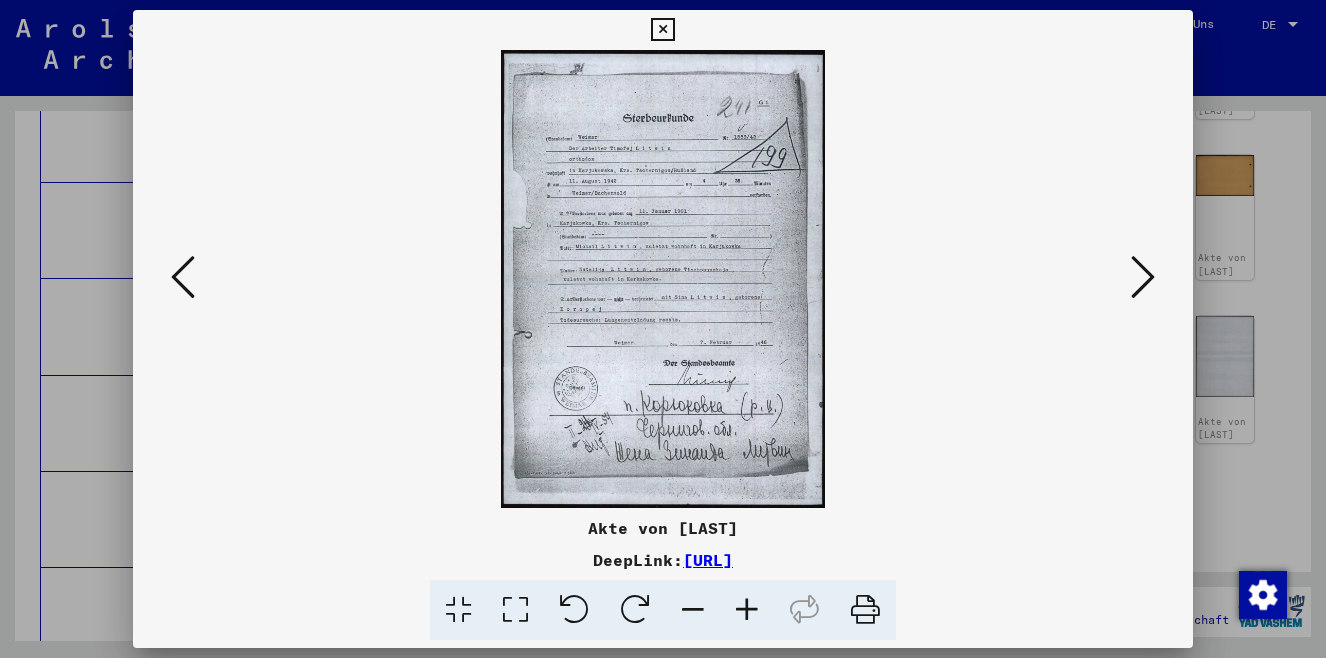 click at bounding box center [183, 277] 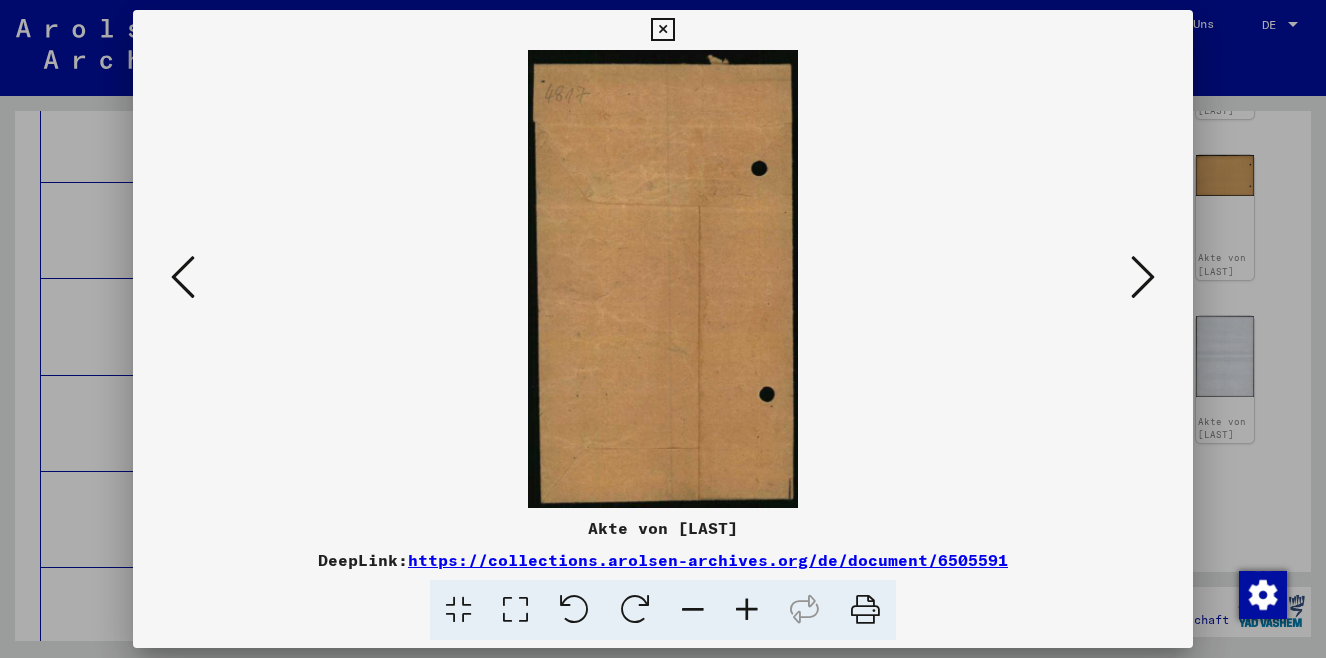 click at bounding box center (183, 277) 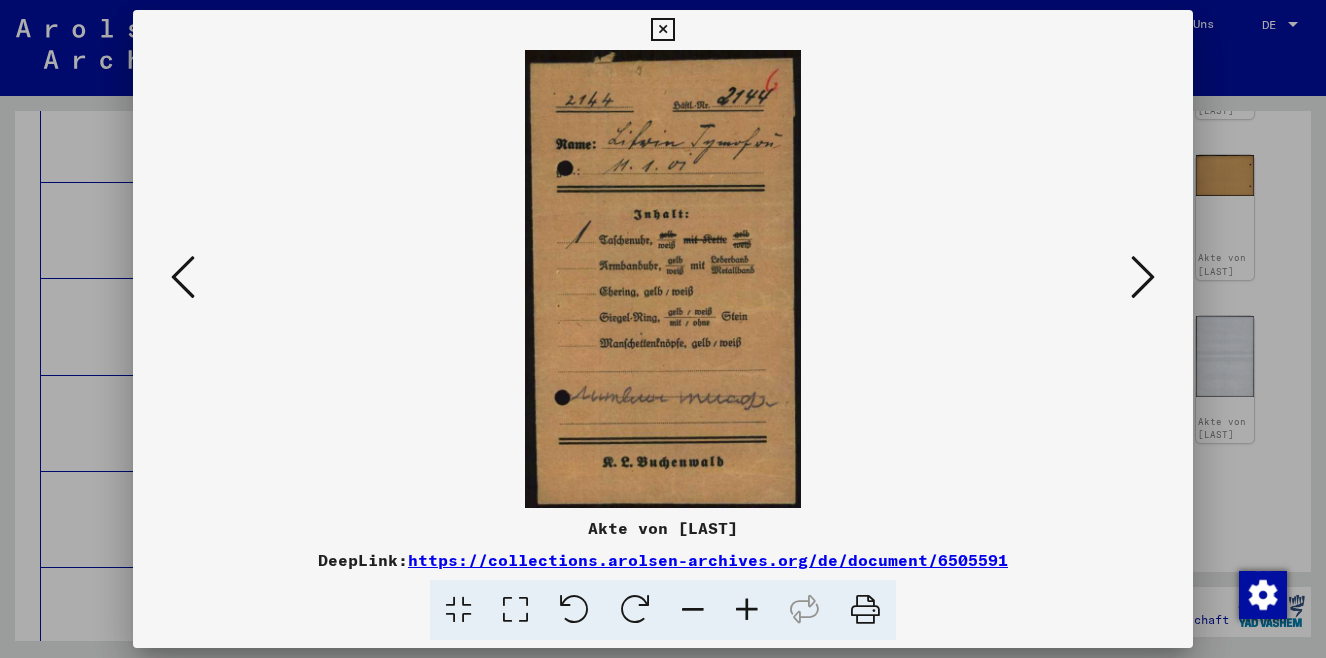 click at bounding box center (183, 277) 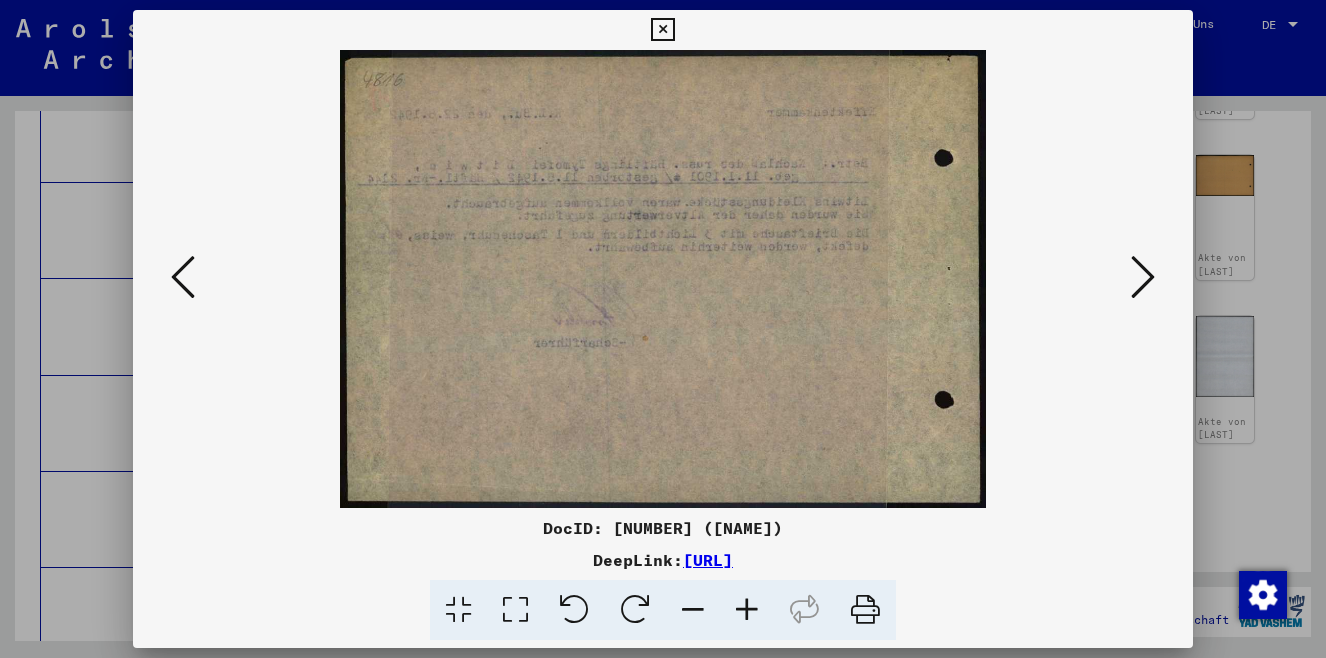 click at bounding box center (183, 277) 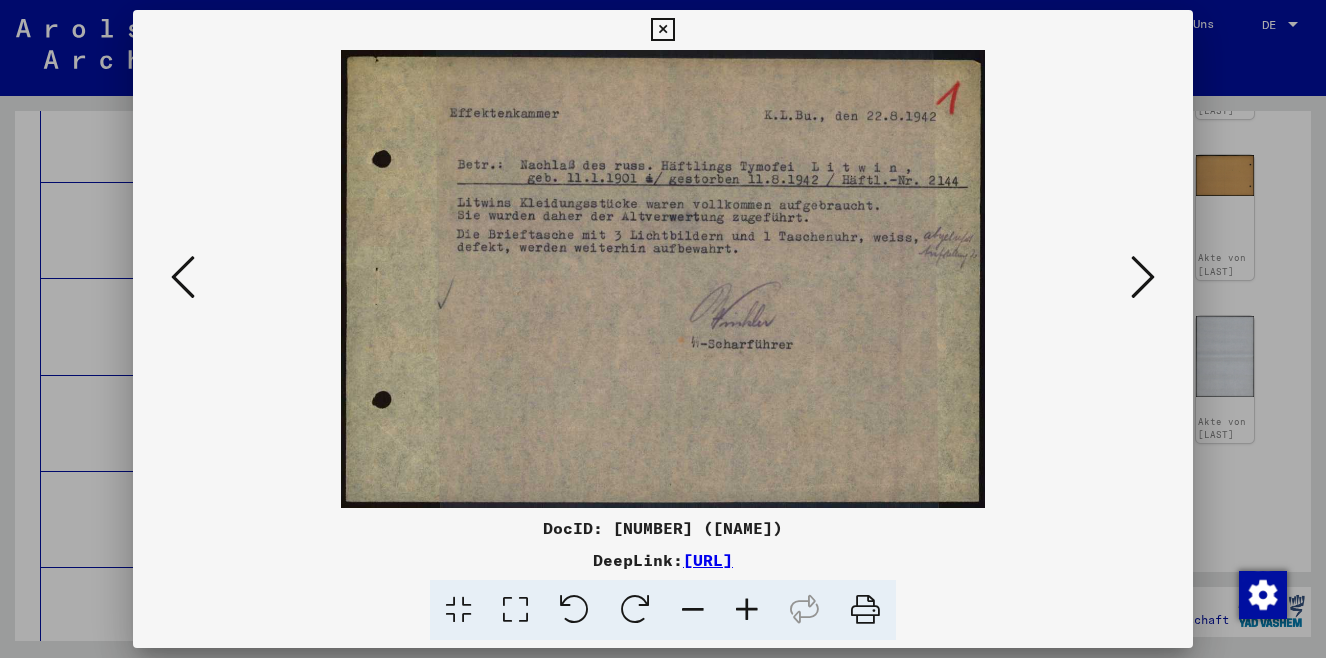 click at bounding box center [183, 277] 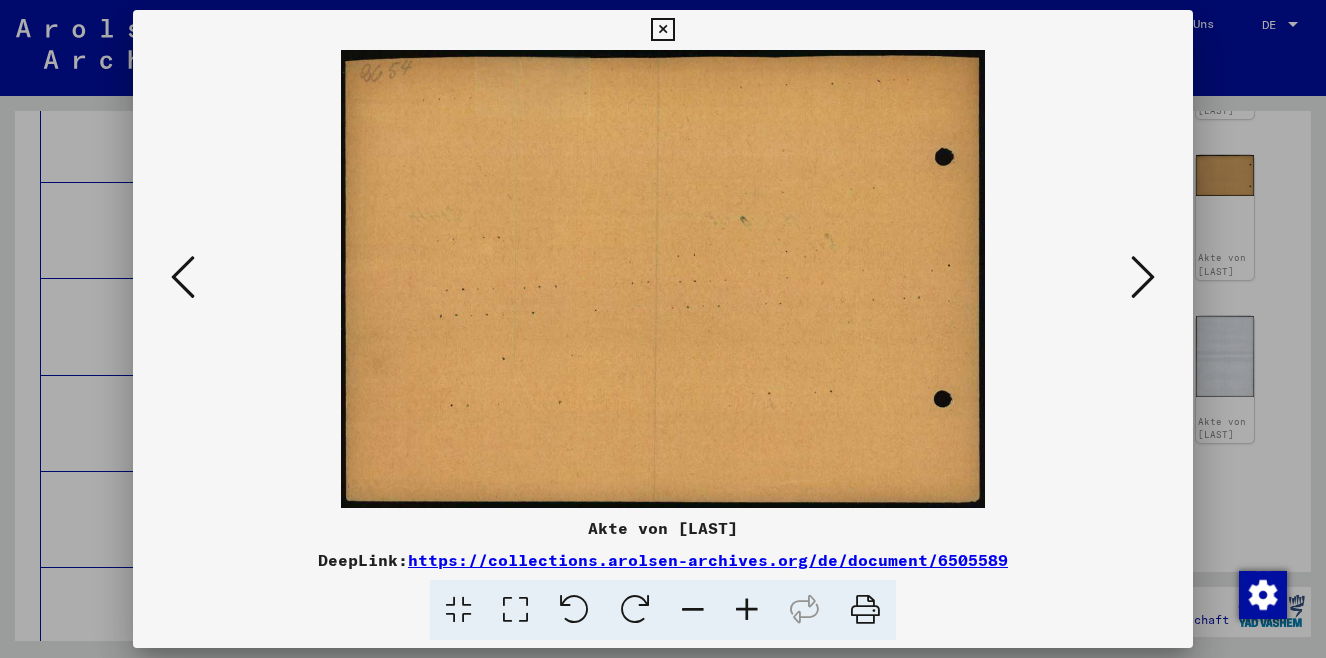 click at bounding box center (183, 277) 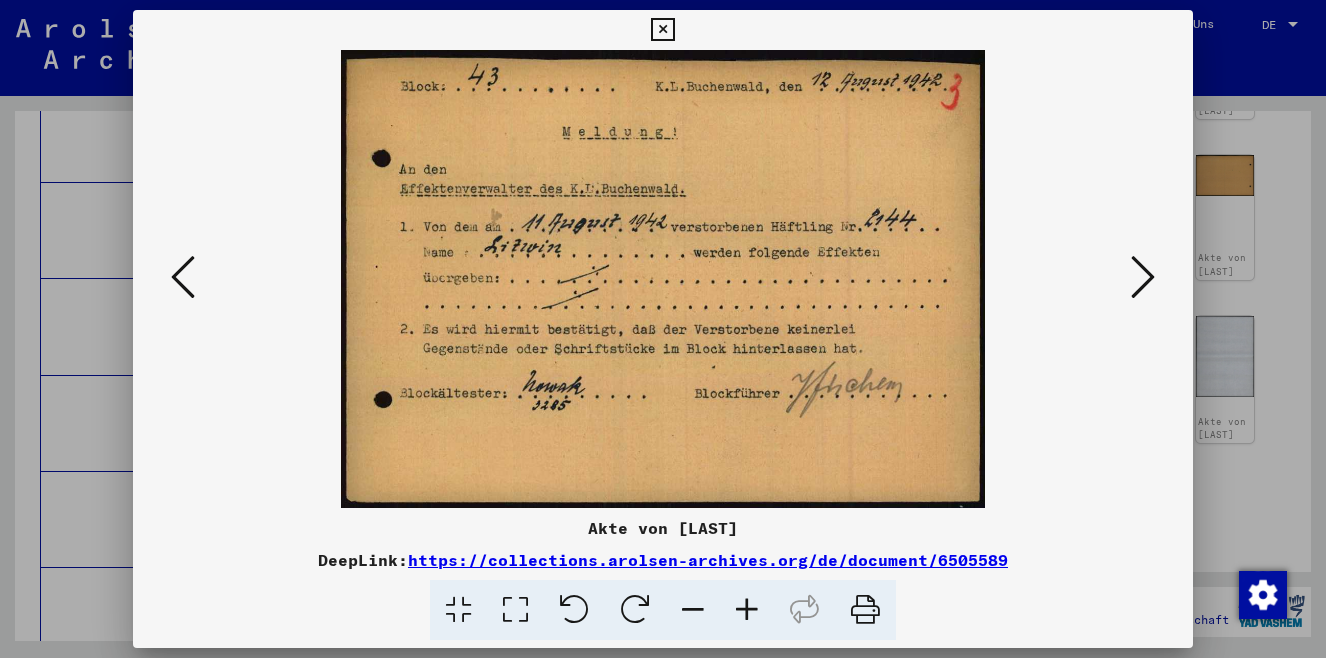 click at bounding box center [183, 277] 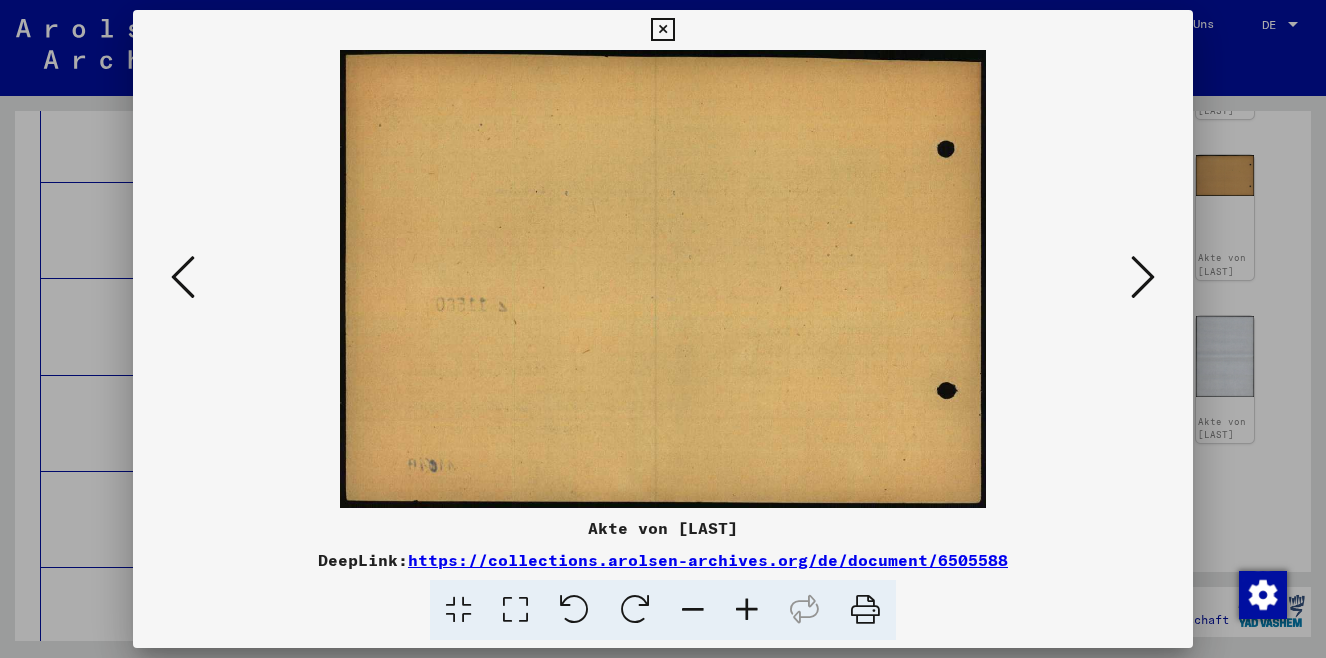 click at bounding box center (183, 277) 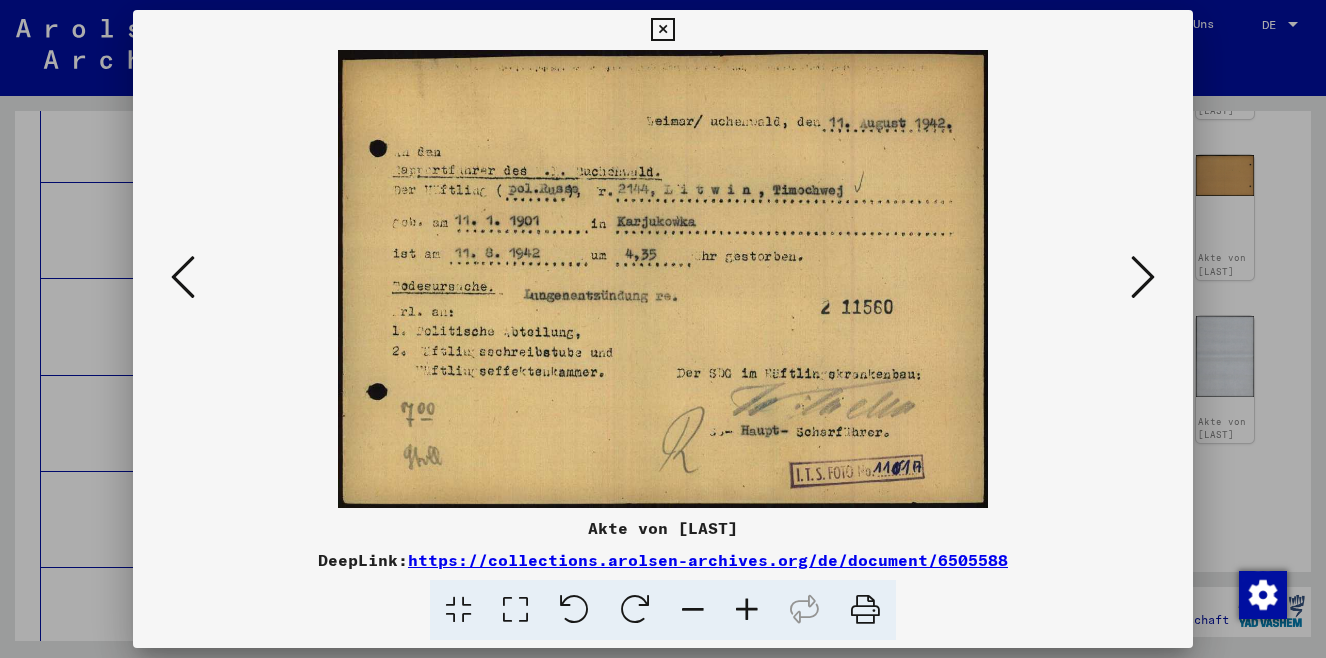 click at bounding box center [183, 277] 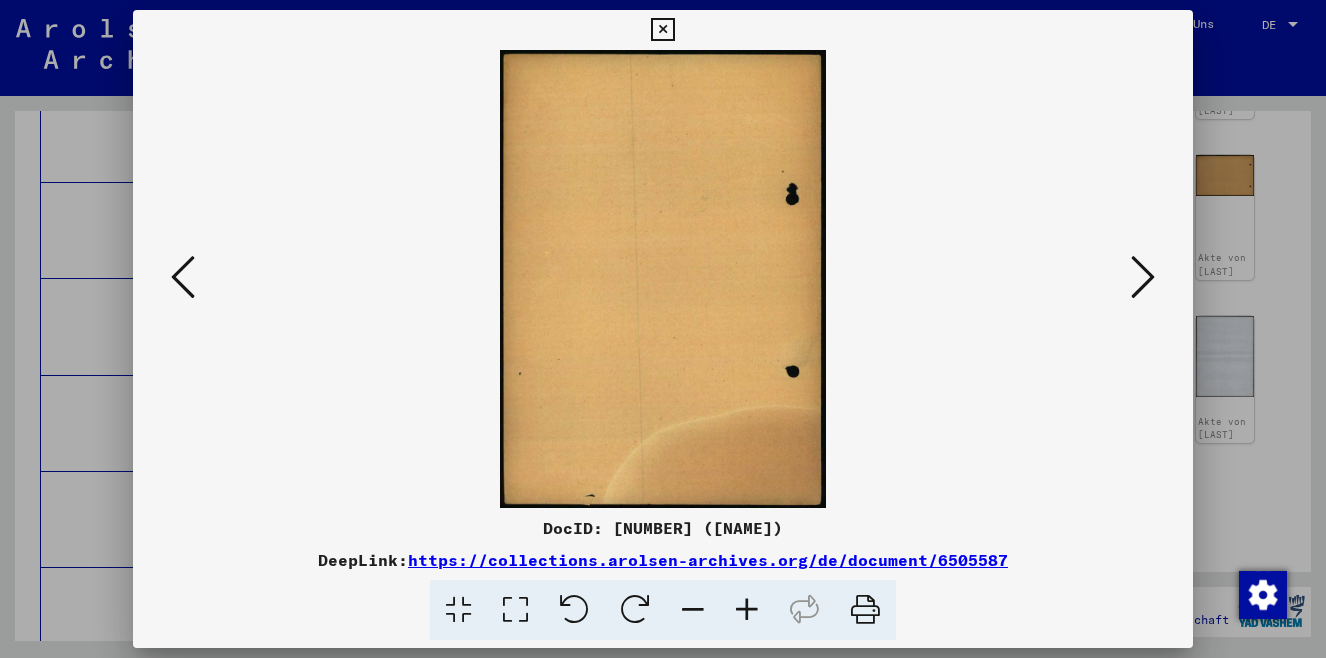 click at bounding box center [183, 277] 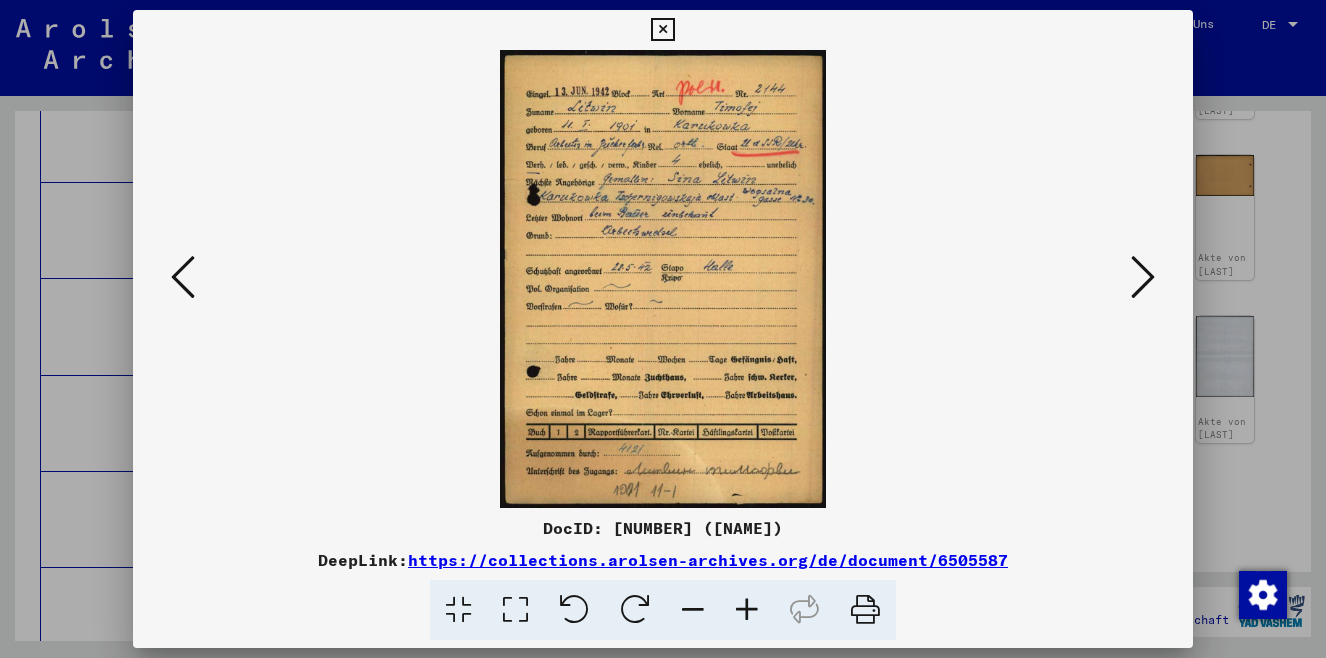 click at bounding box center [183, 277] 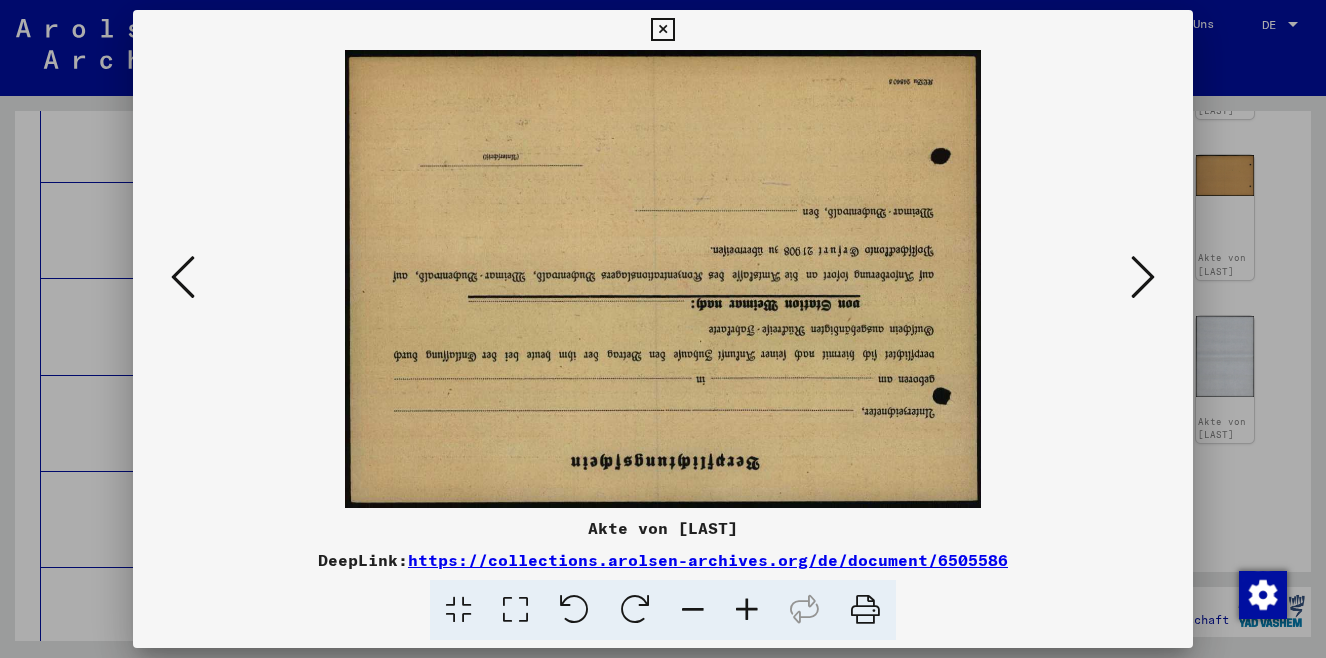 click at bounding box center (635, 610) 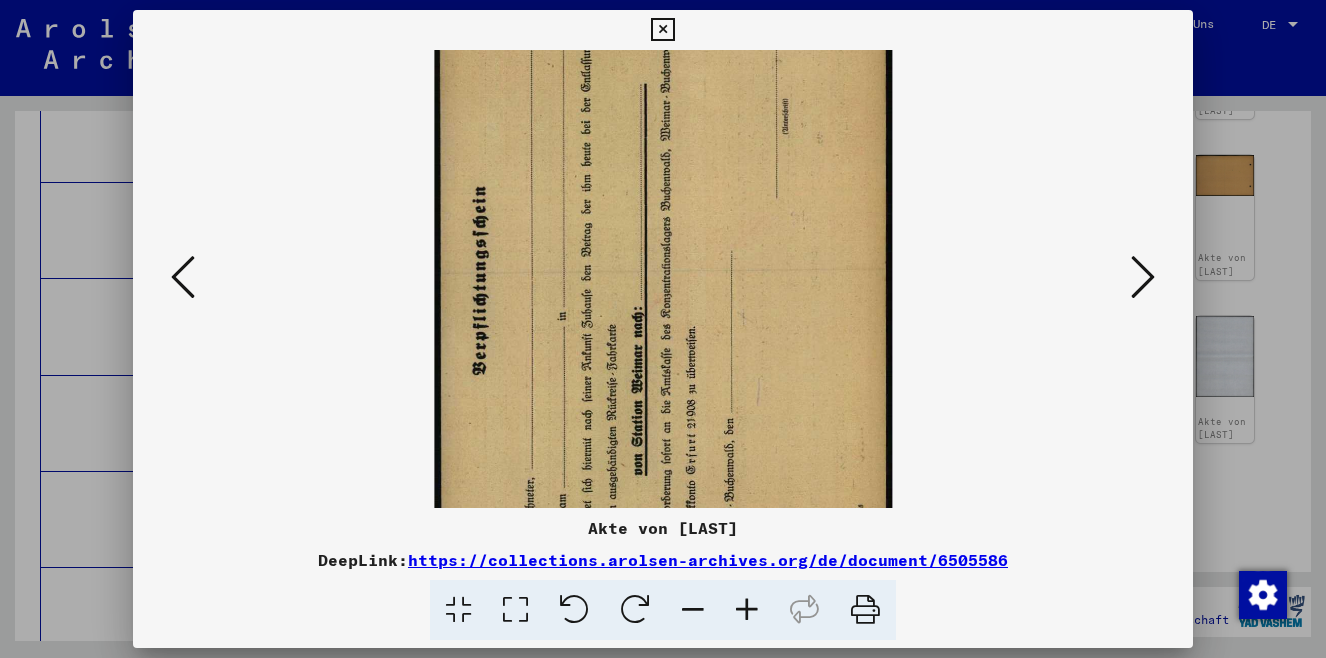 click at bounding box center (635, 610) 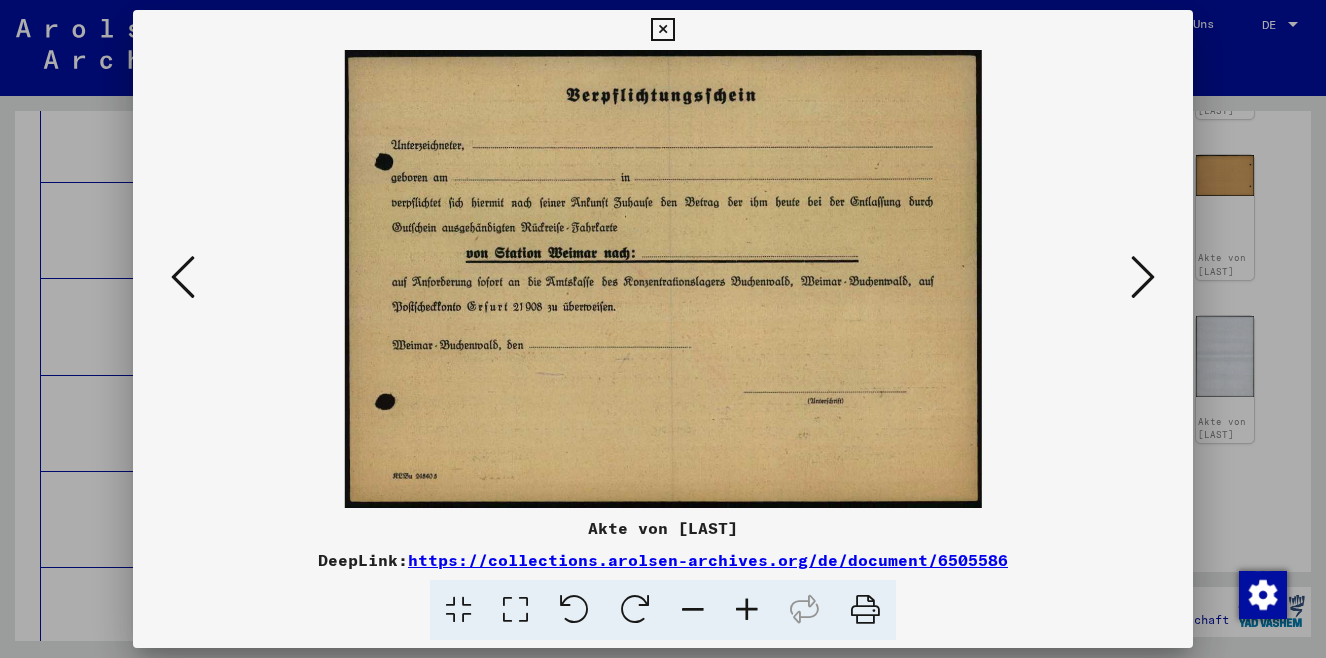 click at bounding box center [183, 277] 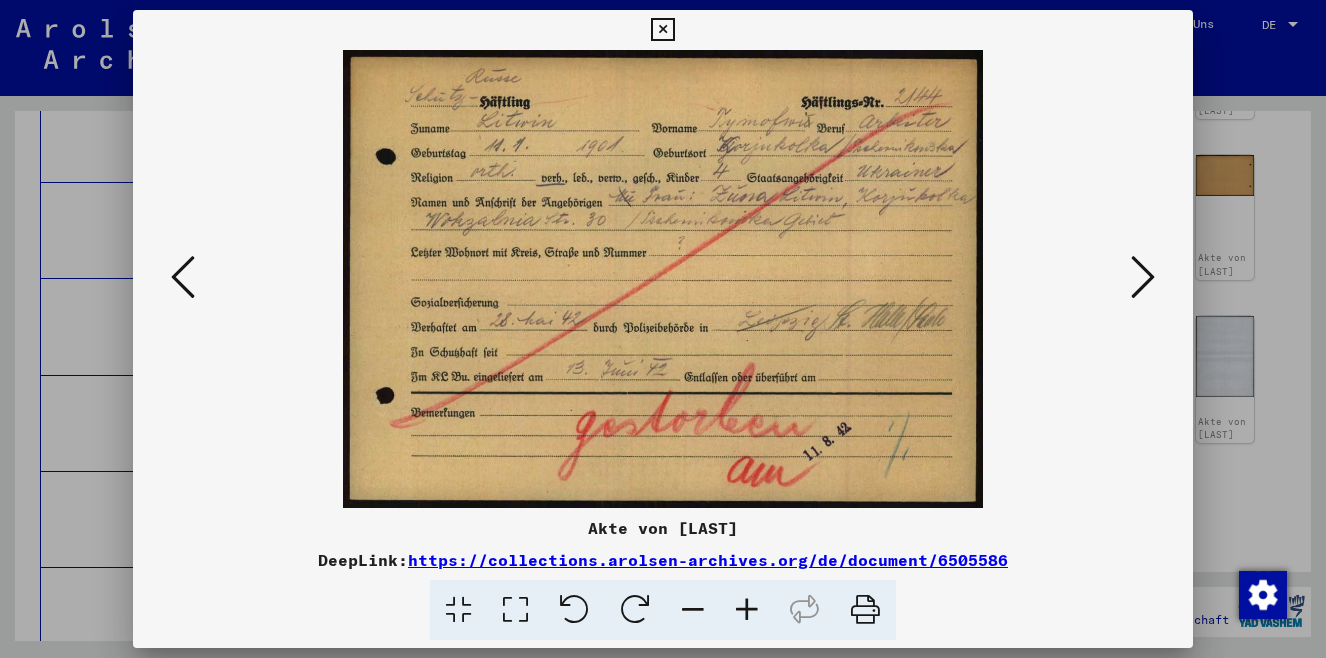 click at bounding box center [183, 277] 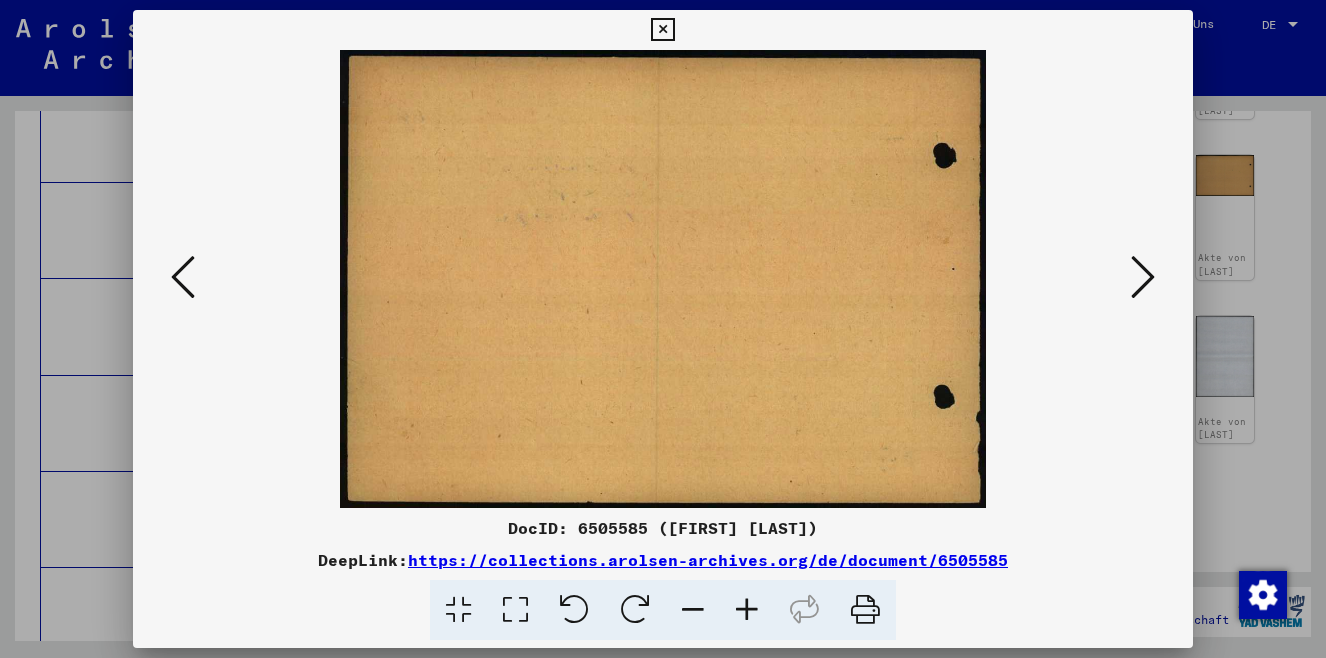 click at bounding box center (183, 277) 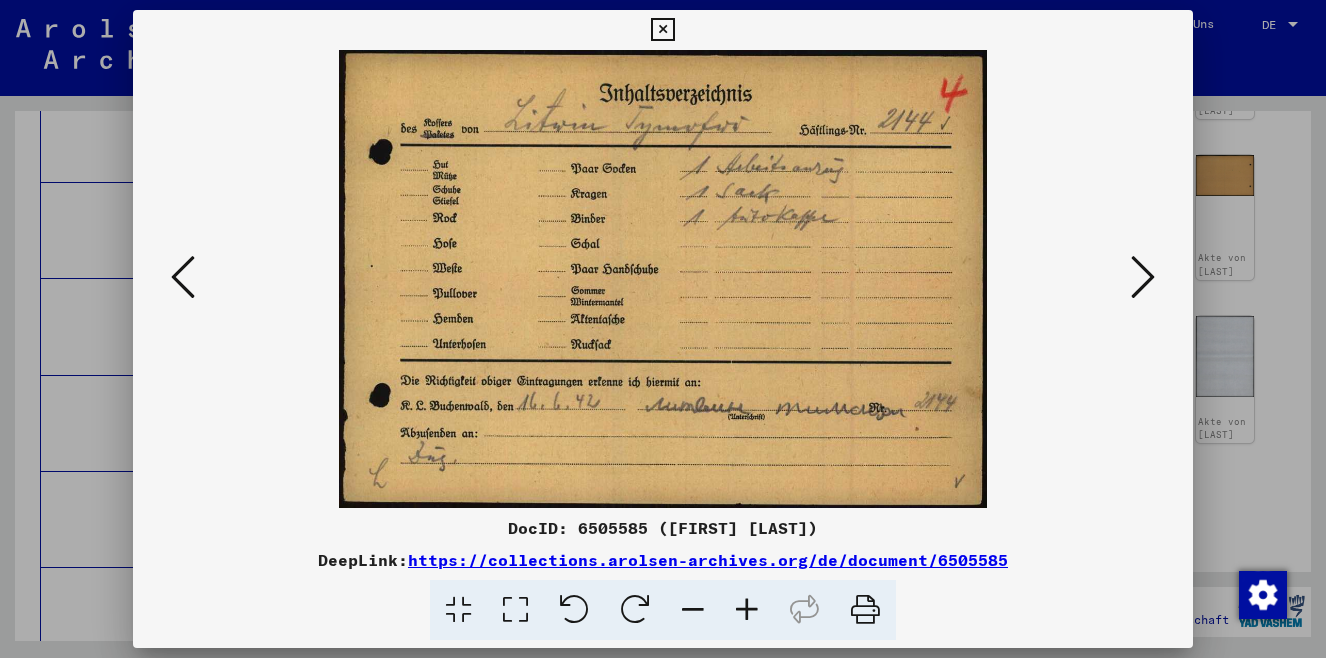 click at bounding box center (183, 277) 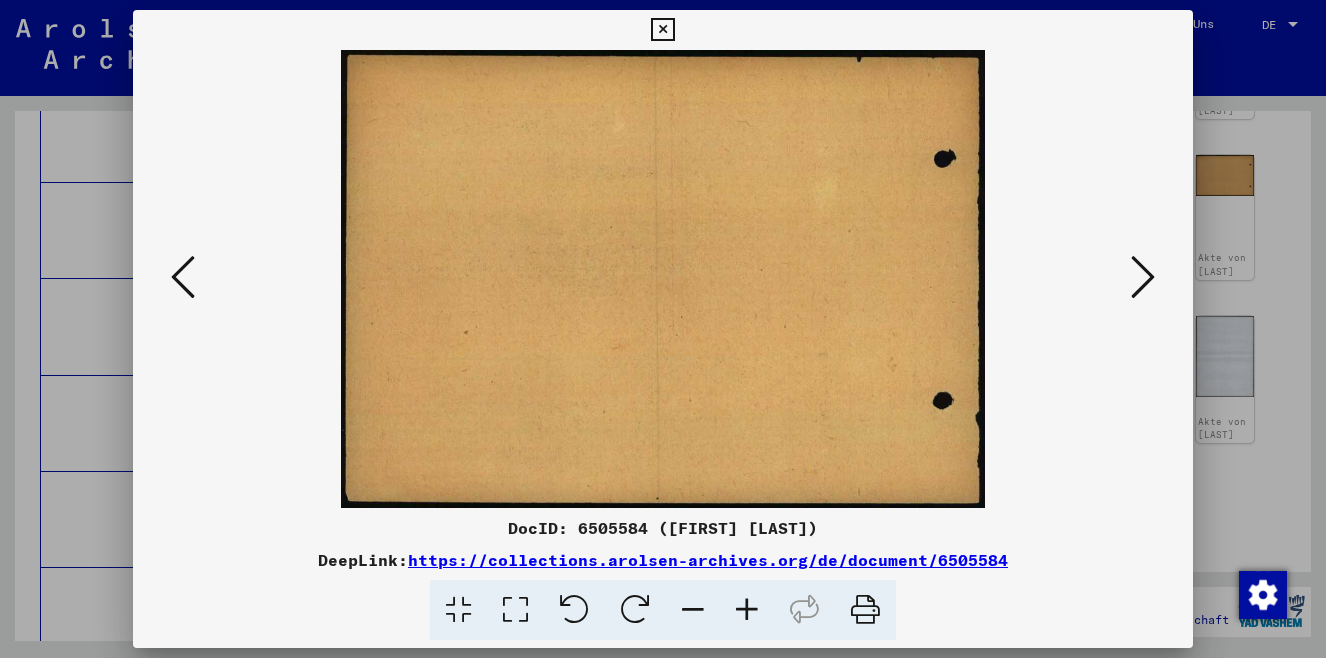 click at bounding box center [183, 277] 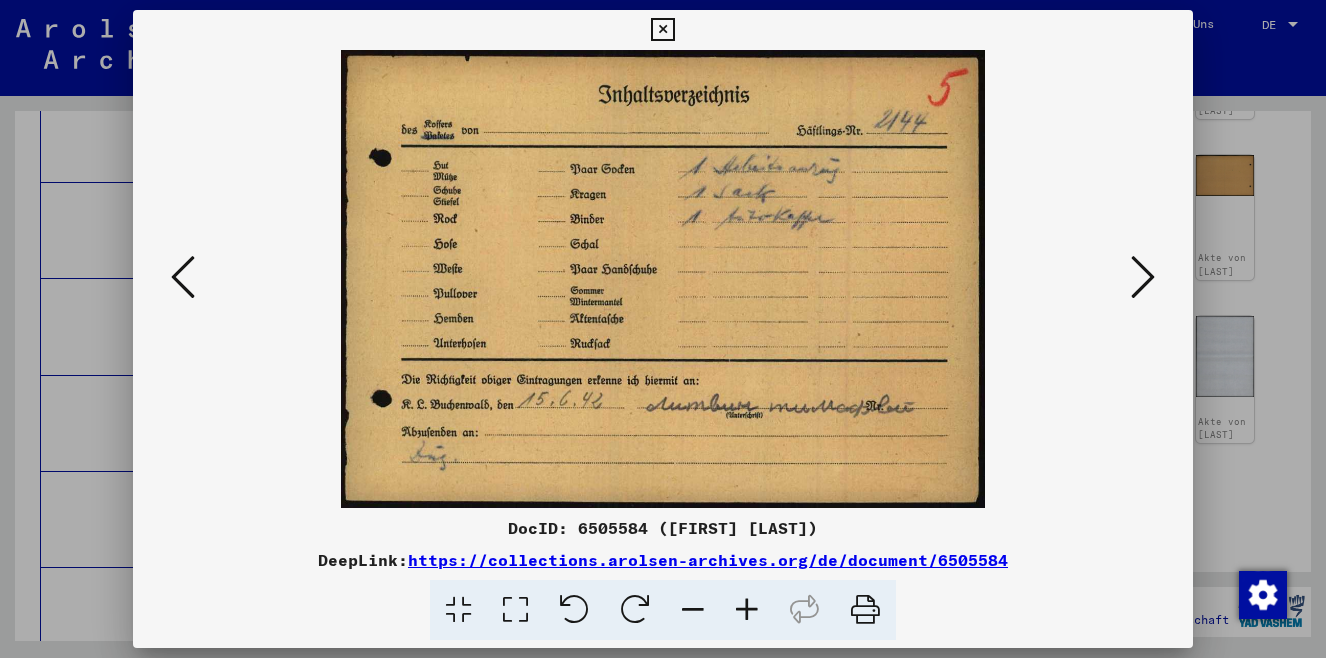 click at bounding box center (183, 277) 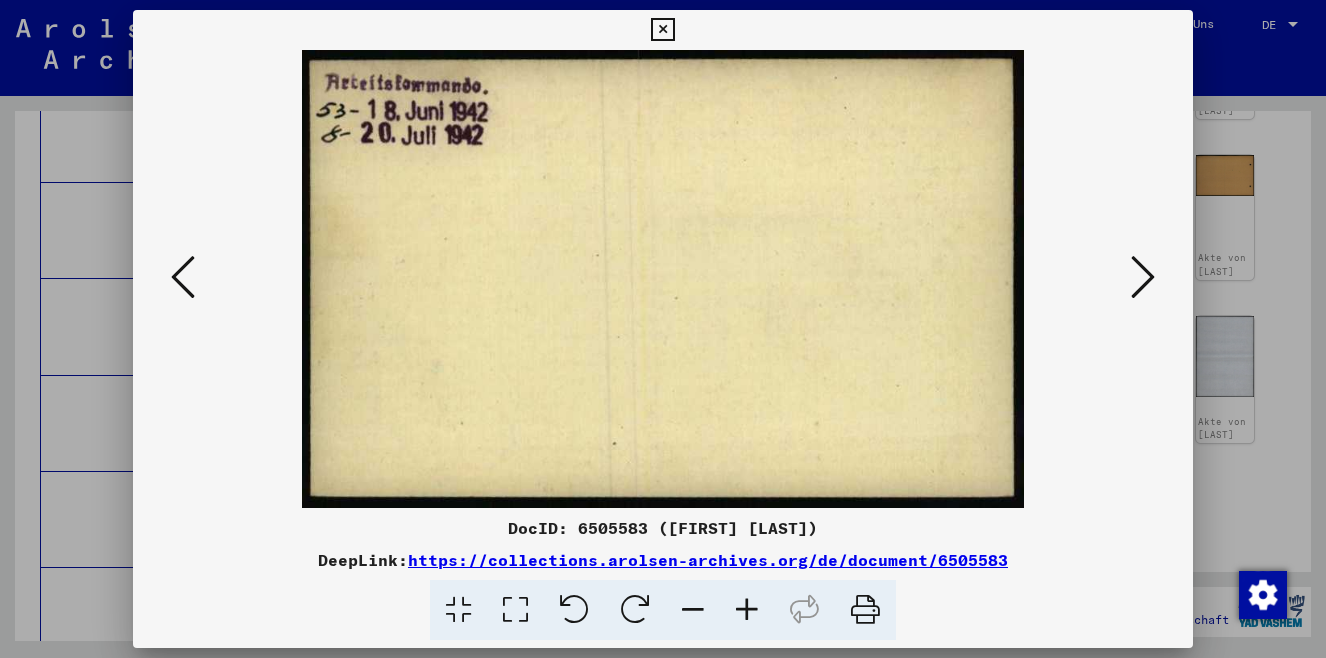 click at bounding box center (183, 277) 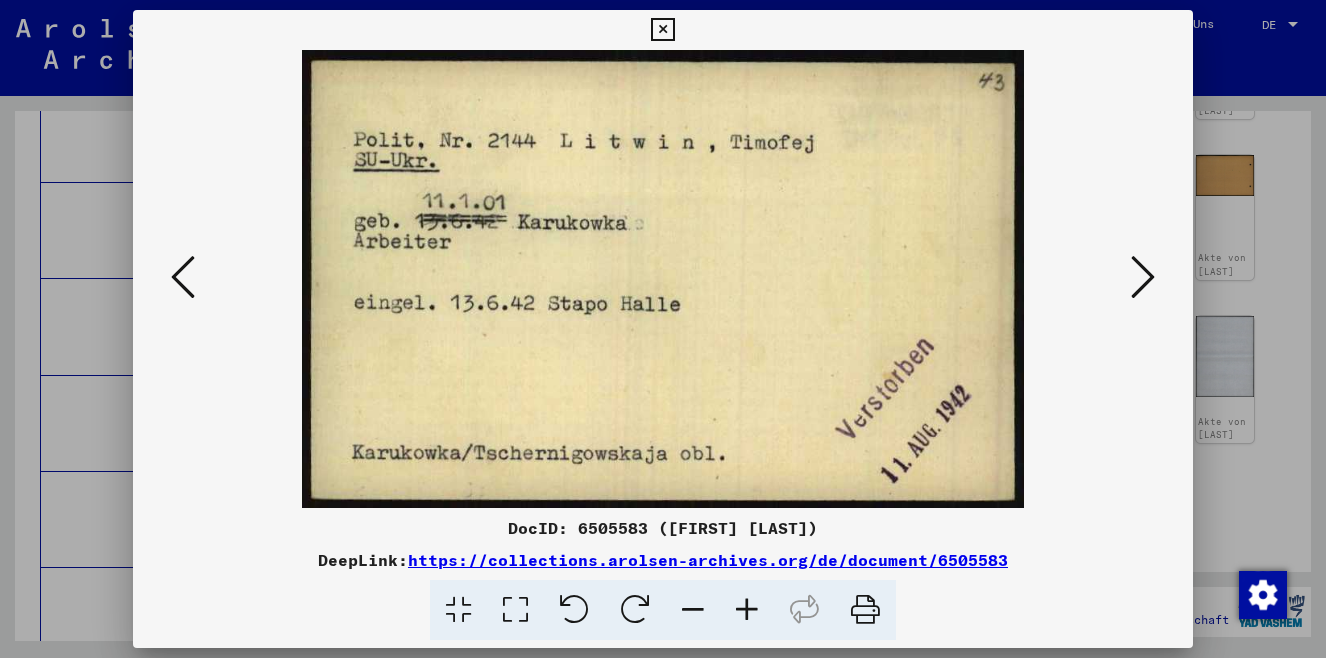 click at bounding box center [183, 277] 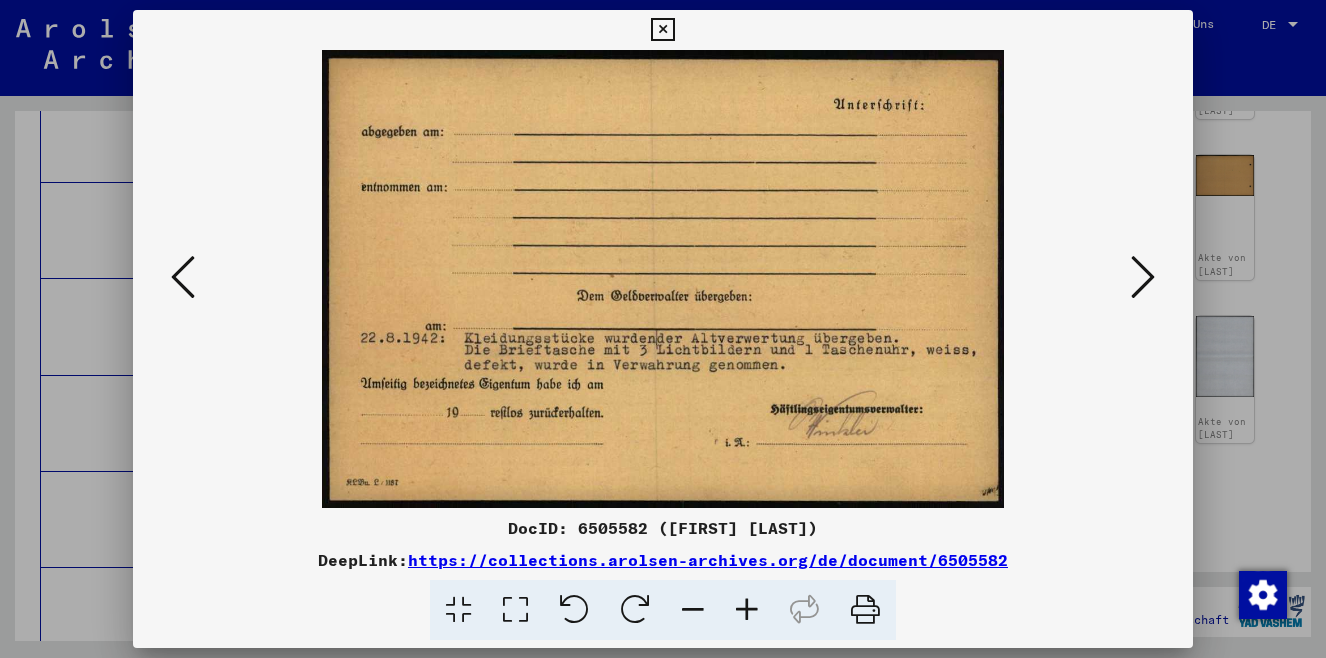 click at bounding box center (183, 277) 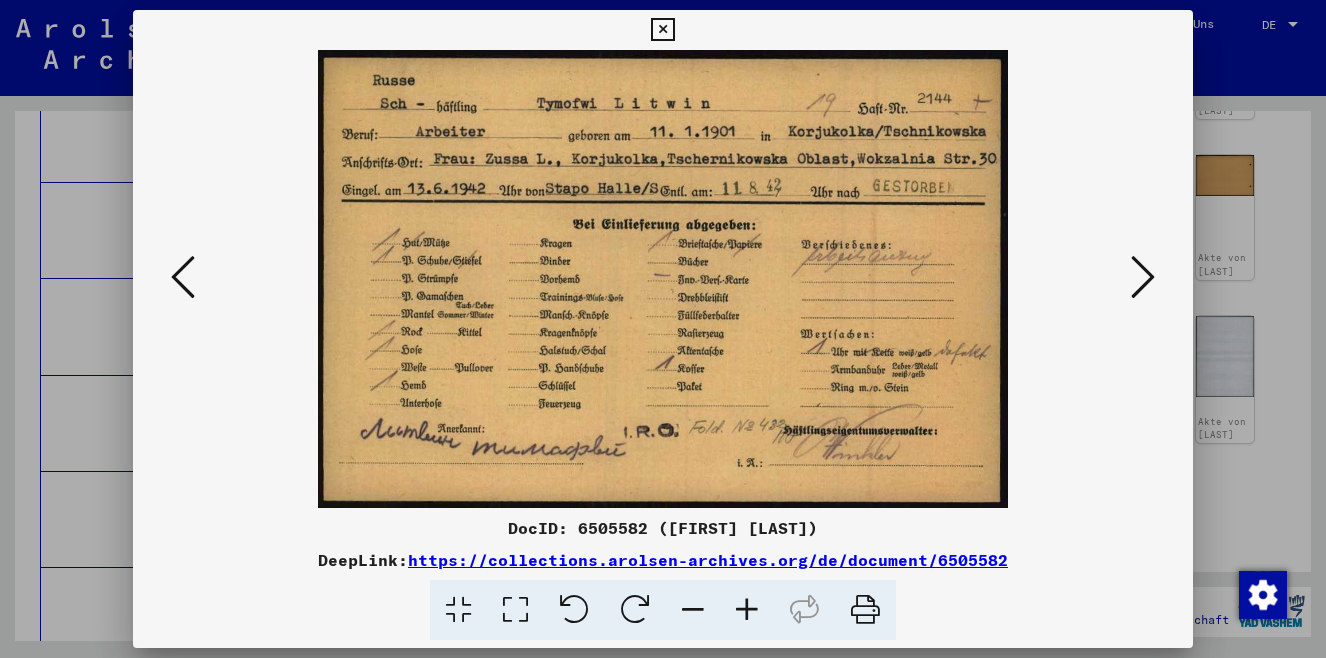 click at bounding box center [183, 277] 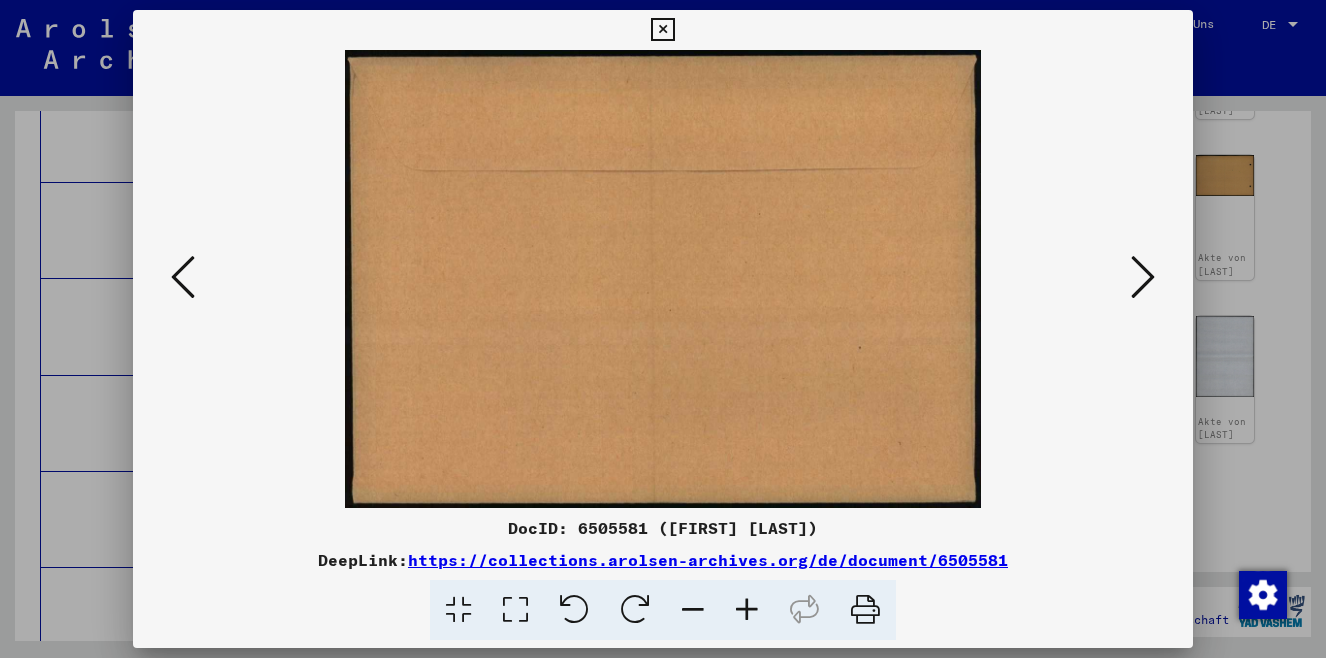 click at bounding box center (183, 277) 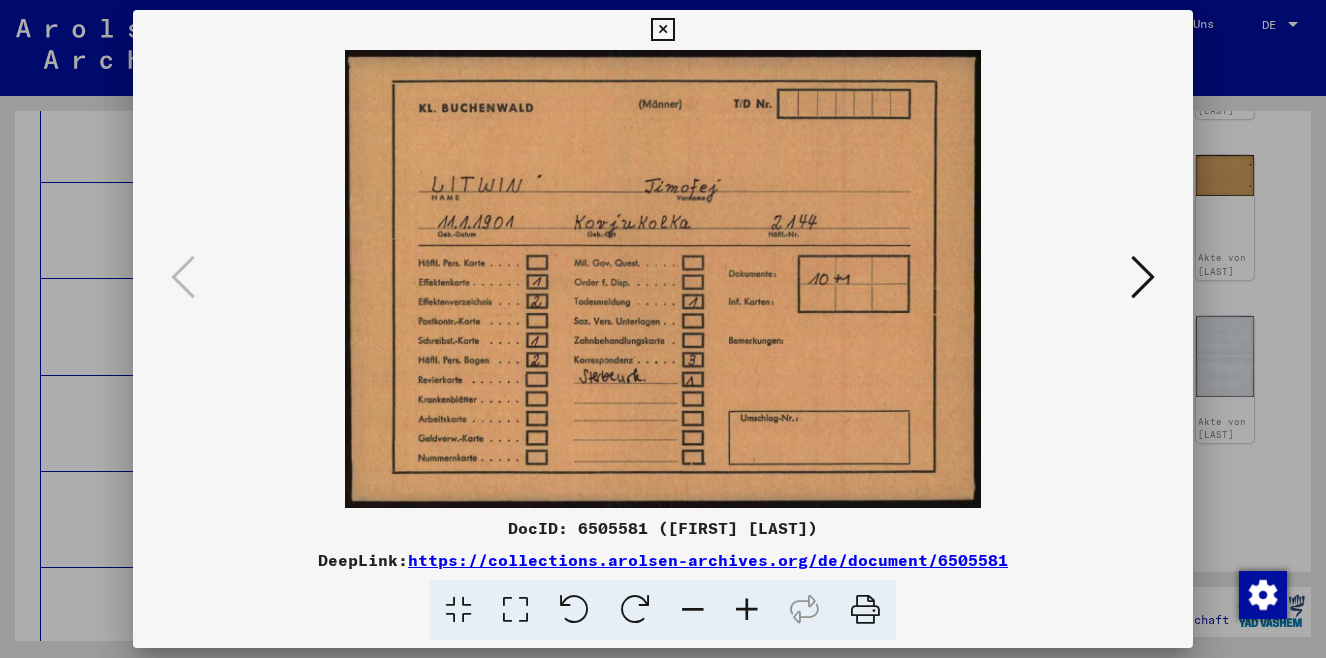 click at bounding box center [183, 277] 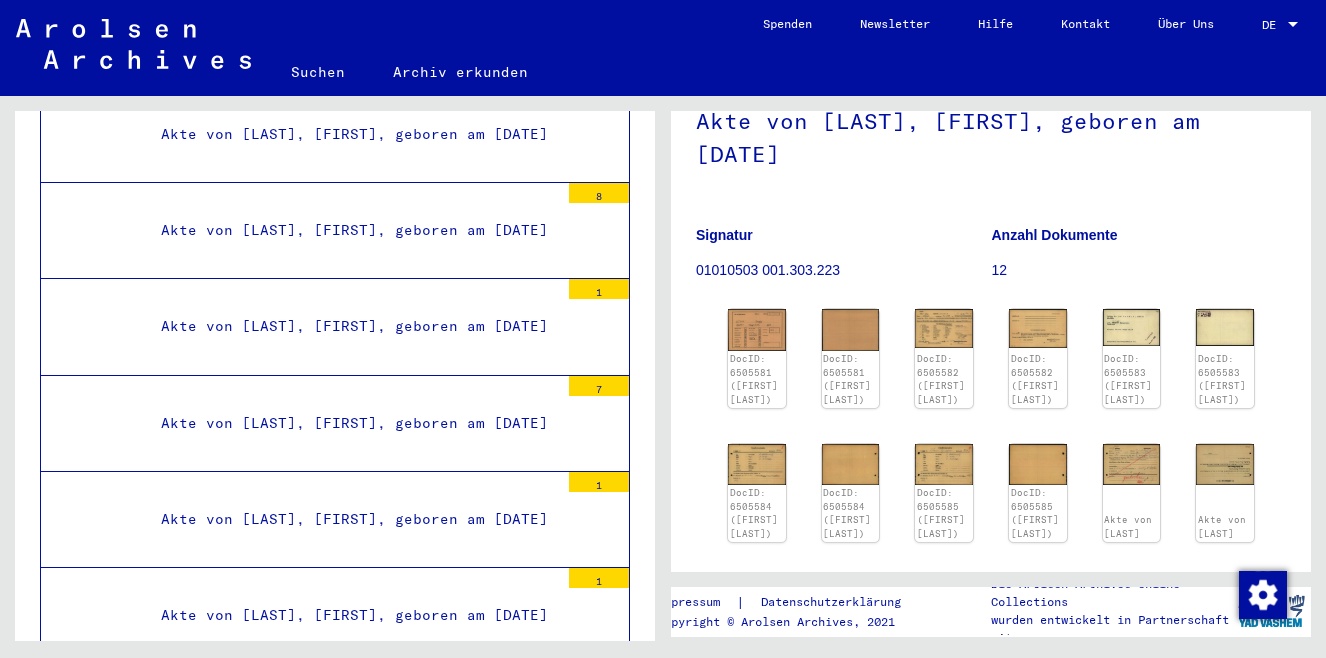 scroll, scrollTop: 175, scrollLeft: 0, axis: vertical 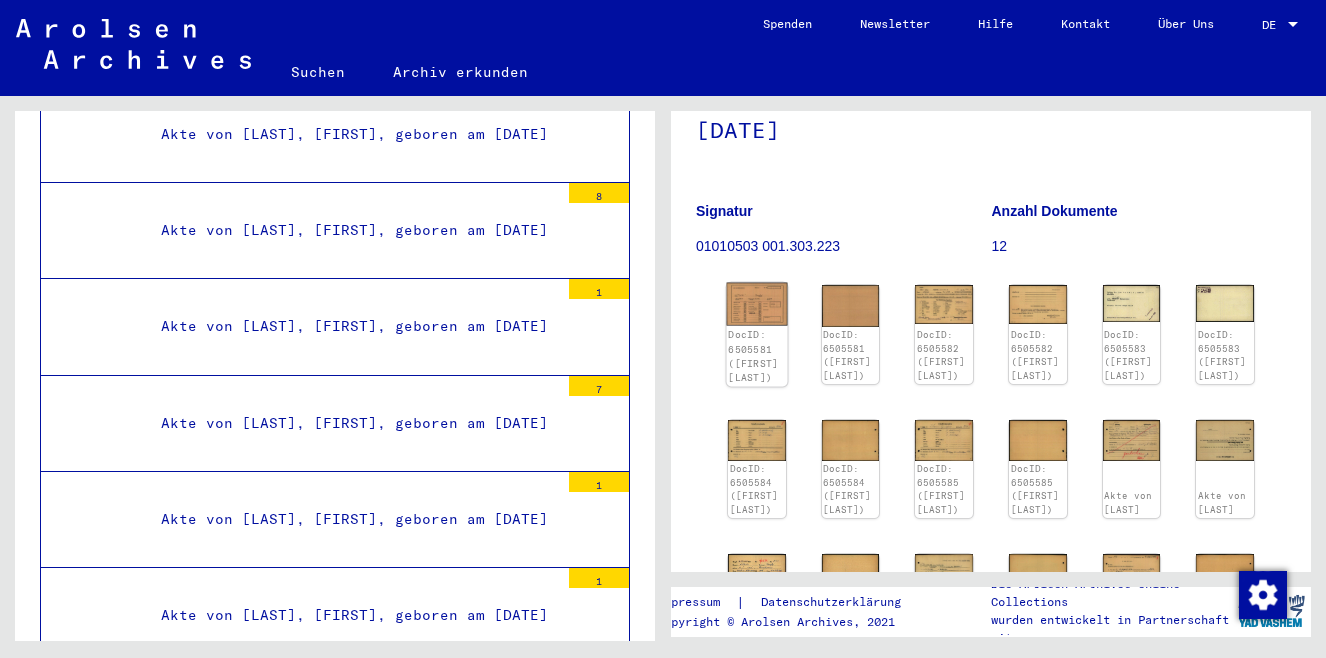 click 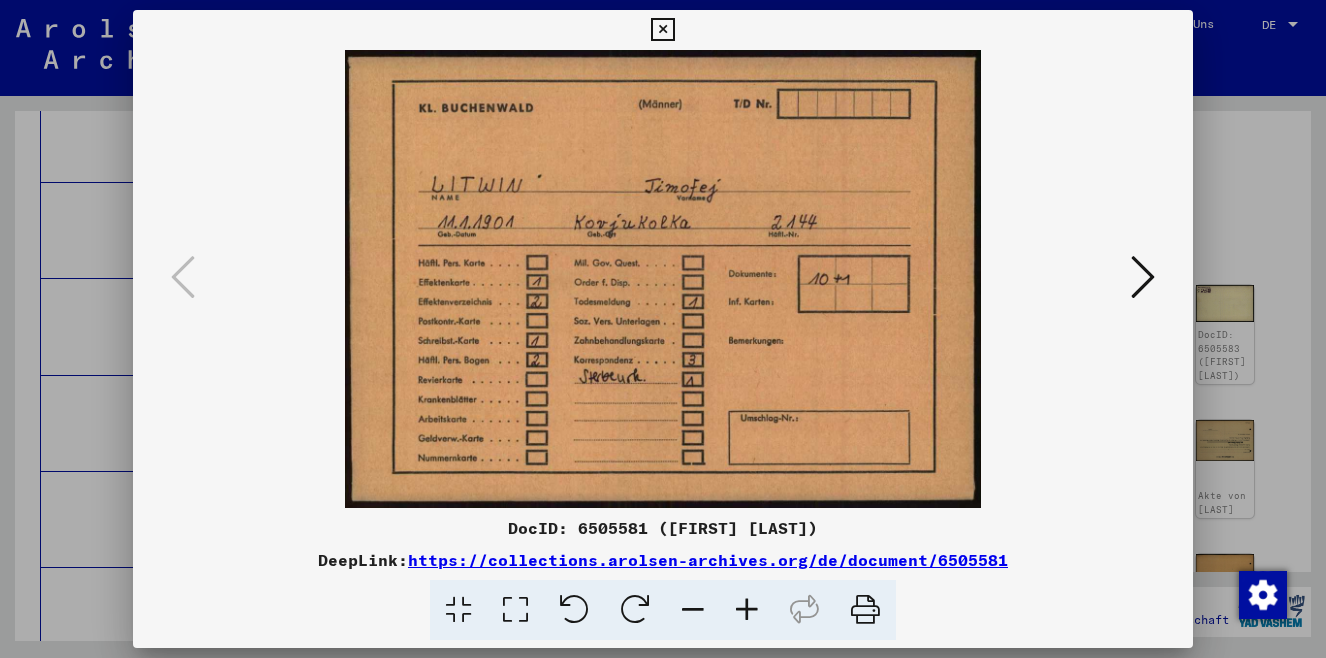 click at bounding box center [865, 610] 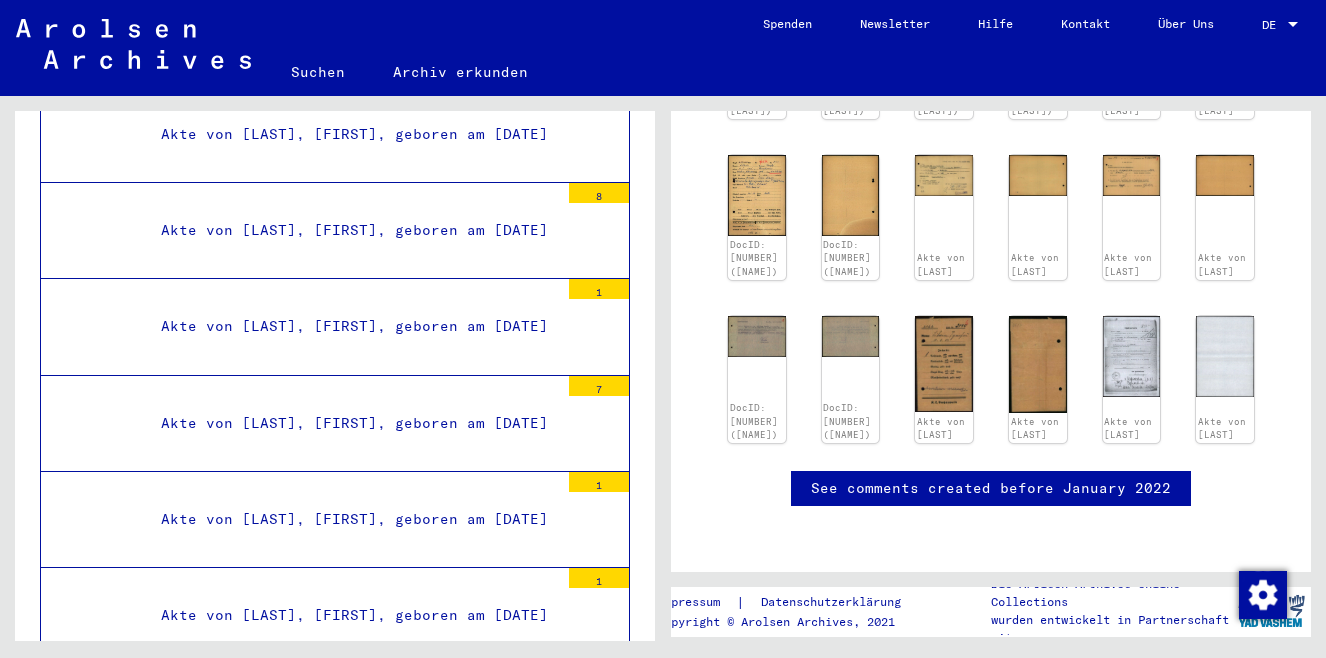 scroll, scrollTop: 637, scrollLeft: 0, axis: vertical 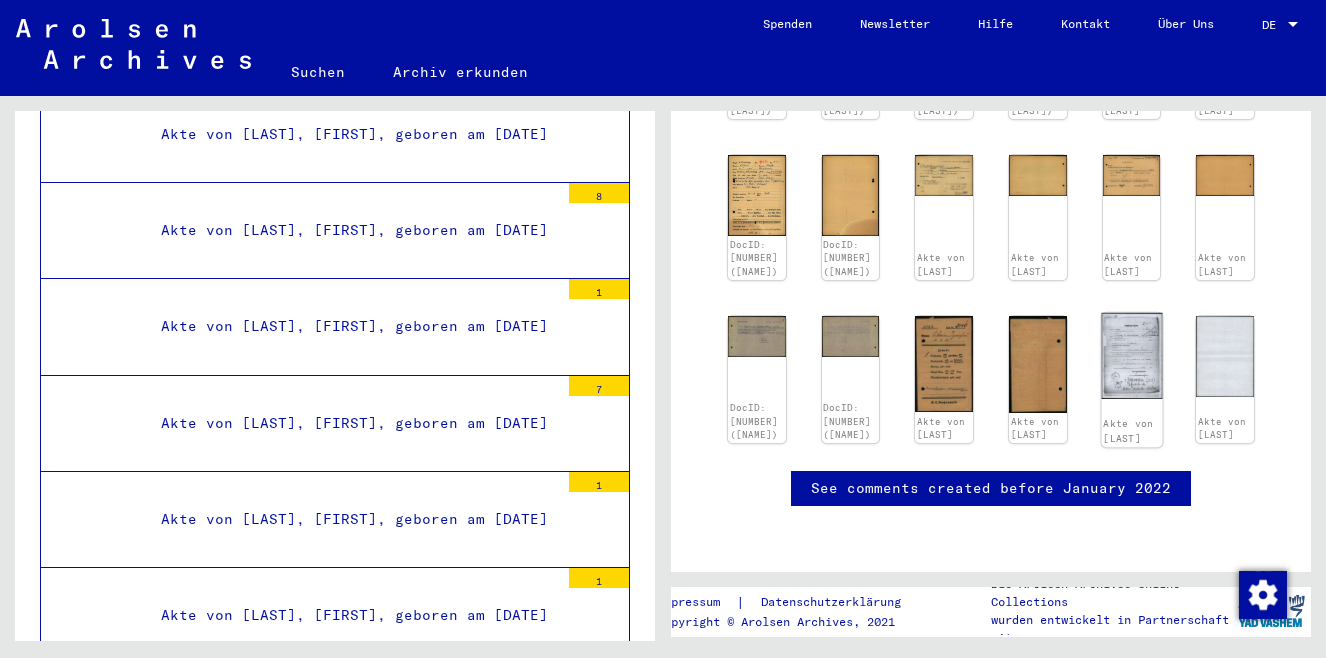 click 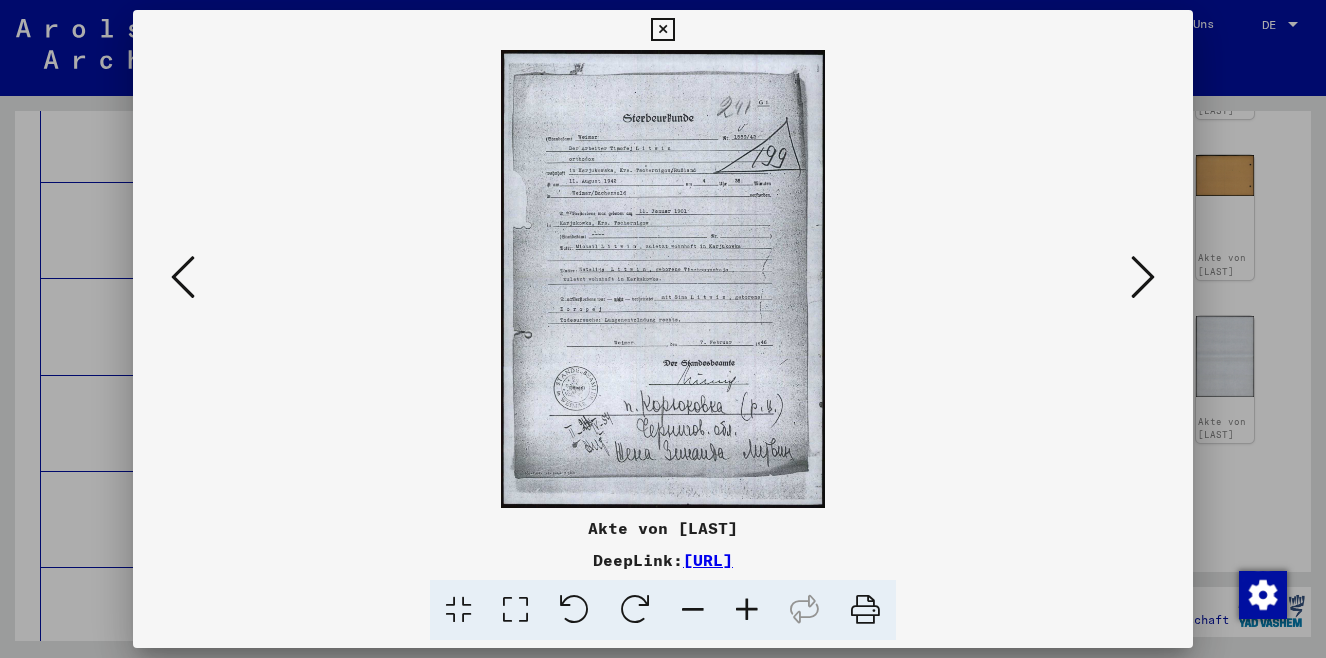 click at bounding box center [747, 610] 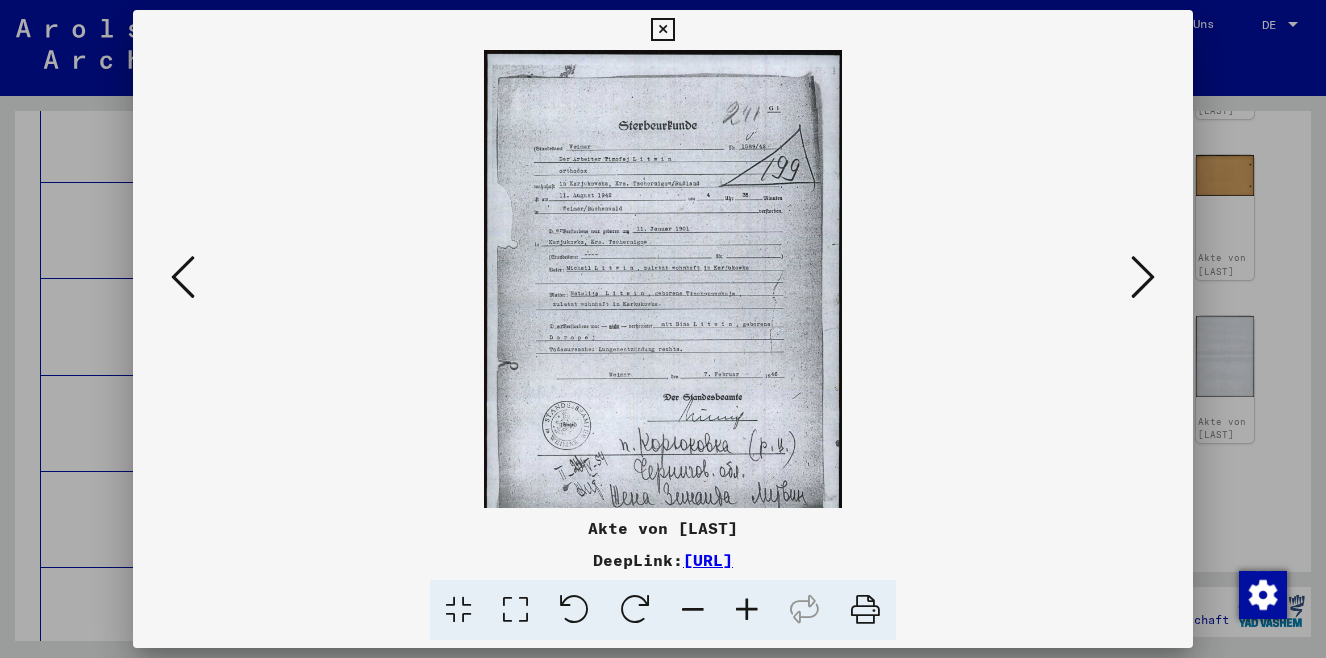 click at bounding box center (747, 610) 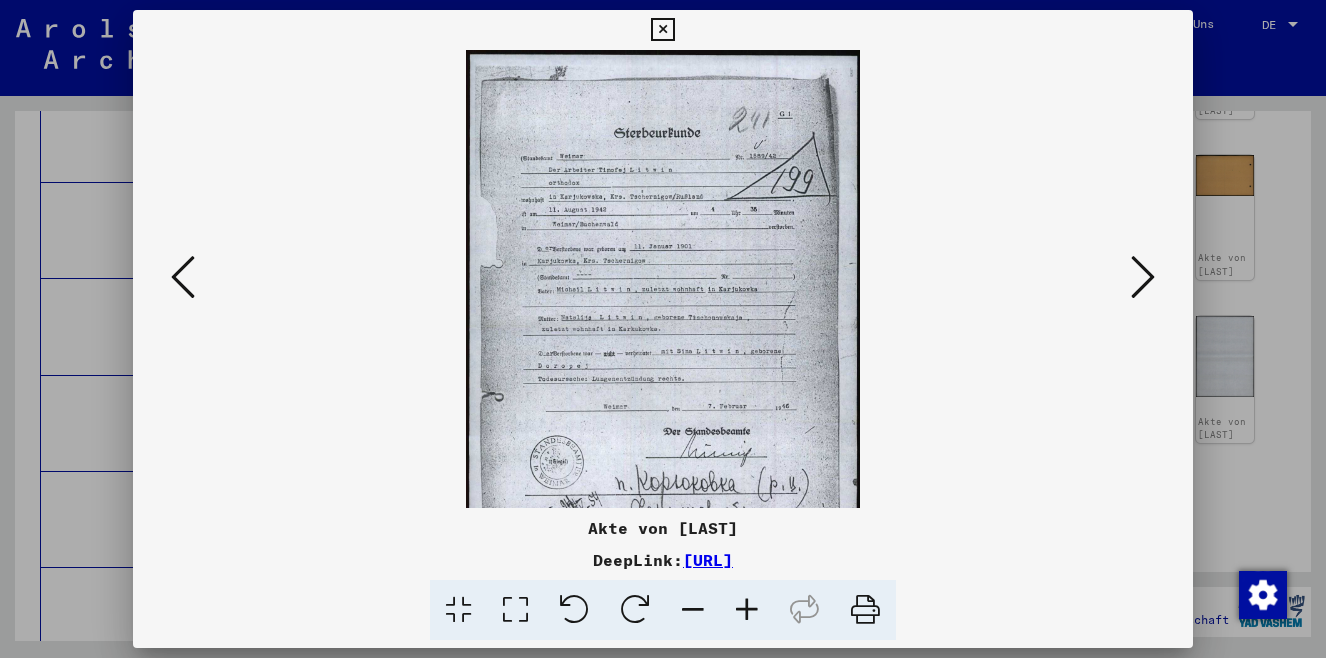 click at bounding box center (747, 610) 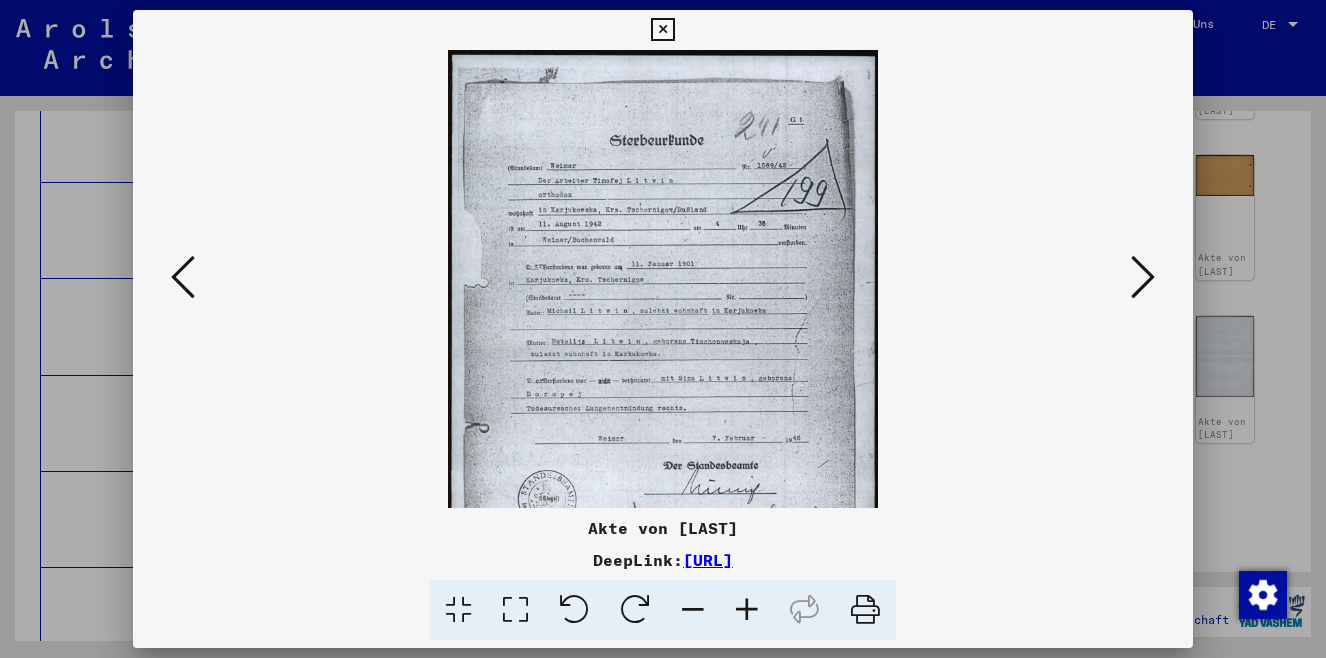 click at bounding box center (747, 610) 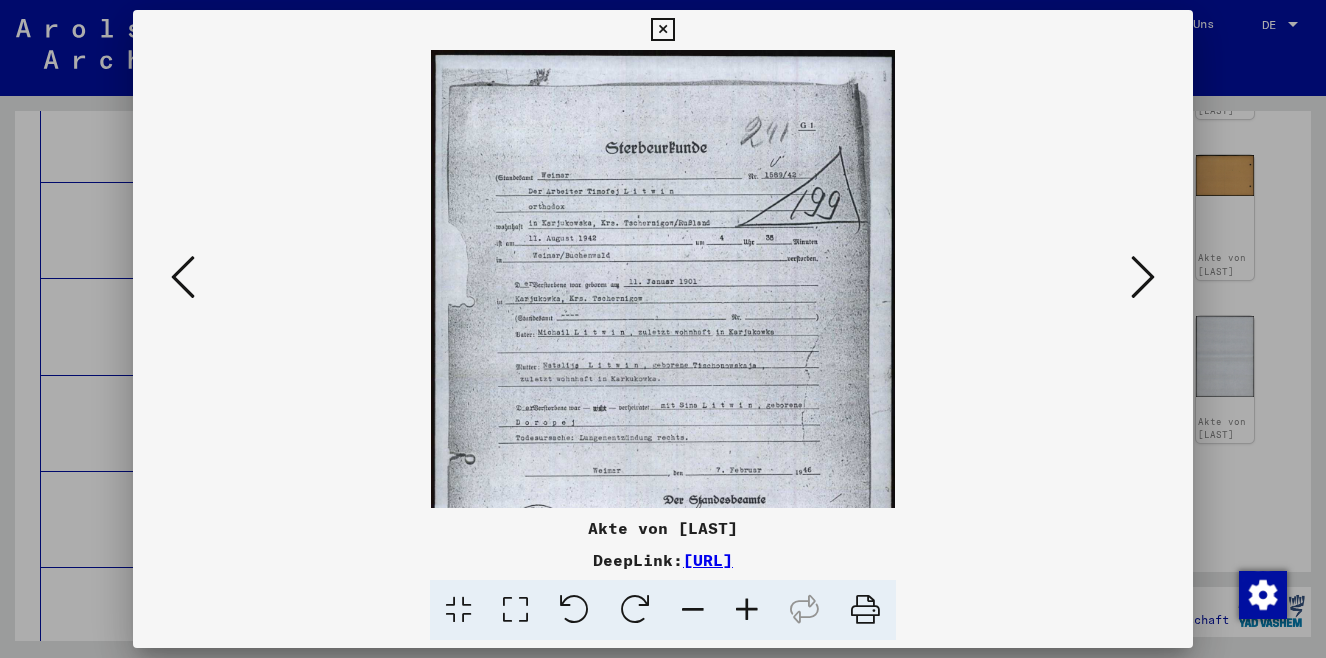 click at bounding box center [747, 610] 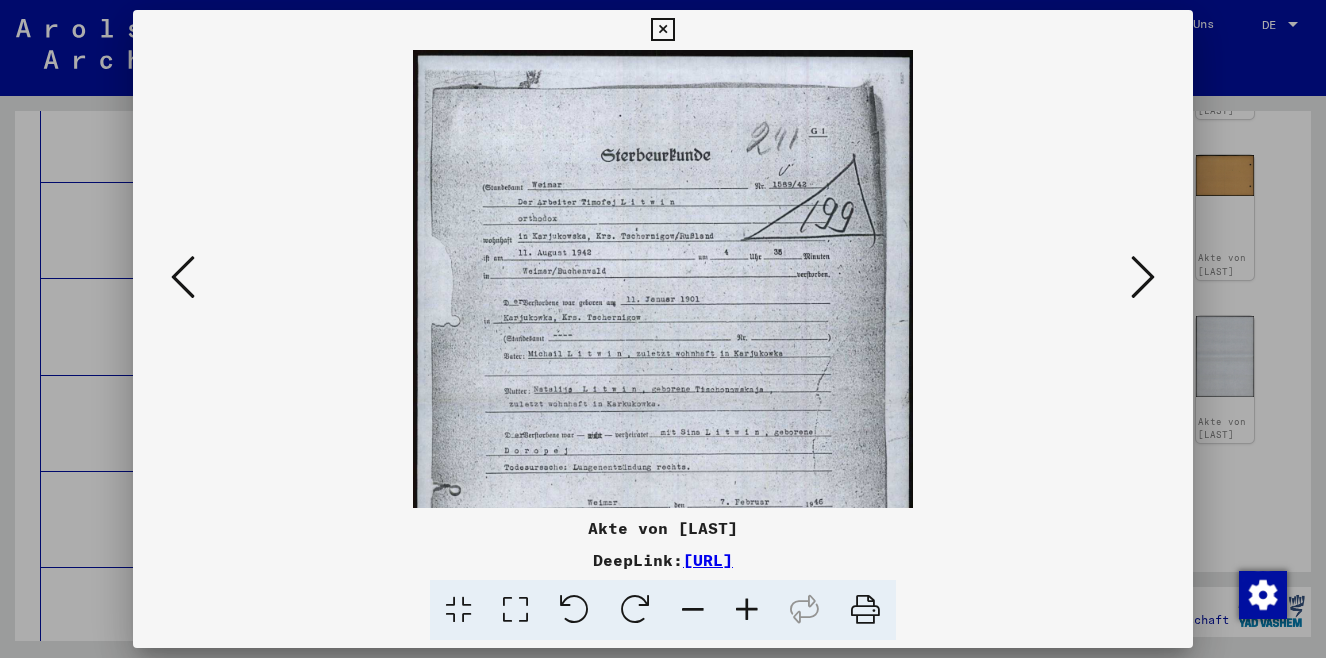 click at bounding box center (747, 610) 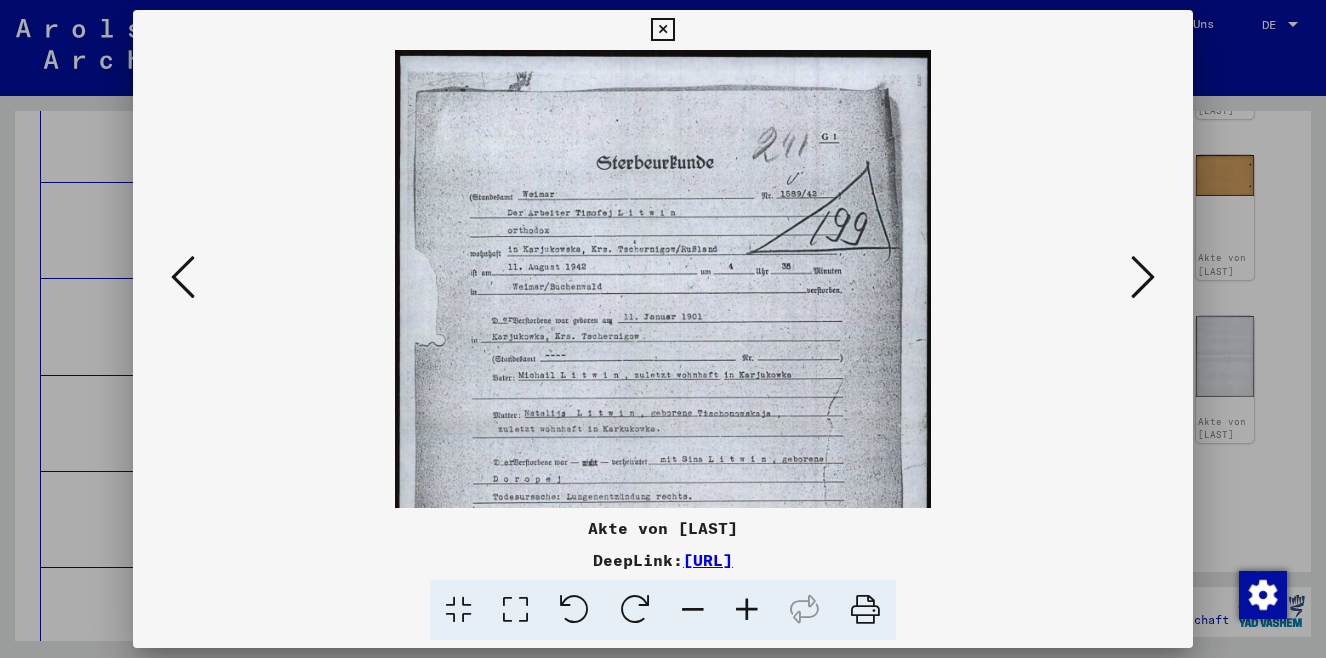 click at bounding box center (747, 610) 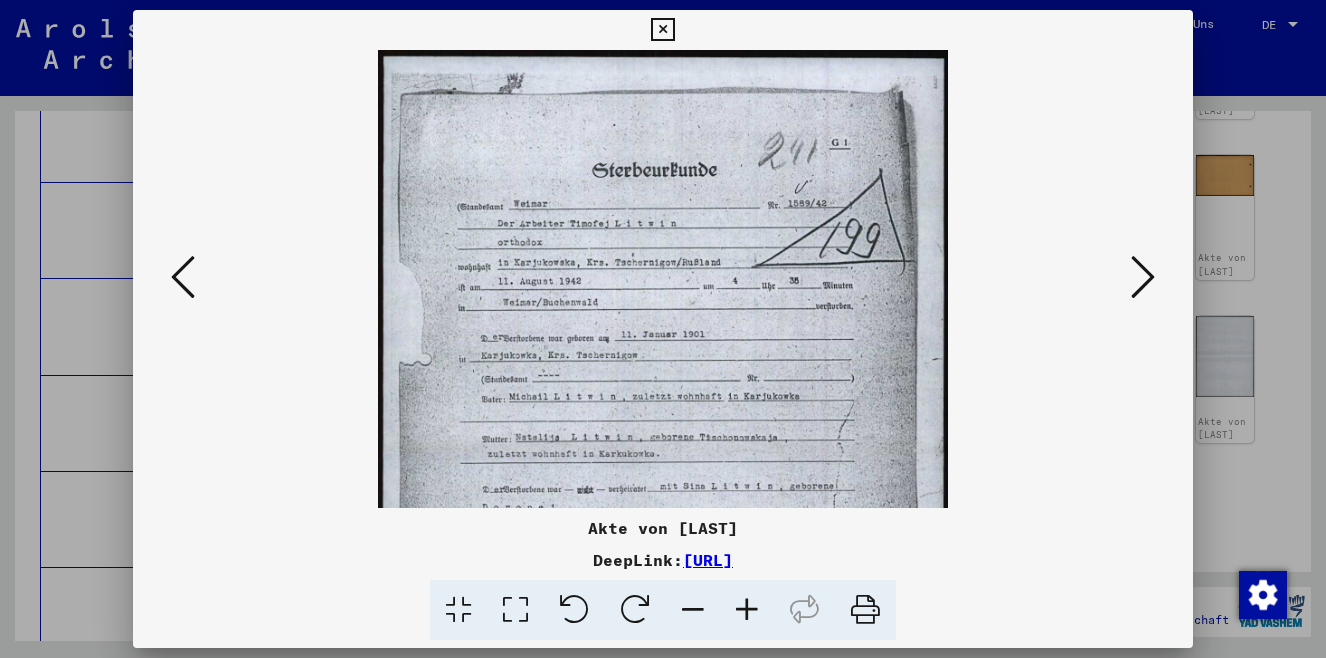 click at bounding box center (747, 610) 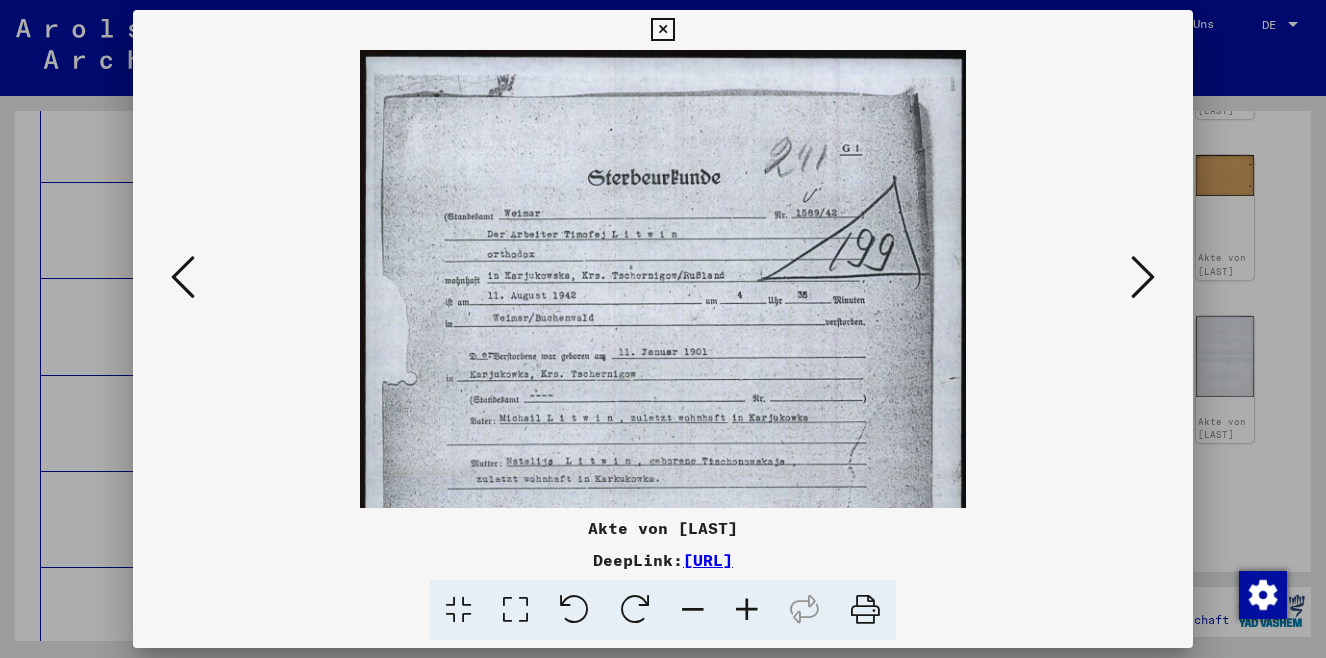 click at bounding box center (1143, 277) 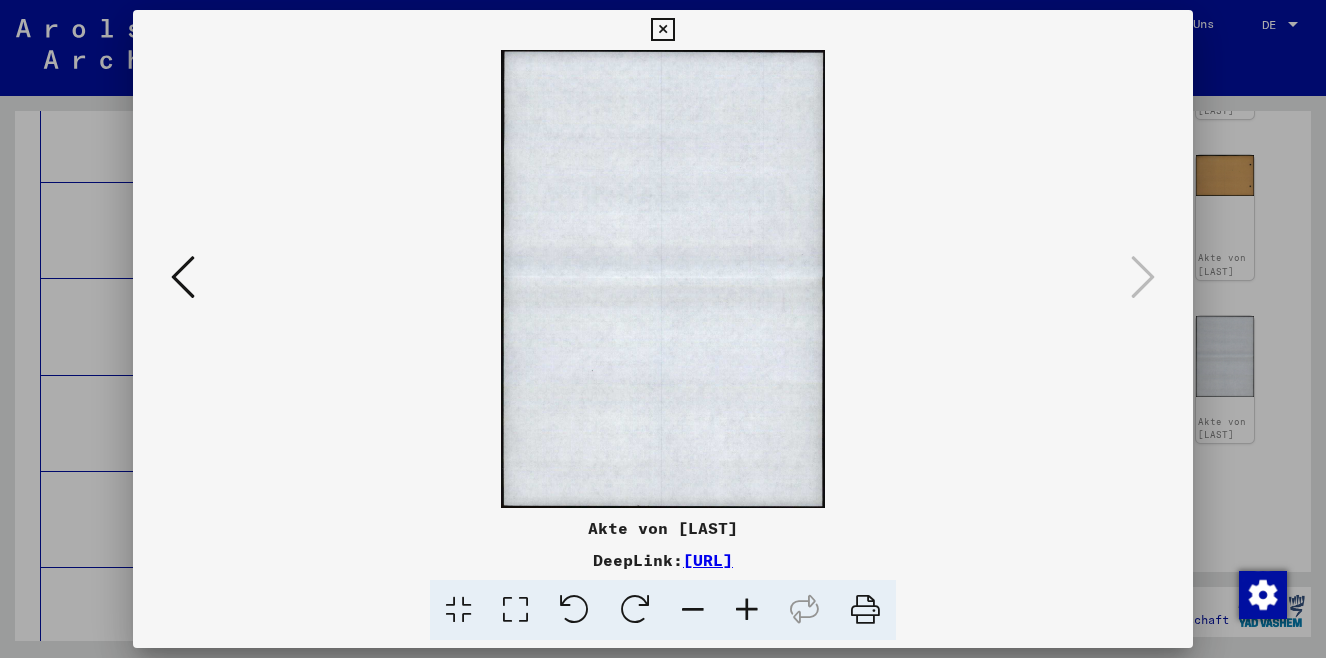 click at bounding box center [183, 277] 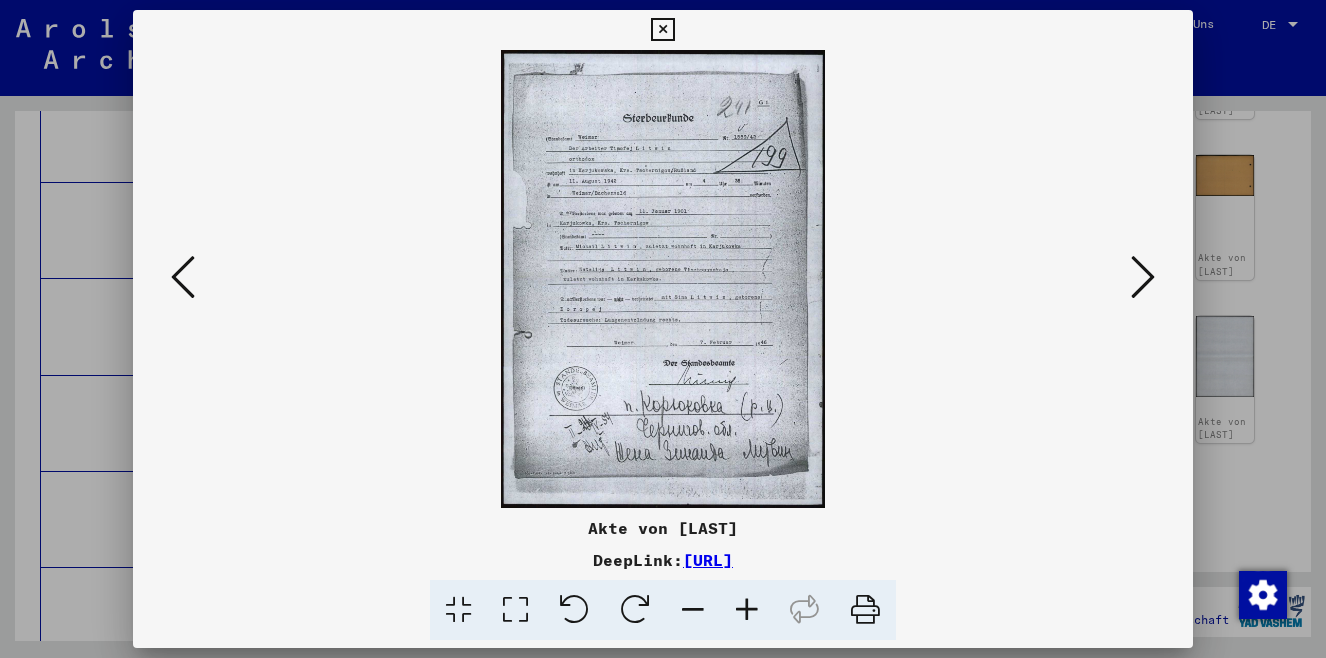 click at bounding box center (183, 277) 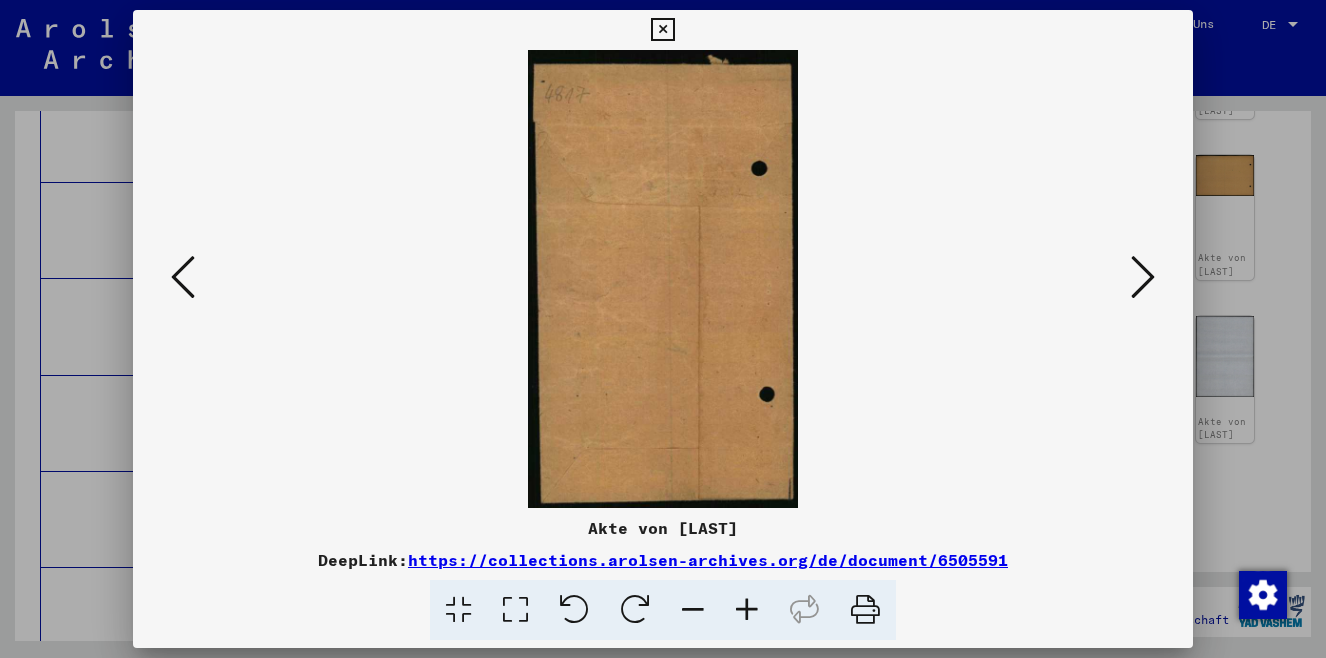 click at bounding box center (183, 277) 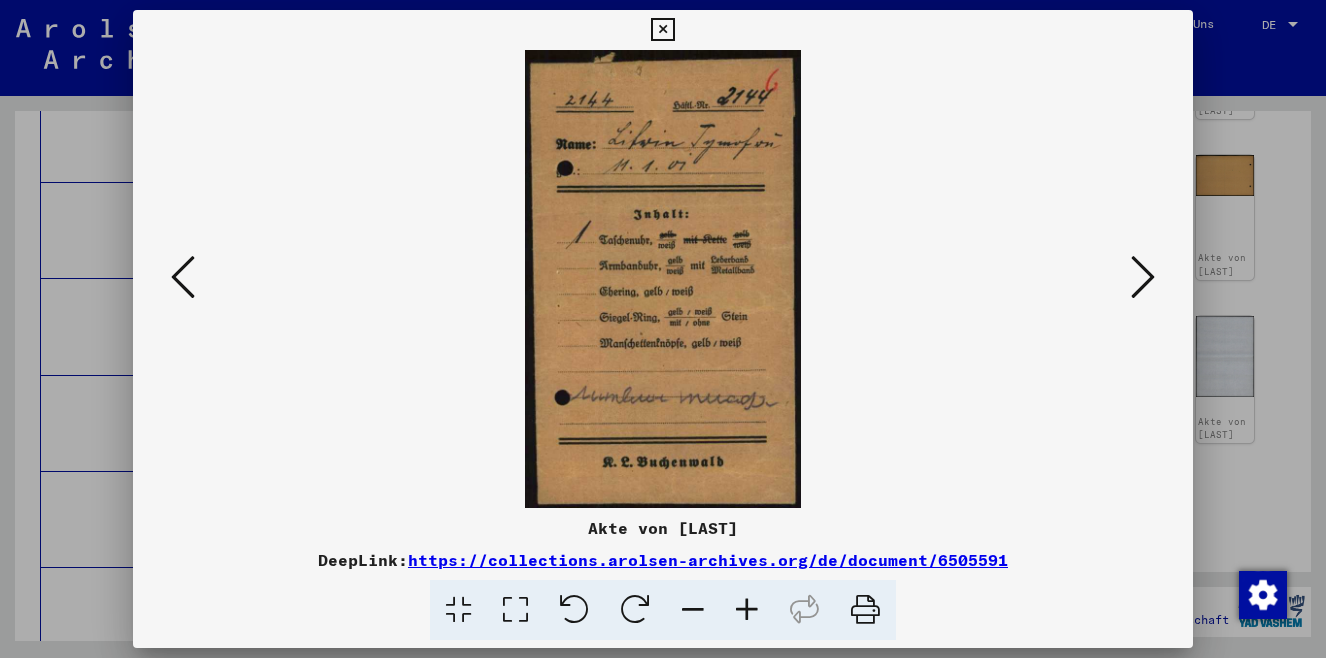 click at bounding box center (183, 277) 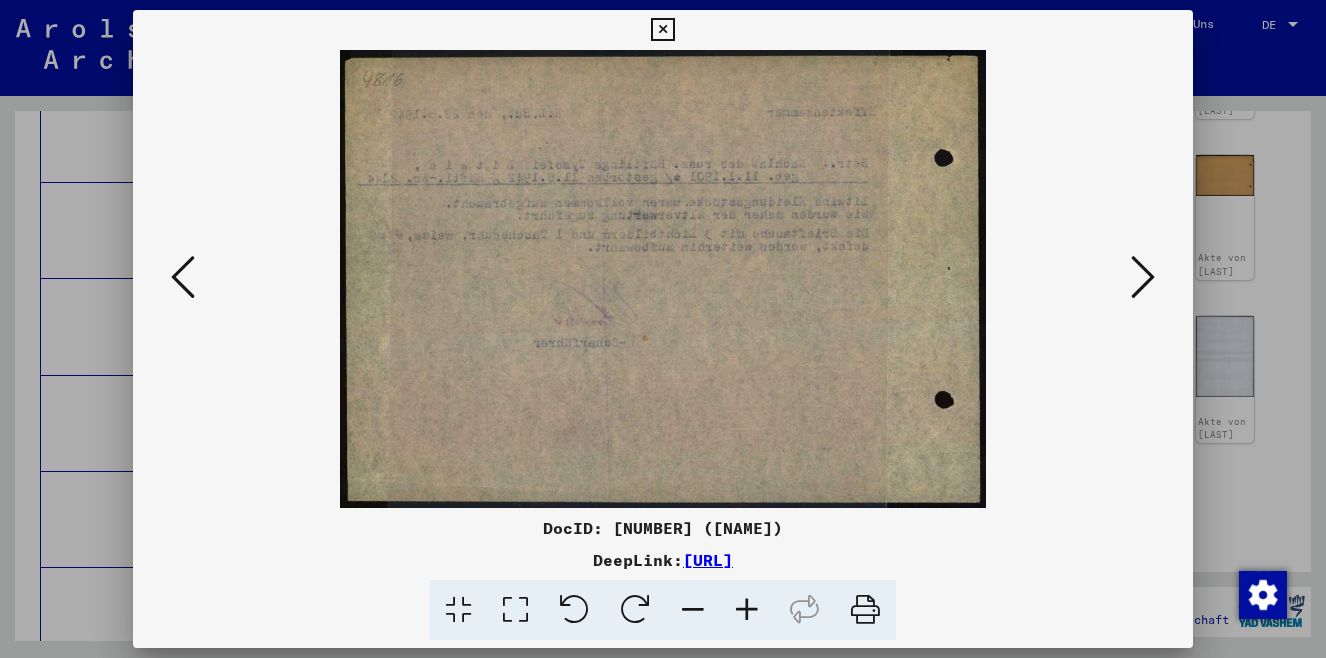 click at bounding box center (183, 277) 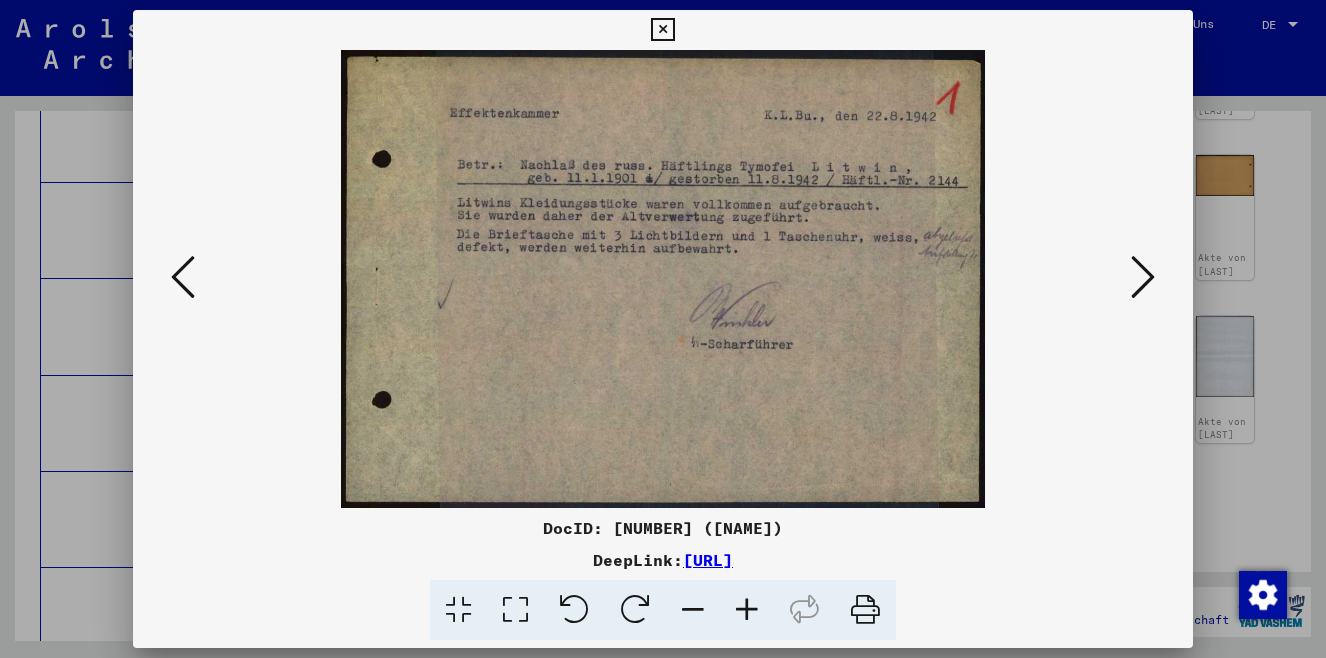 click at bounding box center [183, 277] 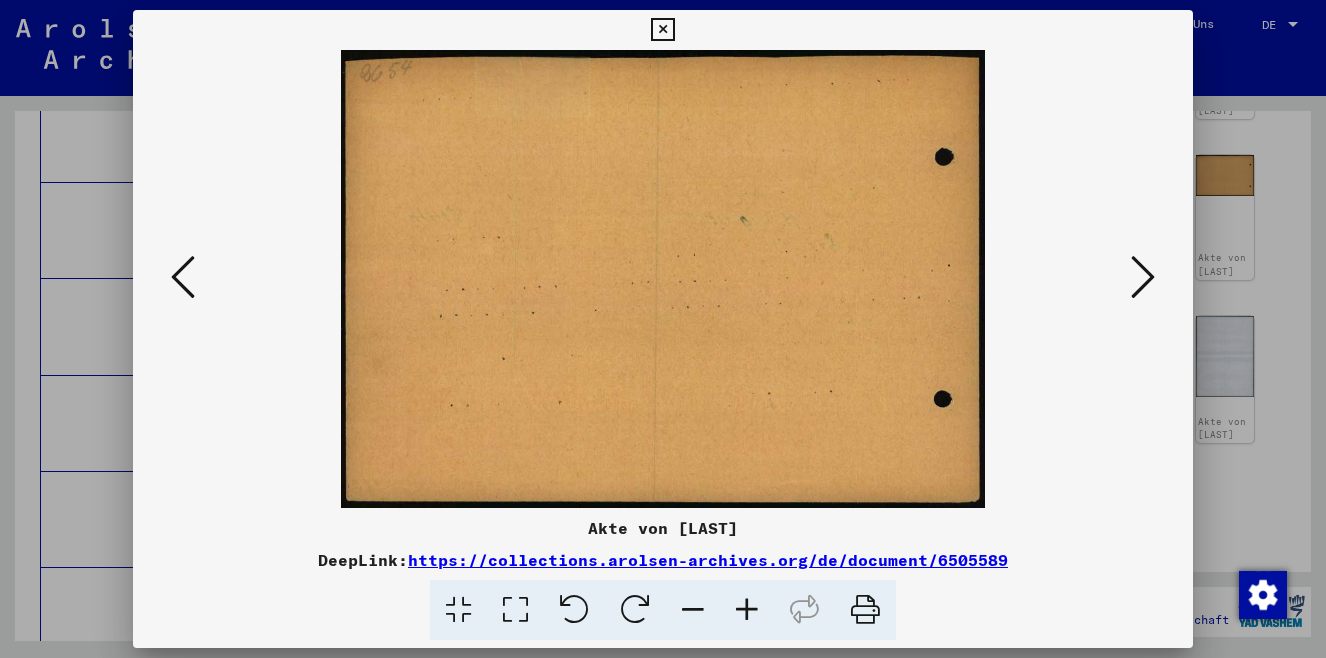 click at bounding box center [183, 277] 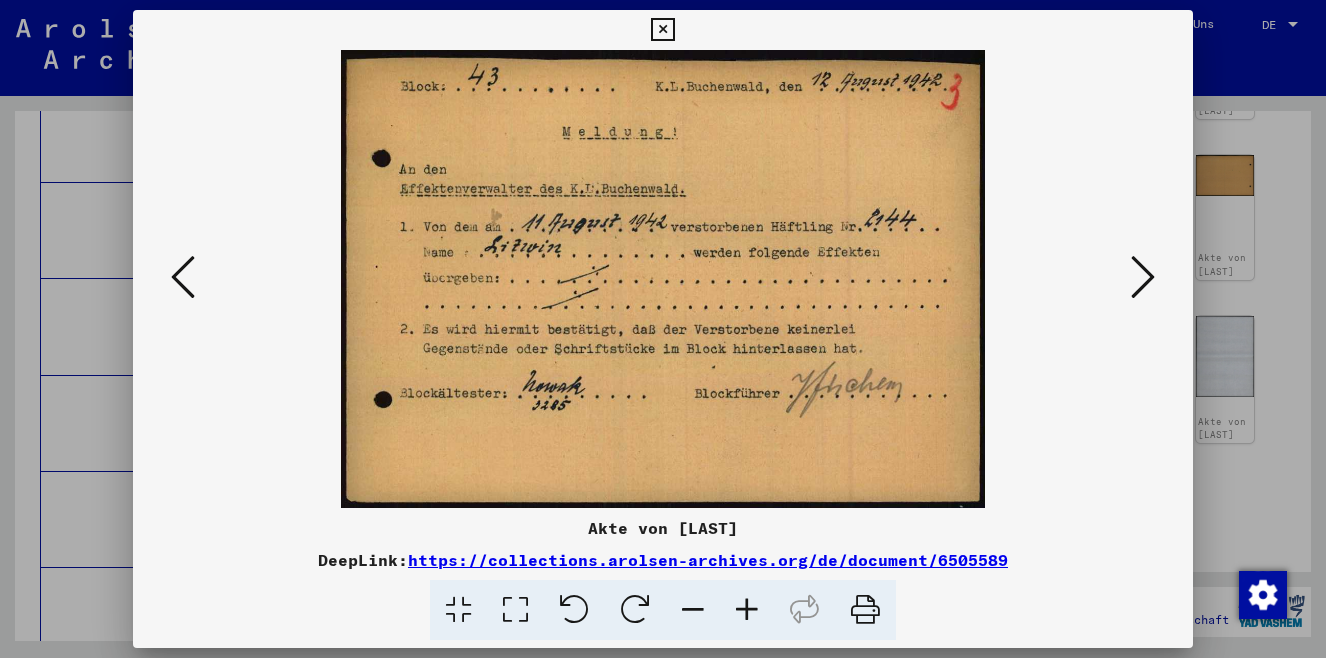 click at bounding box center [183, 277] 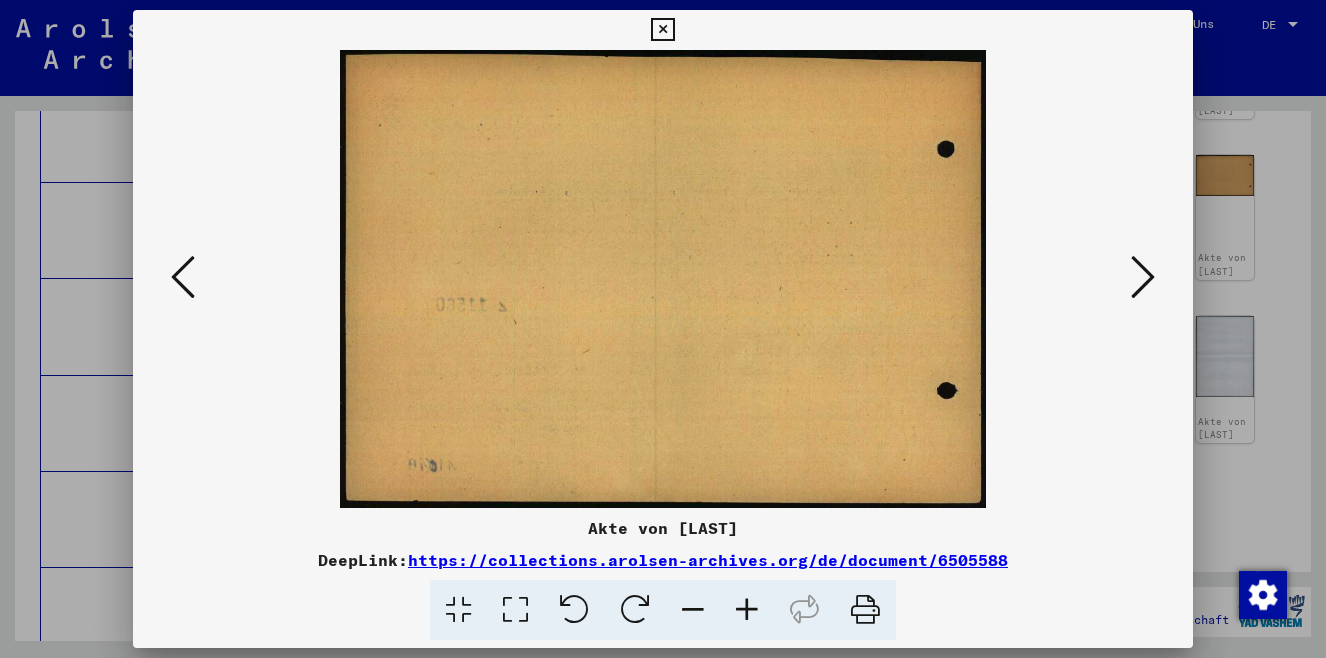 click at bounding box center [183, 277] 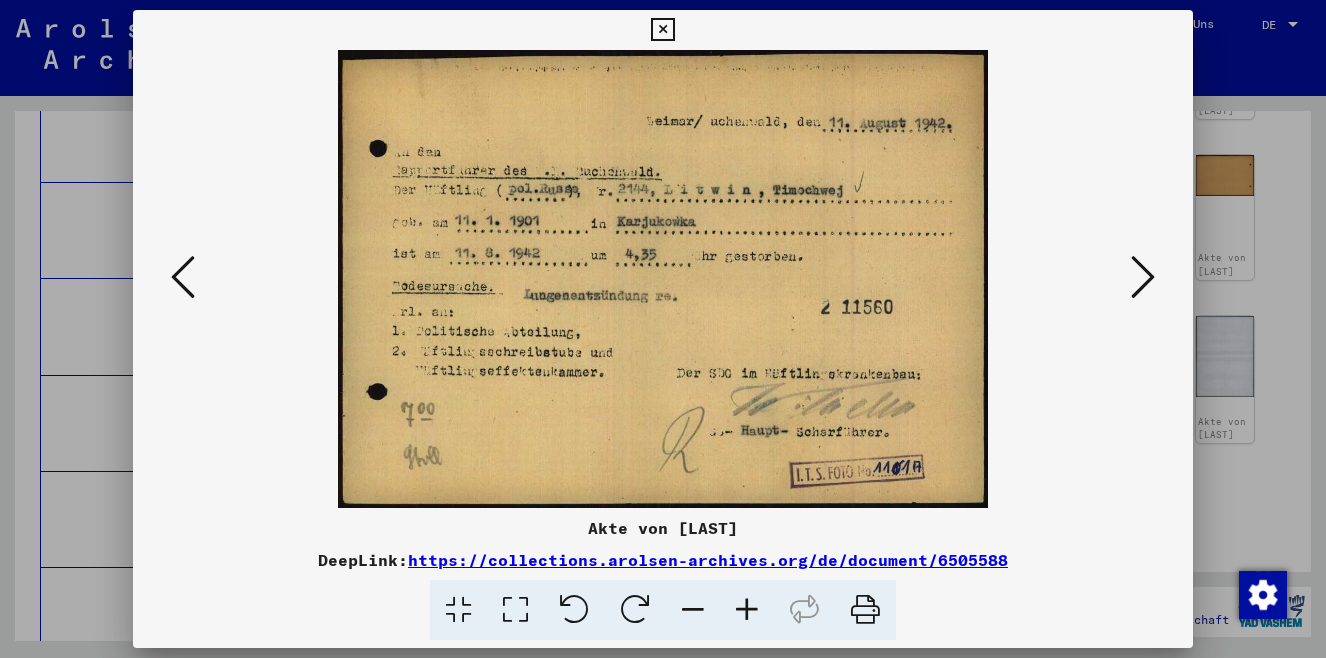 click at bounding box center [183, 277] 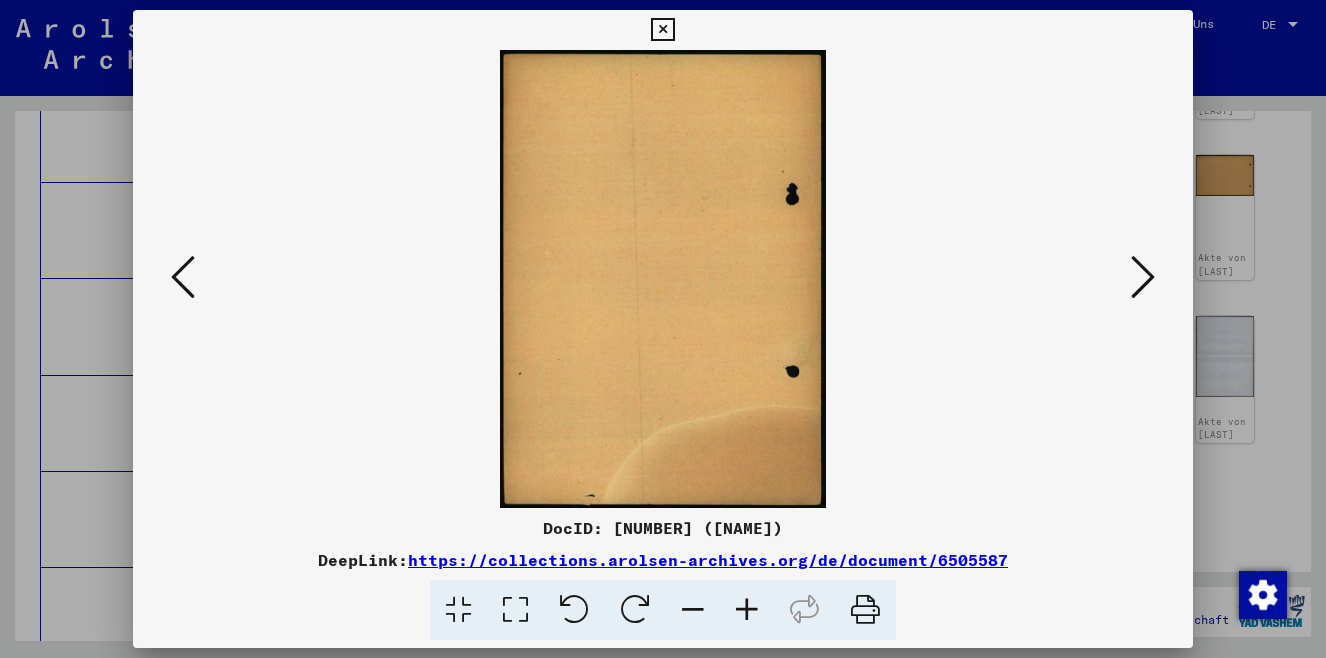 click at bounding box center (183, 277) 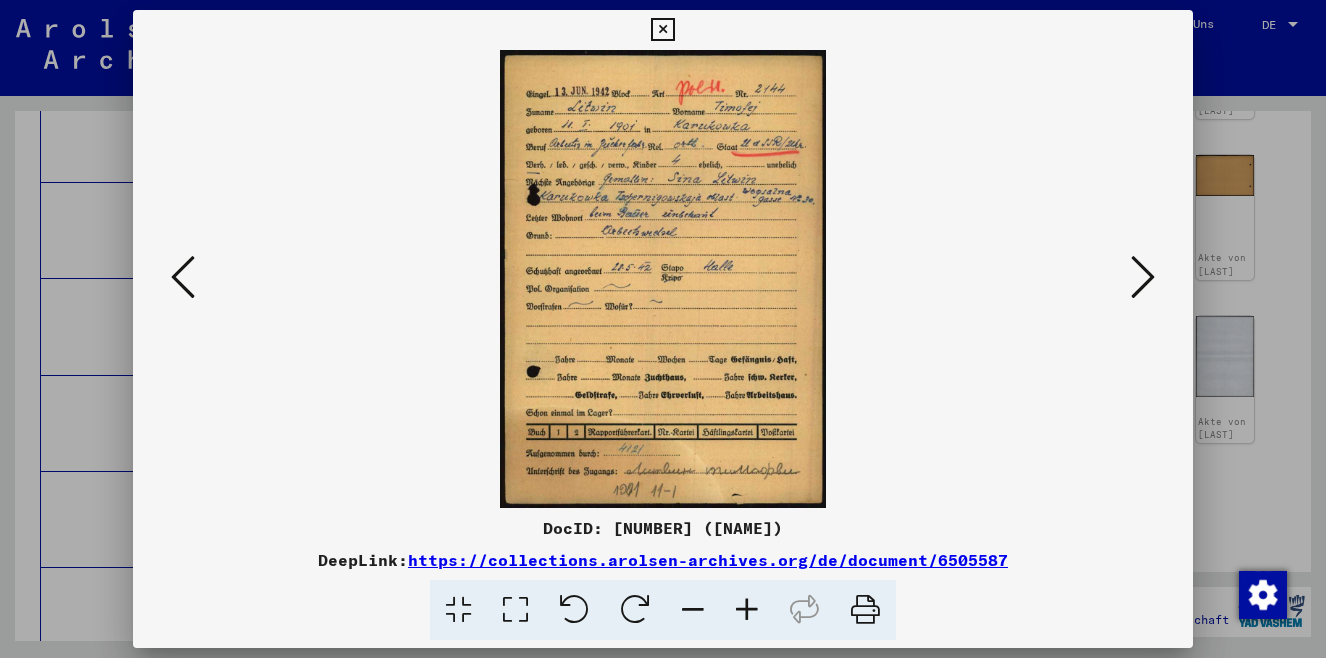 click at bounding box center (183, 277) 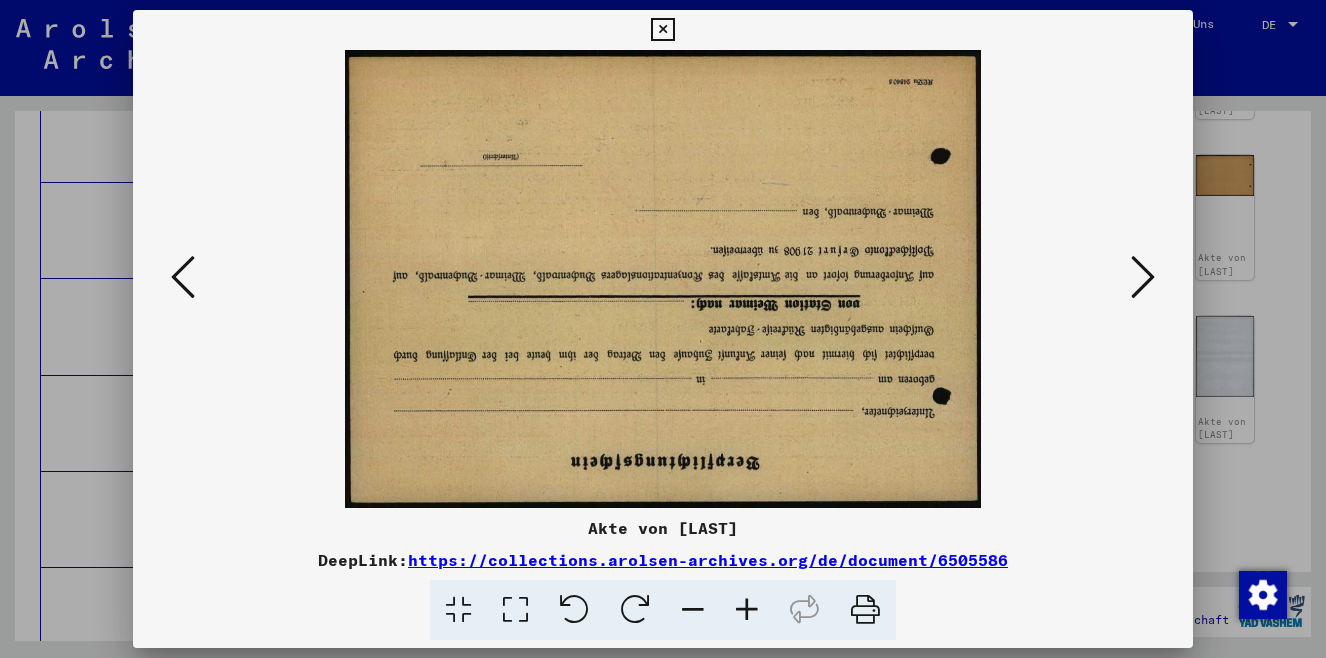 click at bounding box center [635, 610] 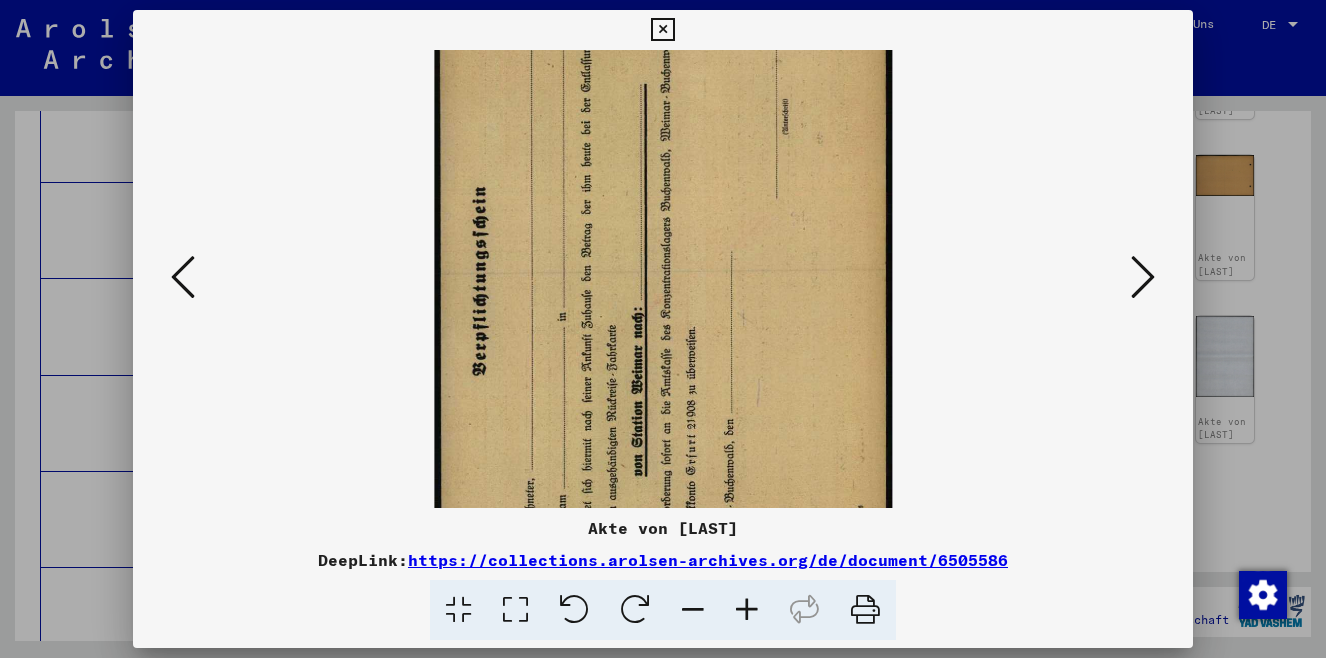 click at bounding box center (635, 610) 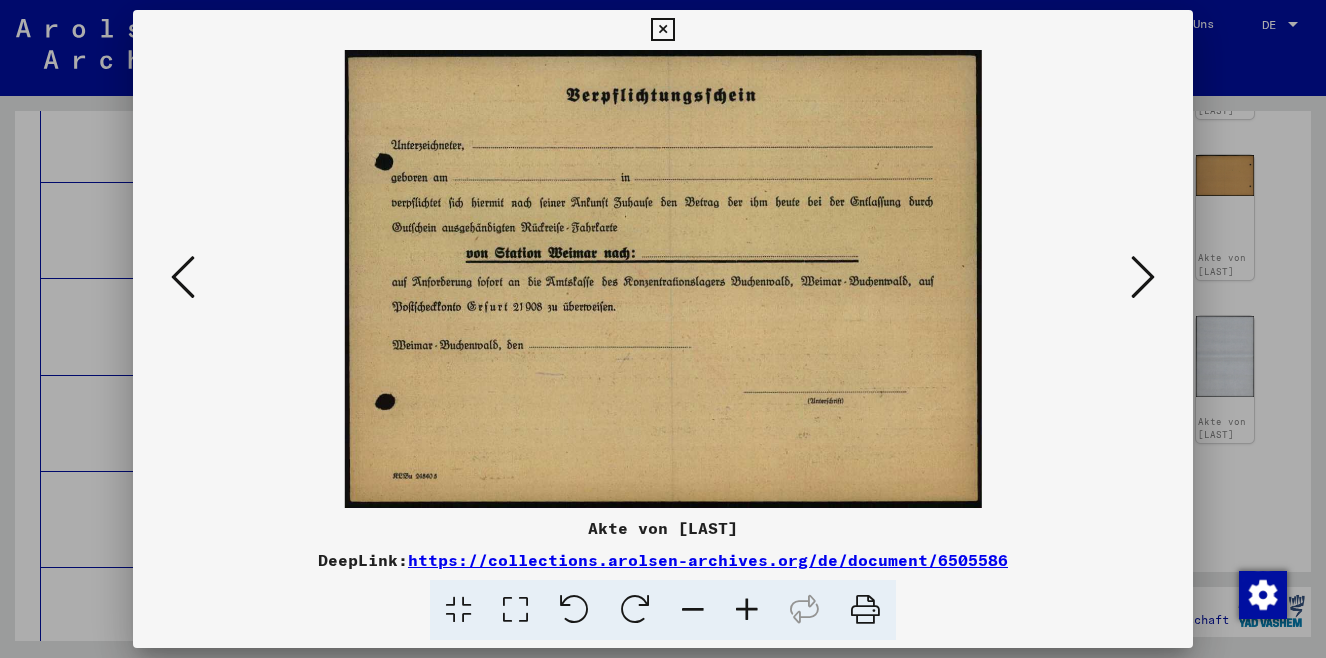 click at bounding box center (183, 277) 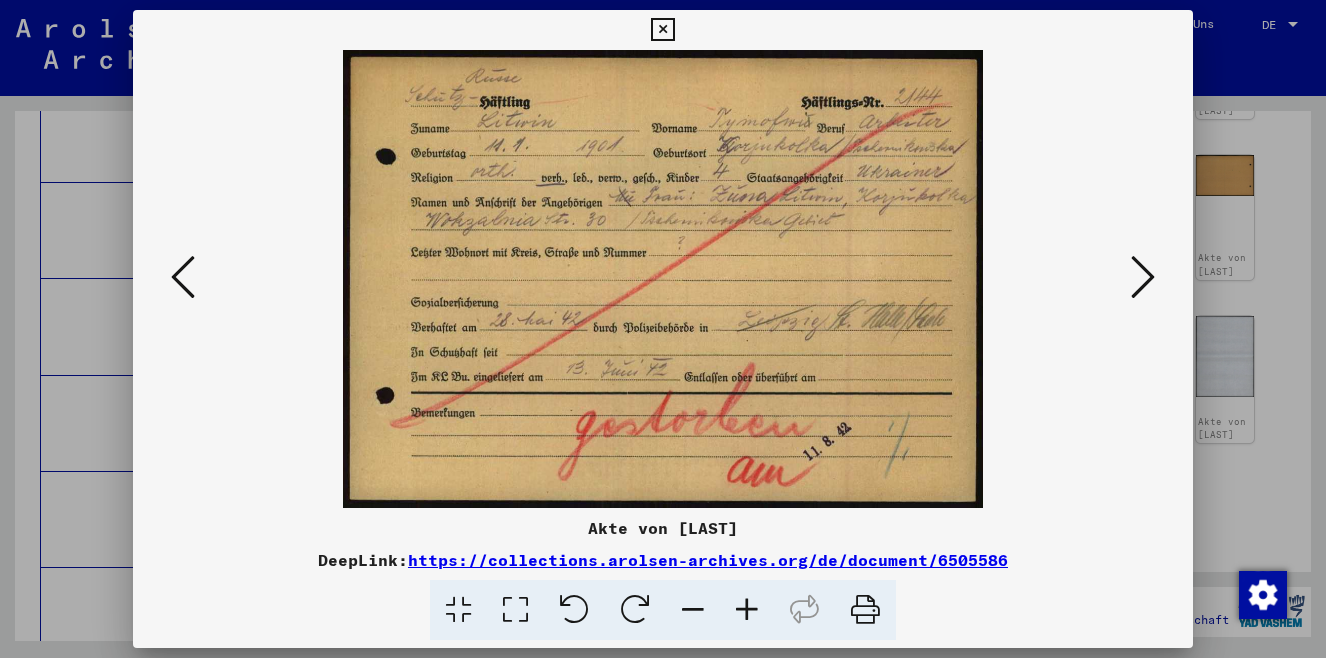 click at bounding box center (183, 277) 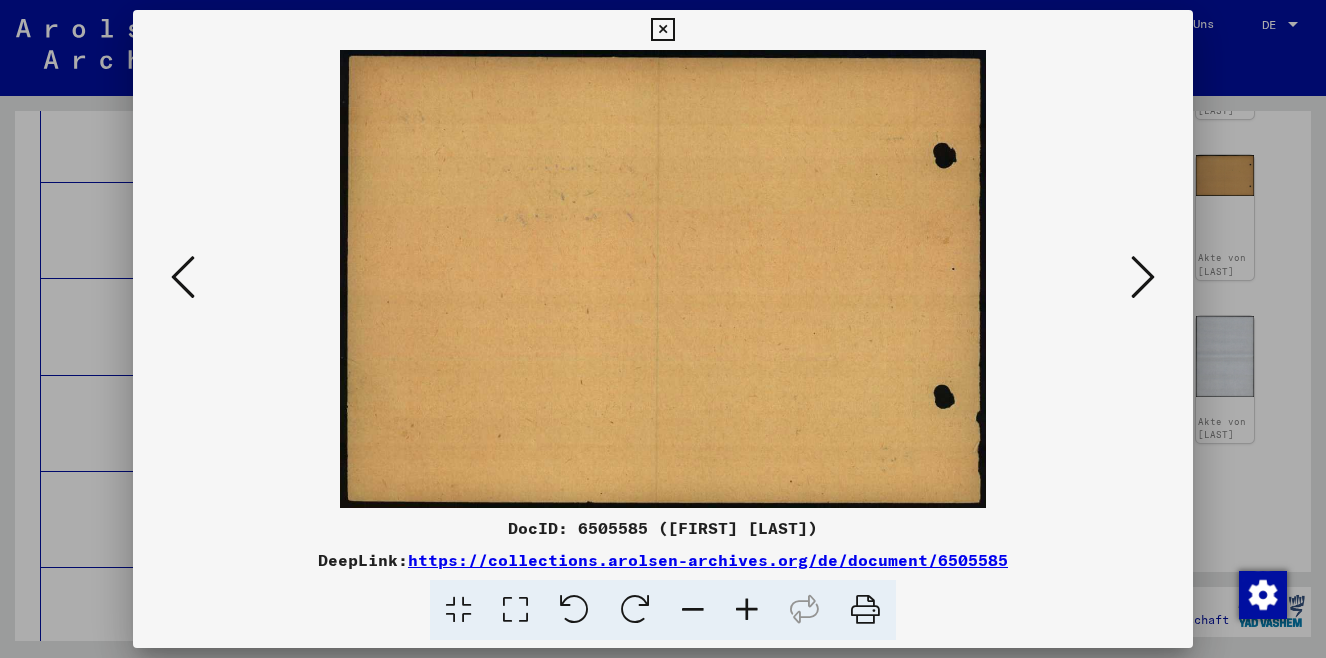 click at bounding box center [183, 277] 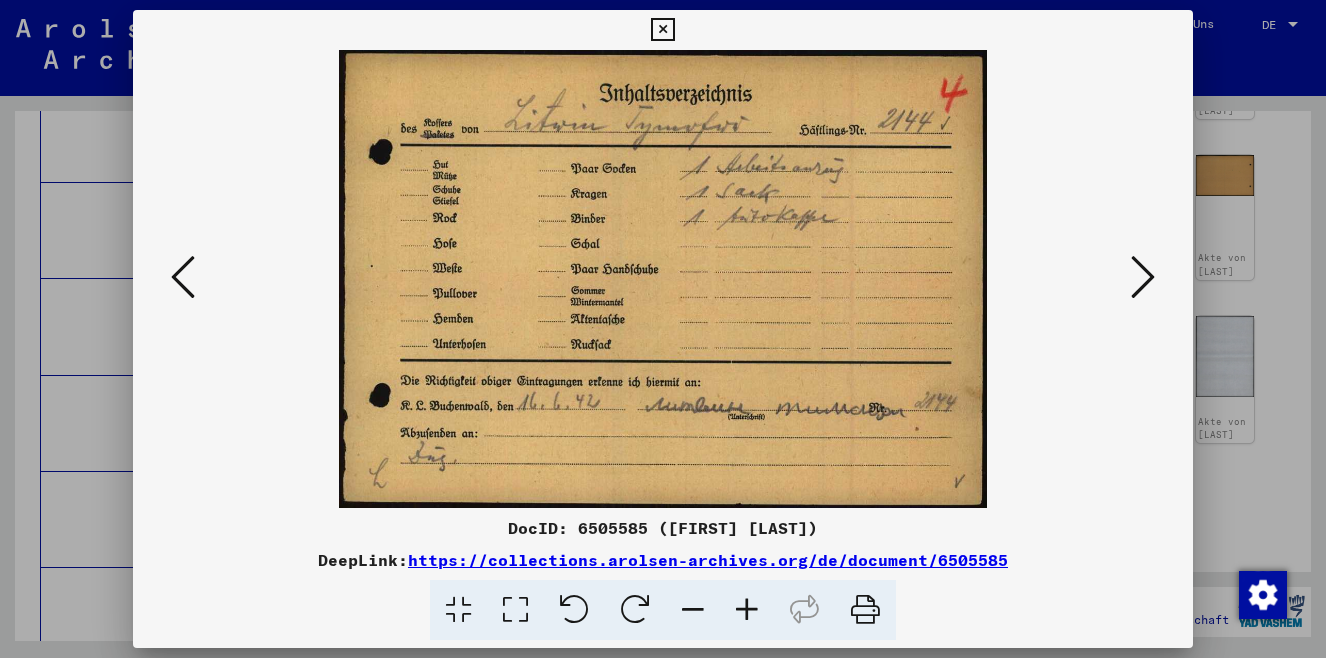 click at bounding box center (183, 277) 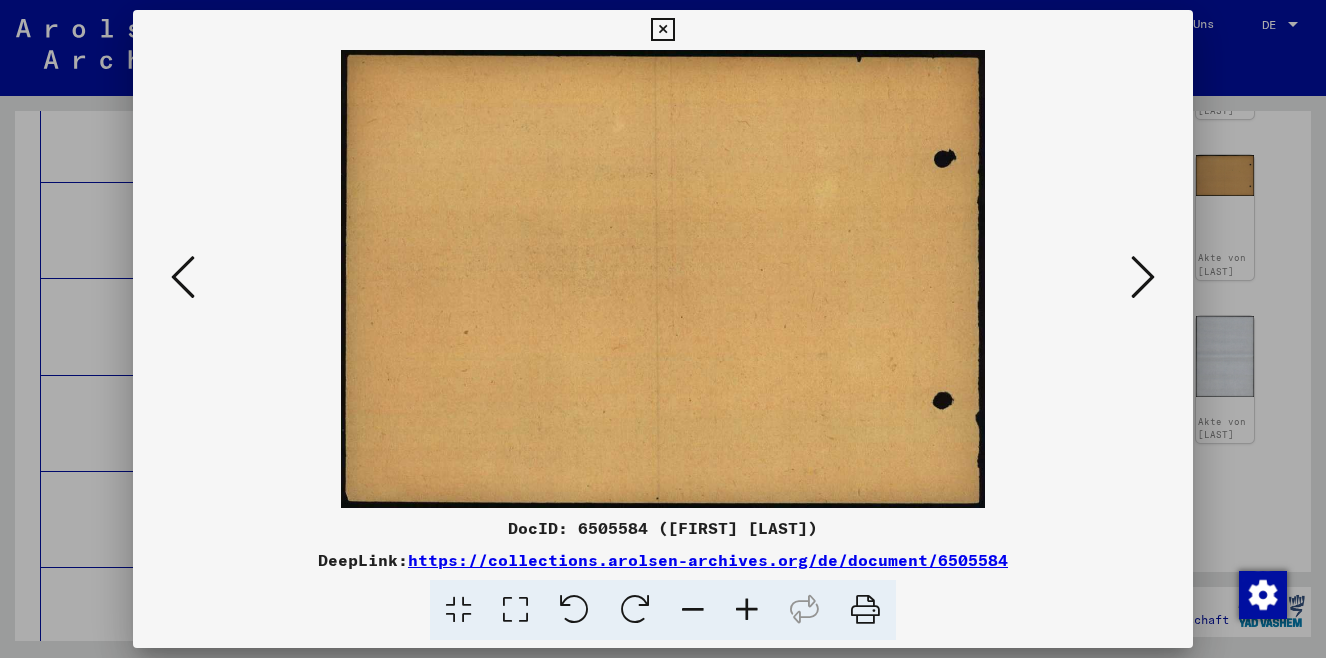 click at bounding box center [183, 277] 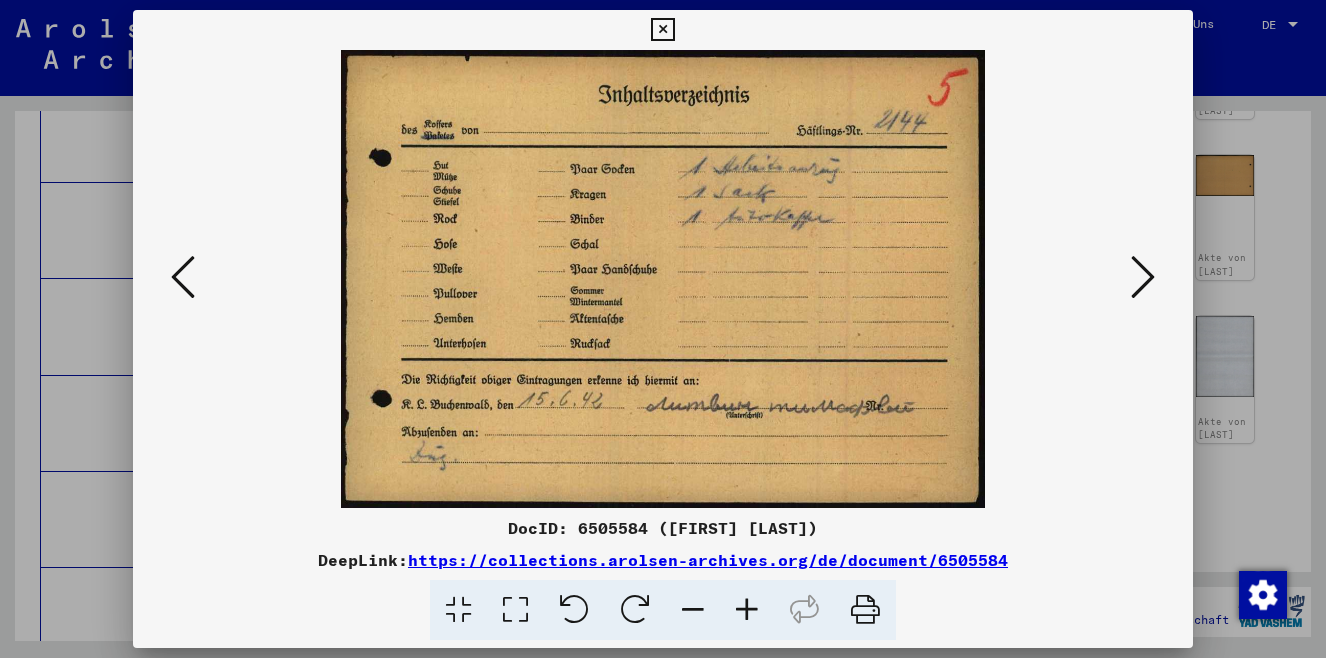 click at bounding box center [183, 277] 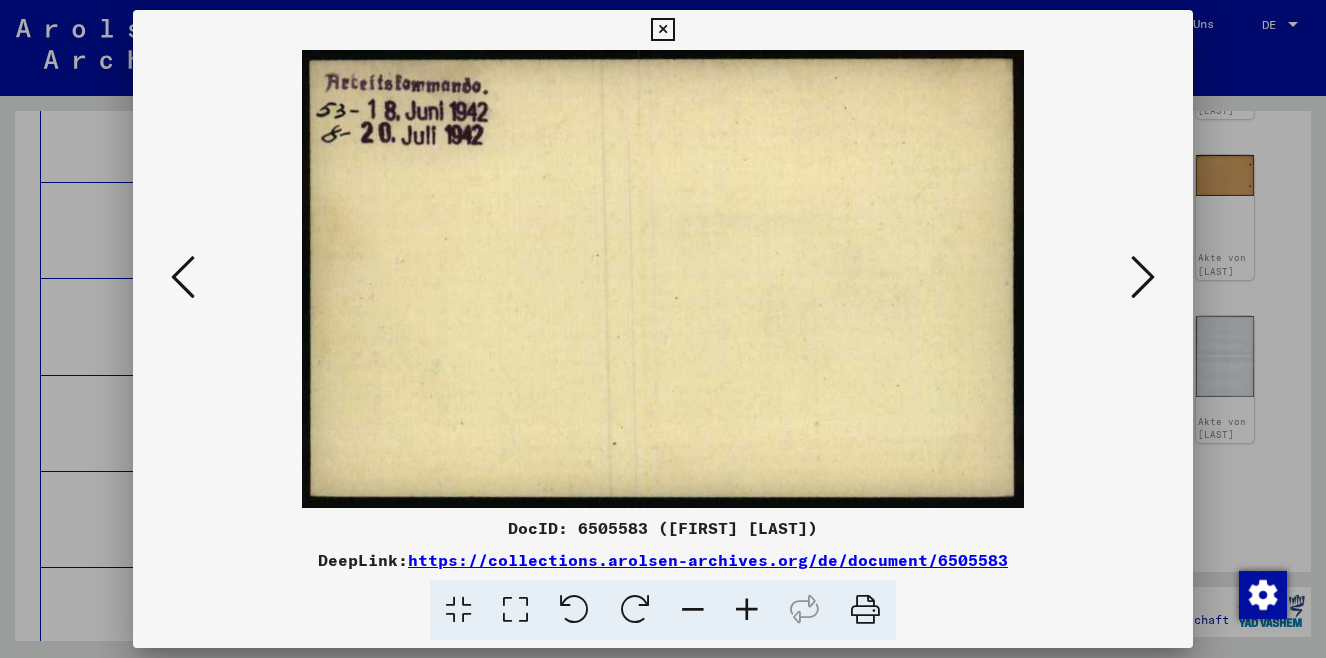 click at bounding box center [183, 277] 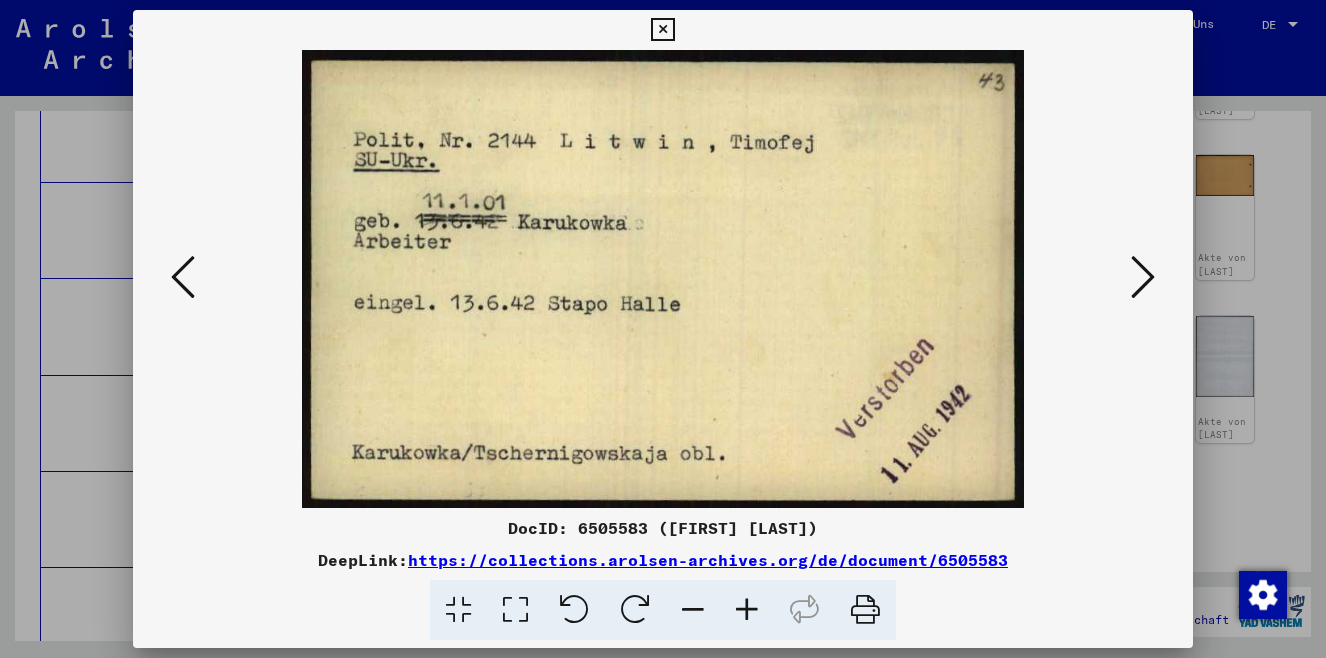 click at bounding box center [183, 277] 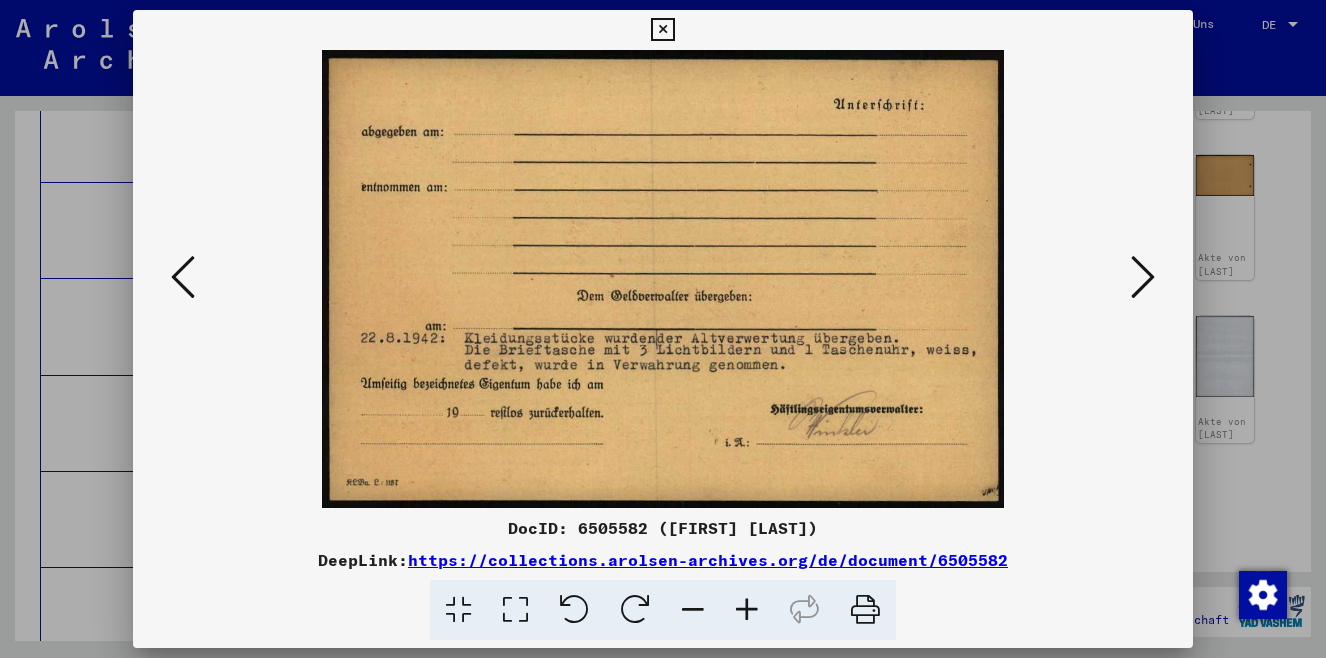 drag, startPoint x: 465, startPoint y: 336, endPoint x: 842, endPoint y: 362, distance: 377.89548 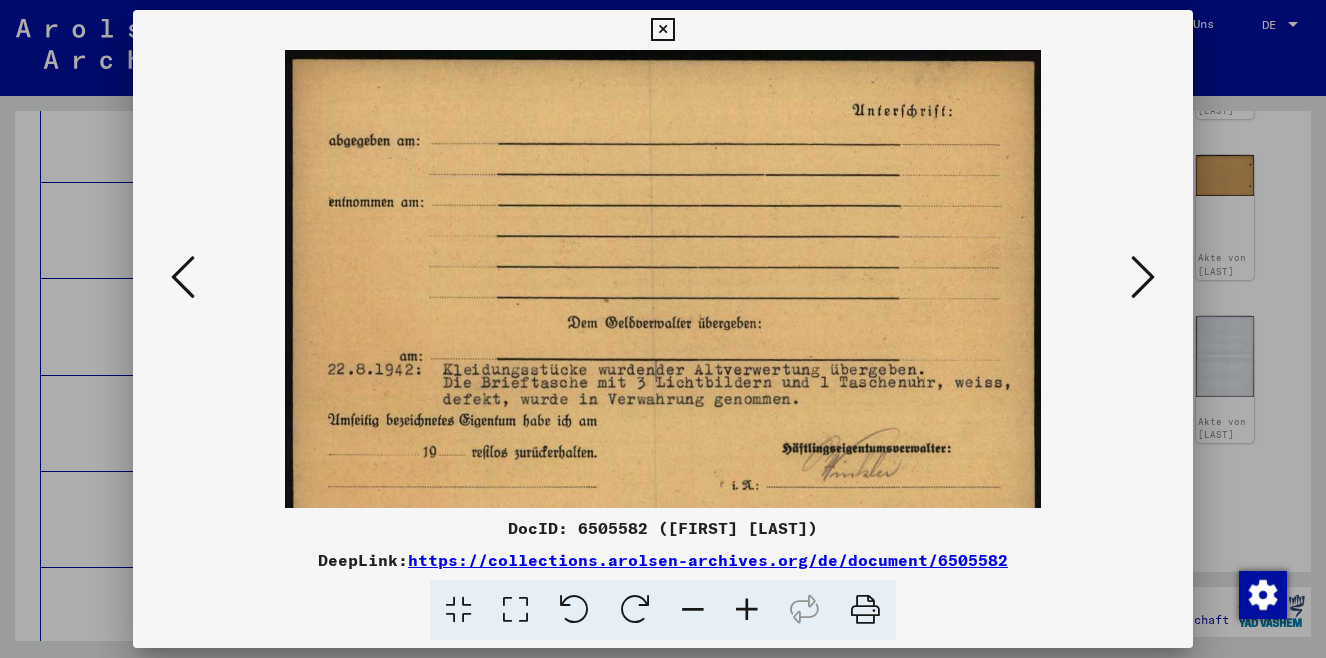 click at bounding box center (747, 610) 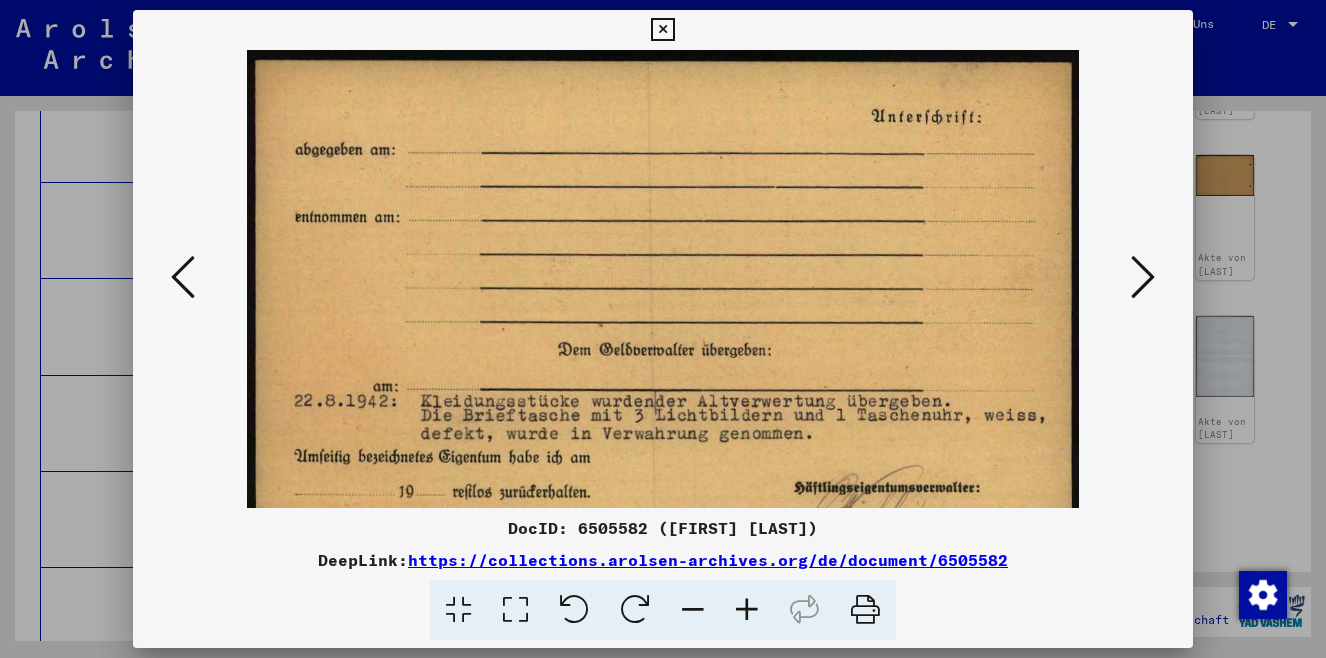 scroll, scrollTop: 100, scrollLeft: 0, axis: vertical 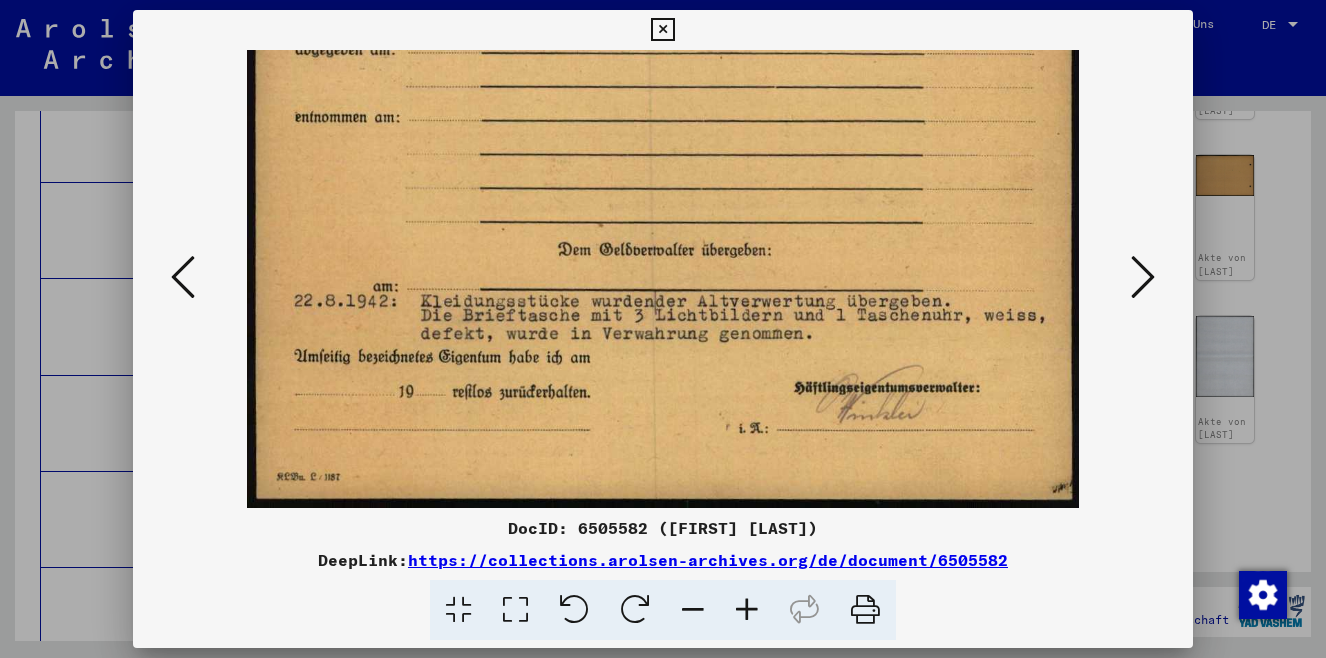 drag, startPoint x: 585, startPoint y: 444, endPoint x: 553, endPoint y: 319, distance: 129.031 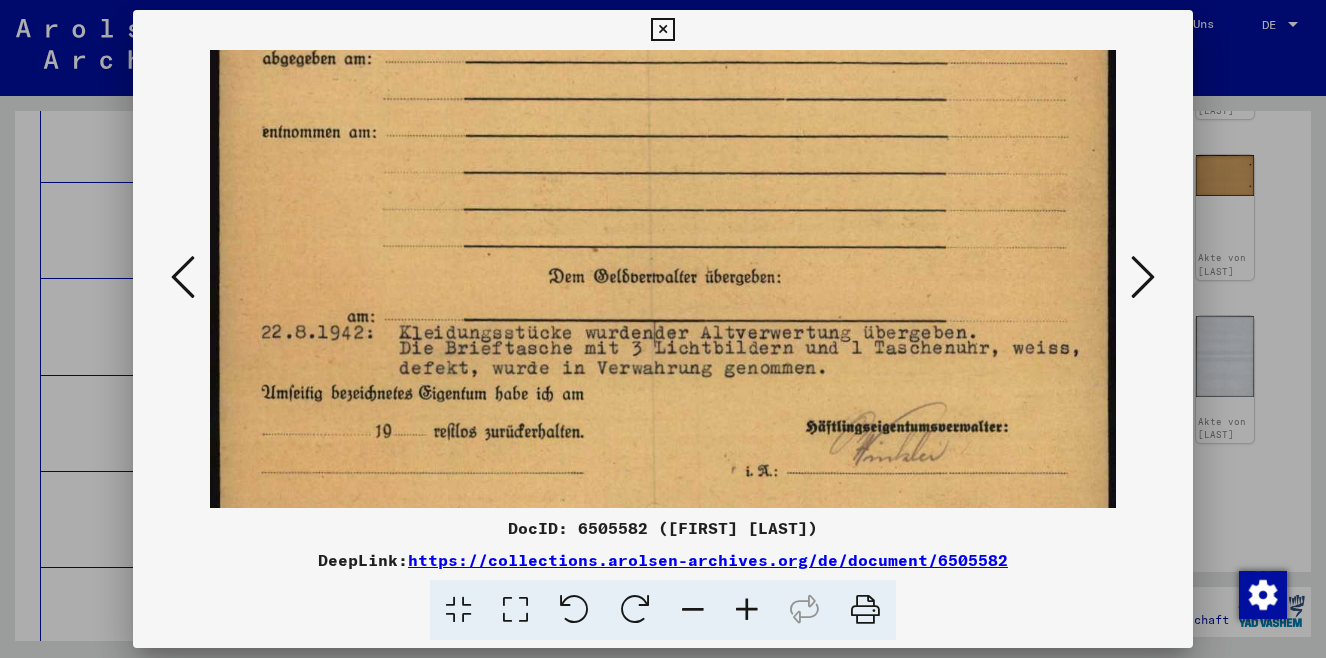 click at bounding box center [747, 610] 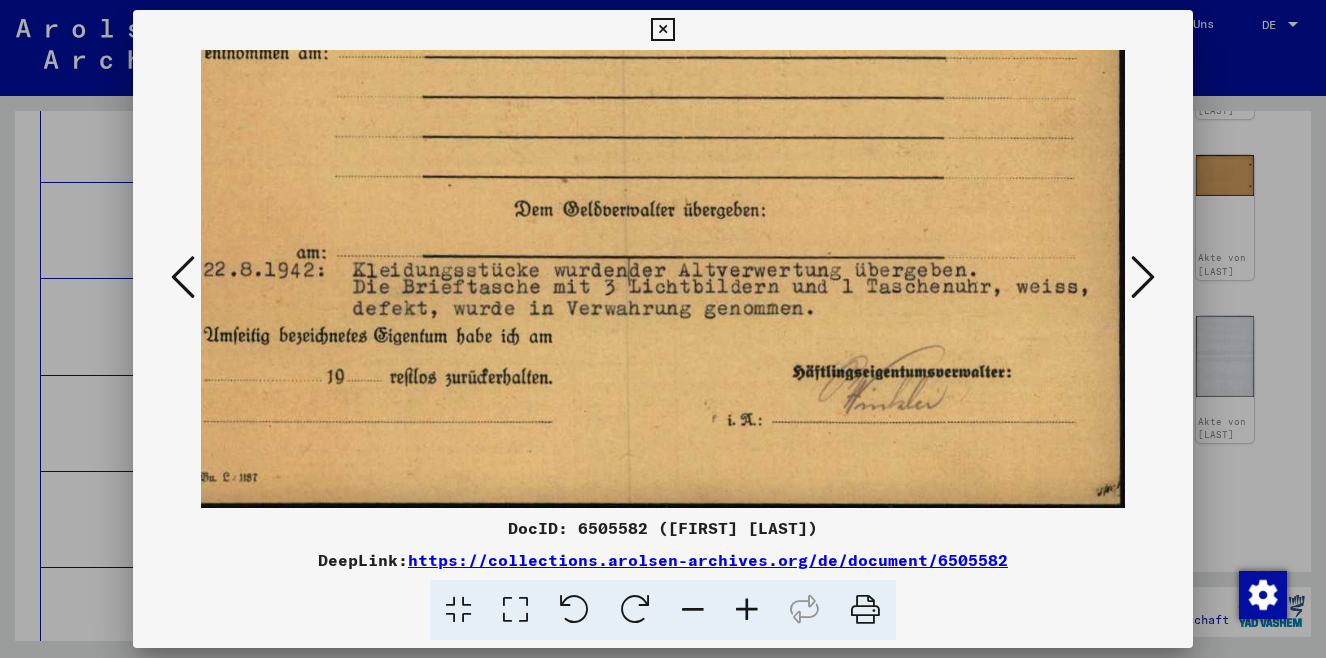 drag, startPoint x: 874, startPoint y: 406, endPoint x: 520, endPoint y: 169, distance: 426.01056 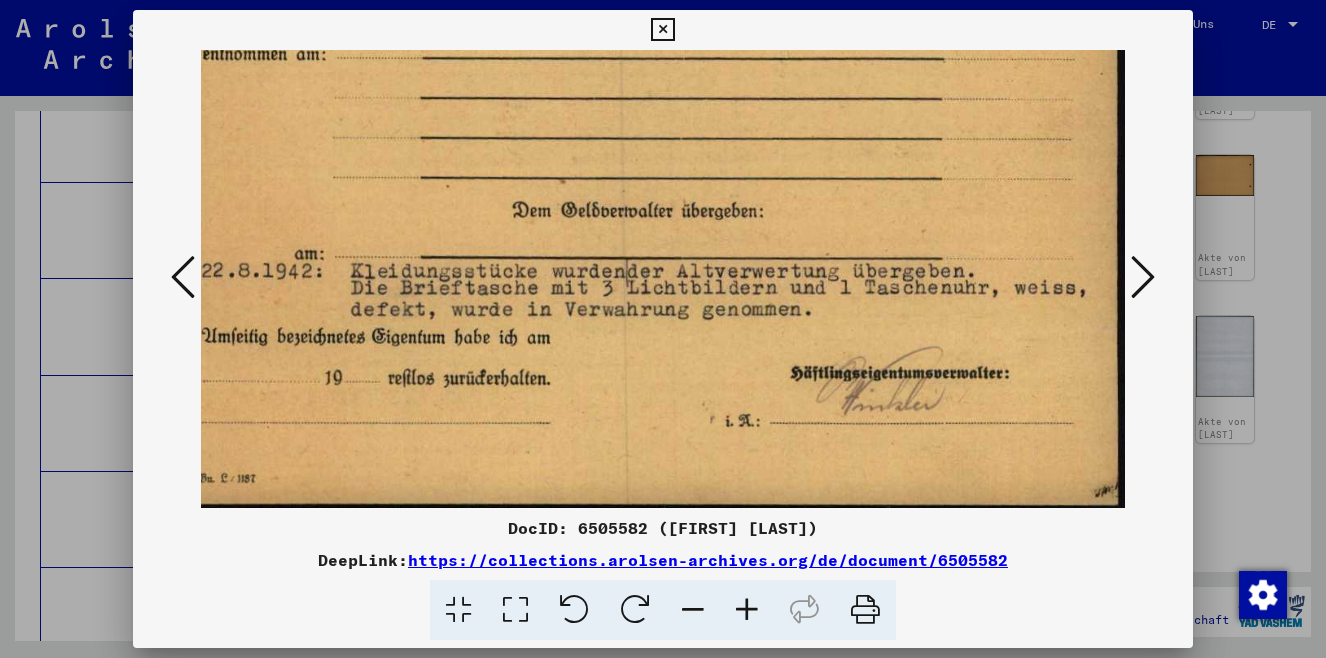 click at bounding box center (747, 610) 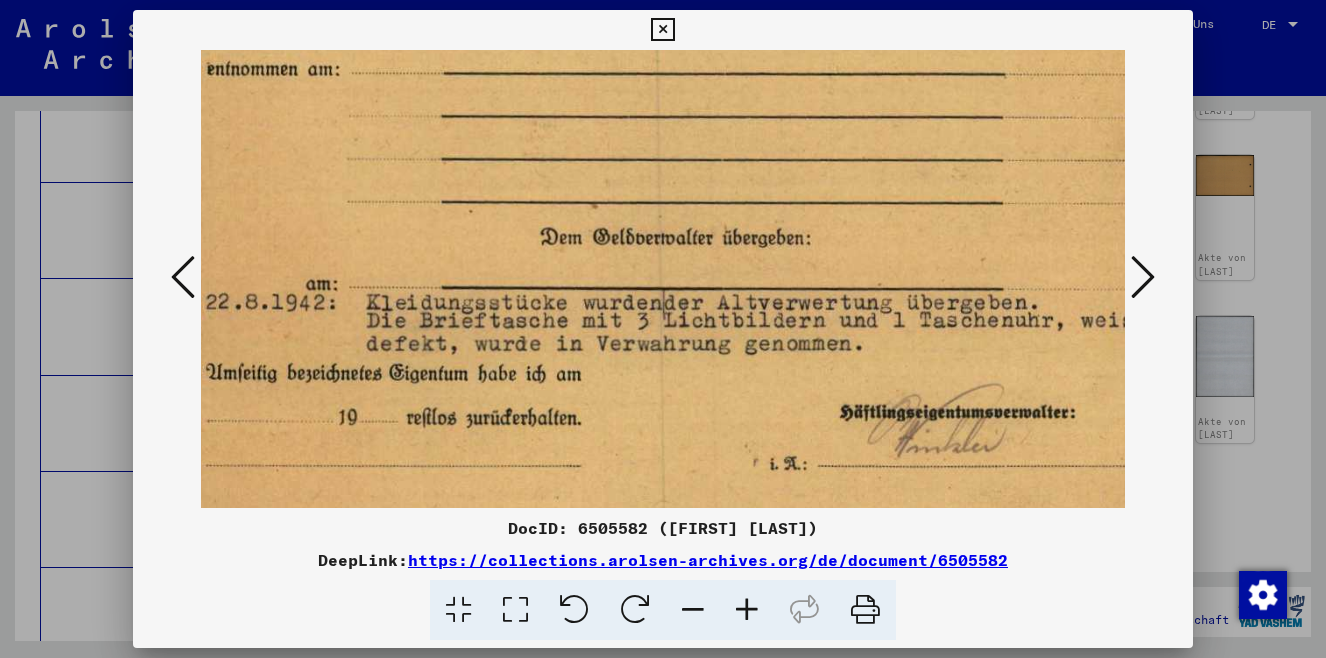 click at bounding box center (747, 610) 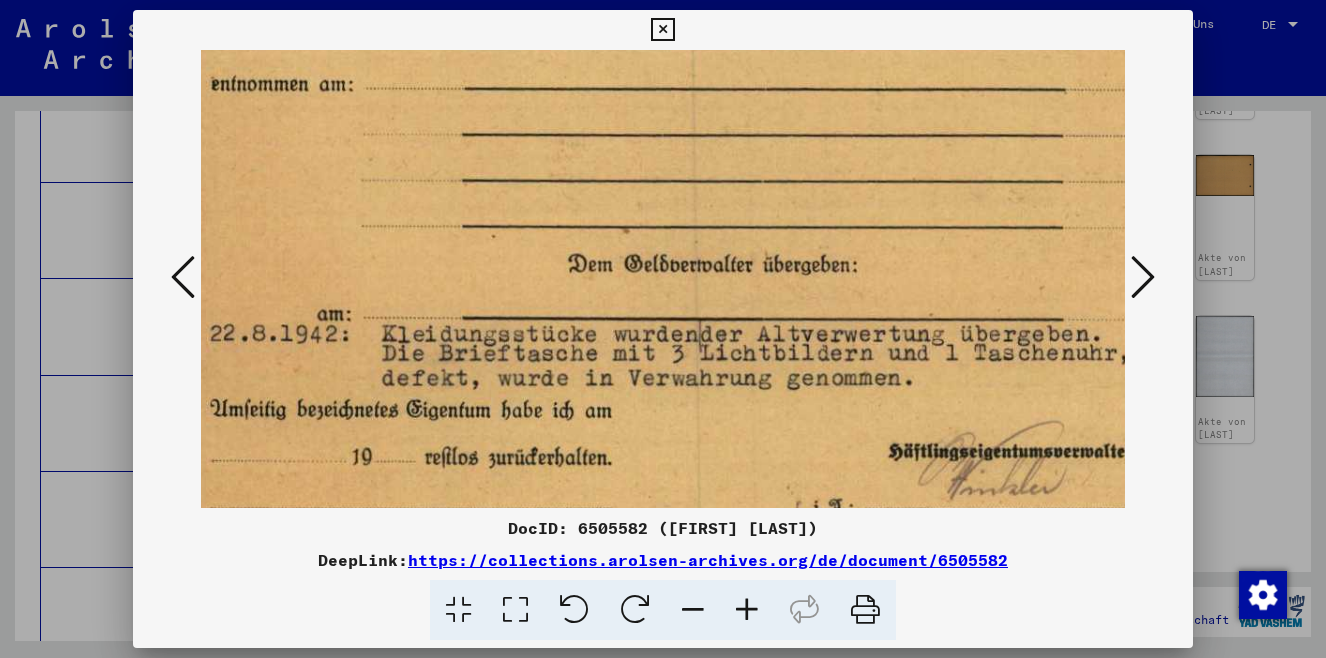 scroll, scrollTop: 300, scrollLeft: 204, axis: both 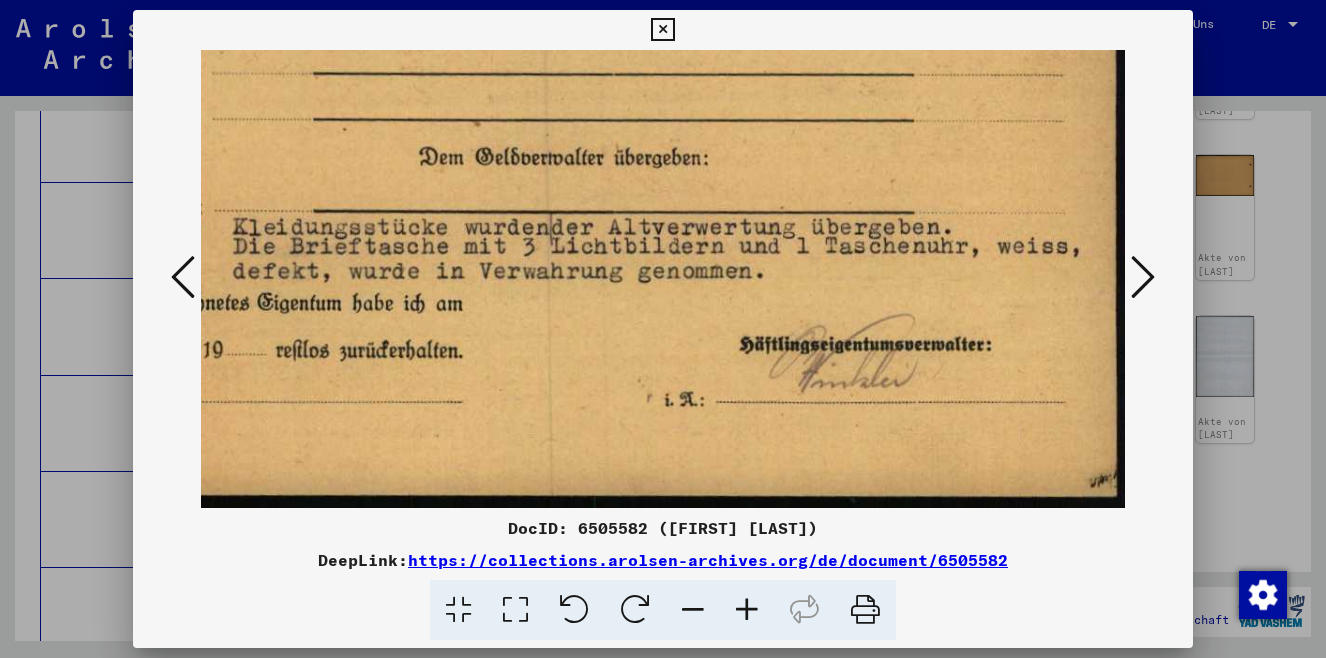 drag, startPoint x: 947, startPoint y: 404, endPoint x: 513, endPoint y: 225, distance: 469.4646 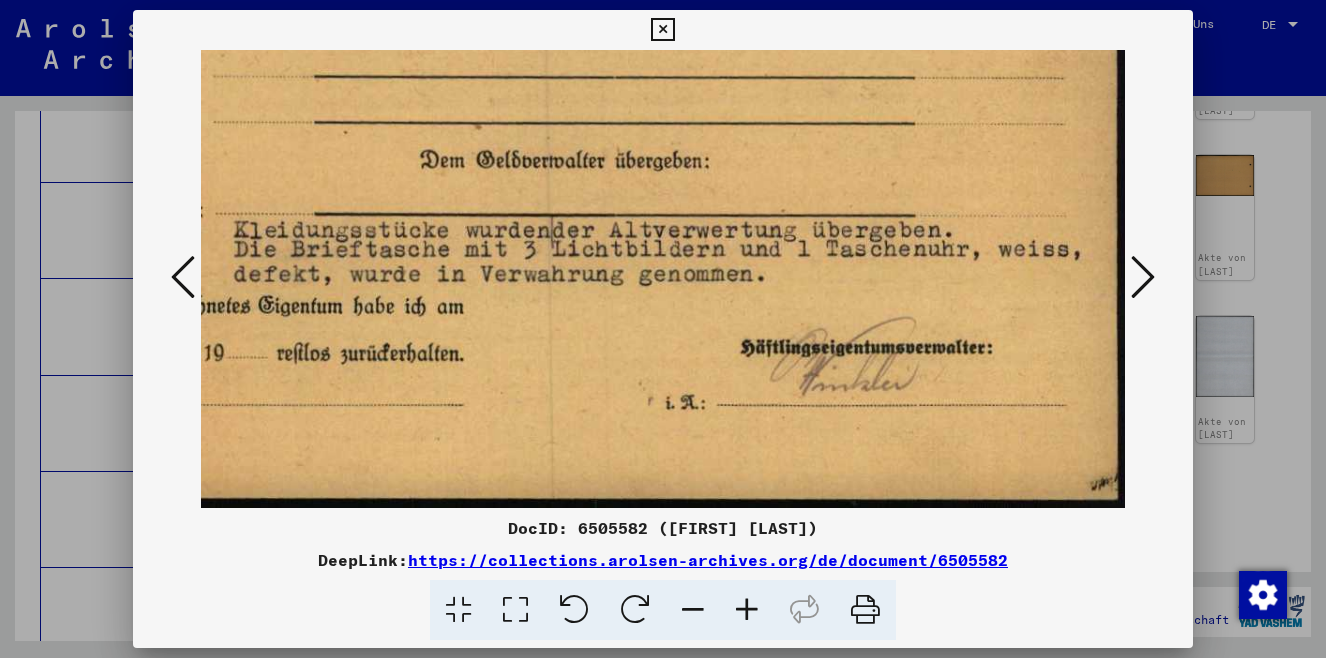 click at bounding box center (747, 610) 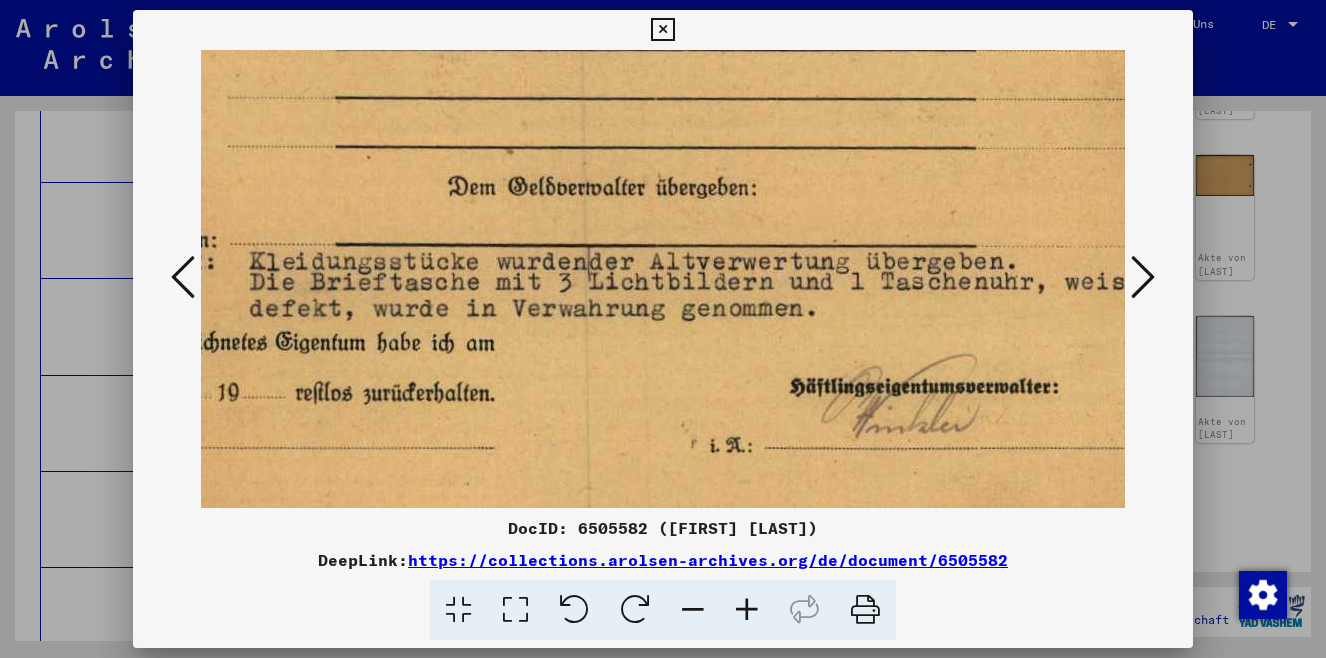 click at bounding box center (747, 610) 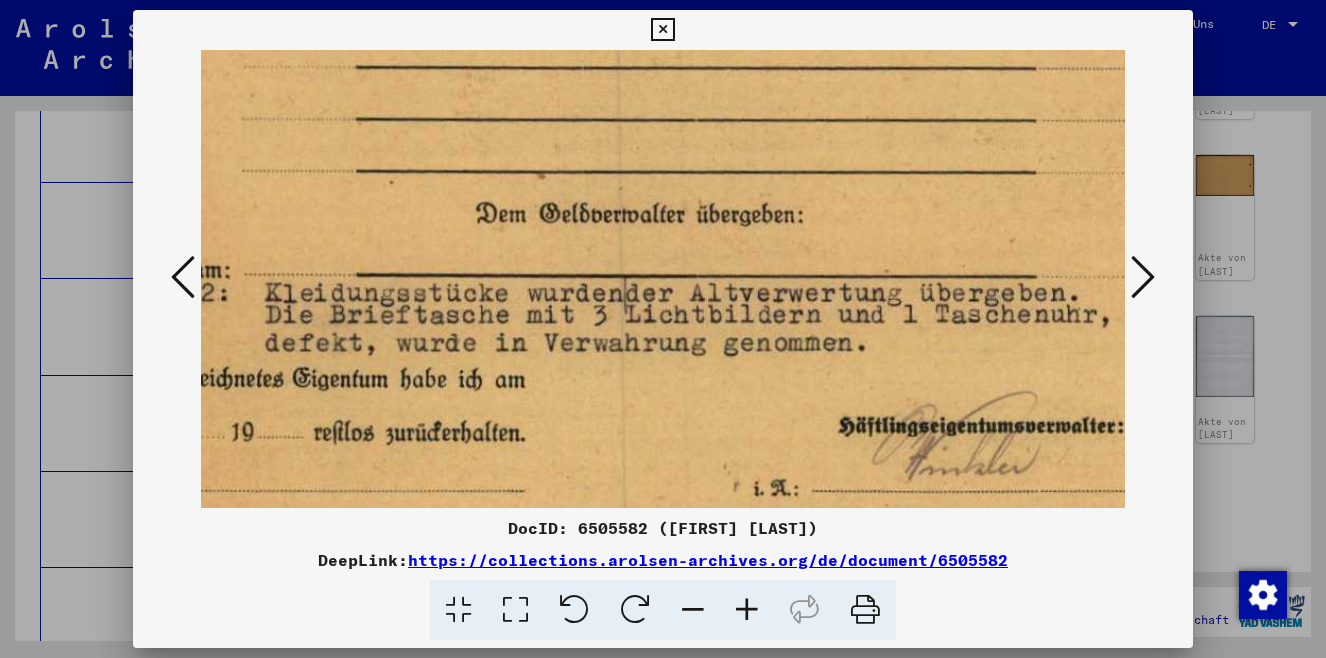 scroll, scrollTop: 400, scrollLeft: 354, axis: both 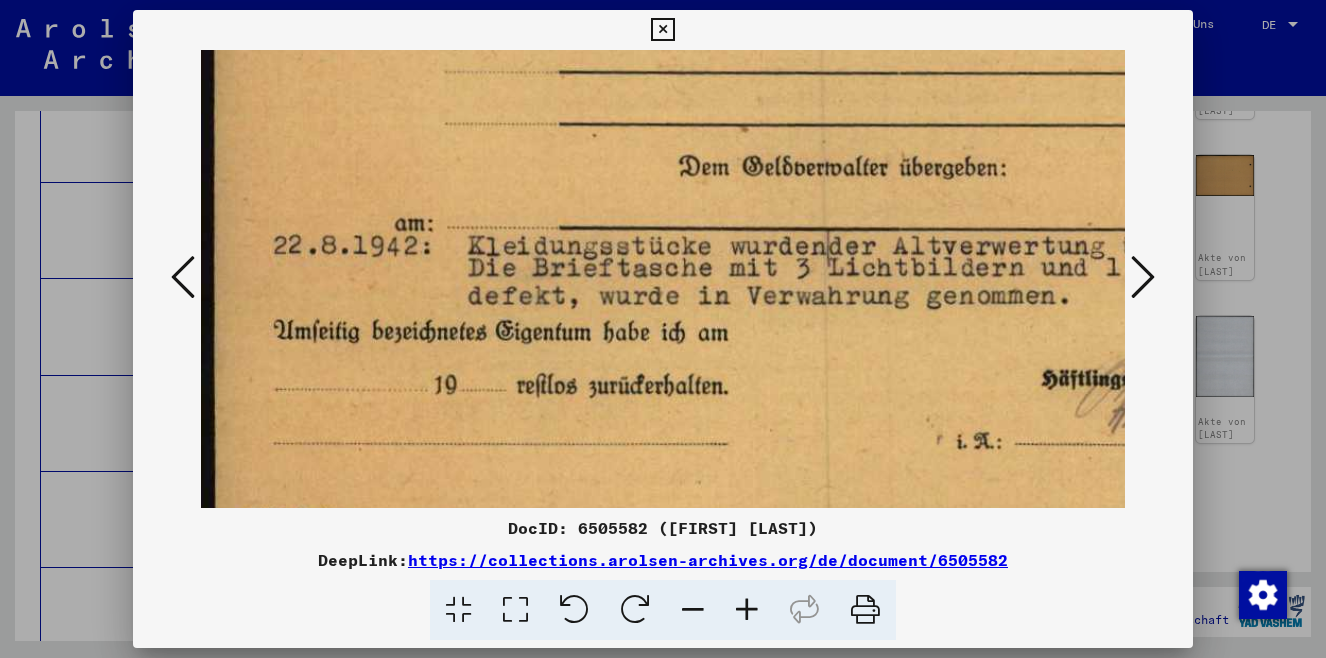 drag, startPoint x: 966, startPoint y: 376, endPoint x: 1056, endPoint y: 244, distance: 159.76233 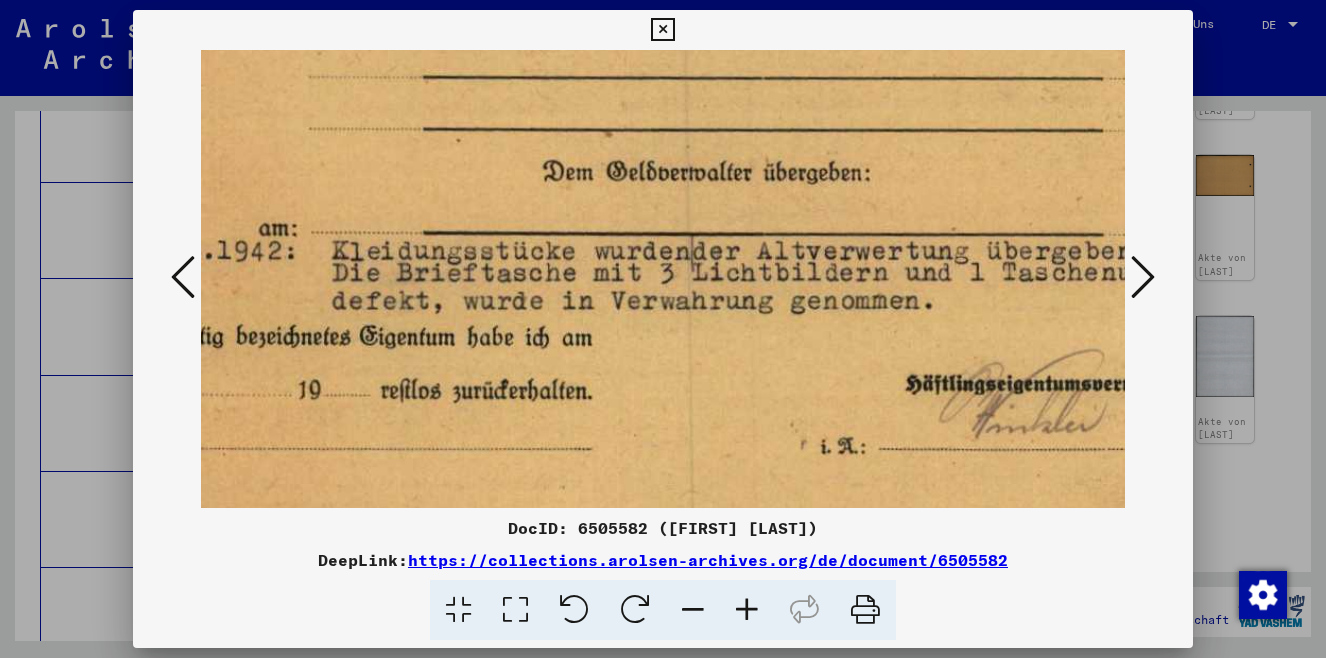 scroll, scrollTop: 339, scrollLeft: 138, axis: both 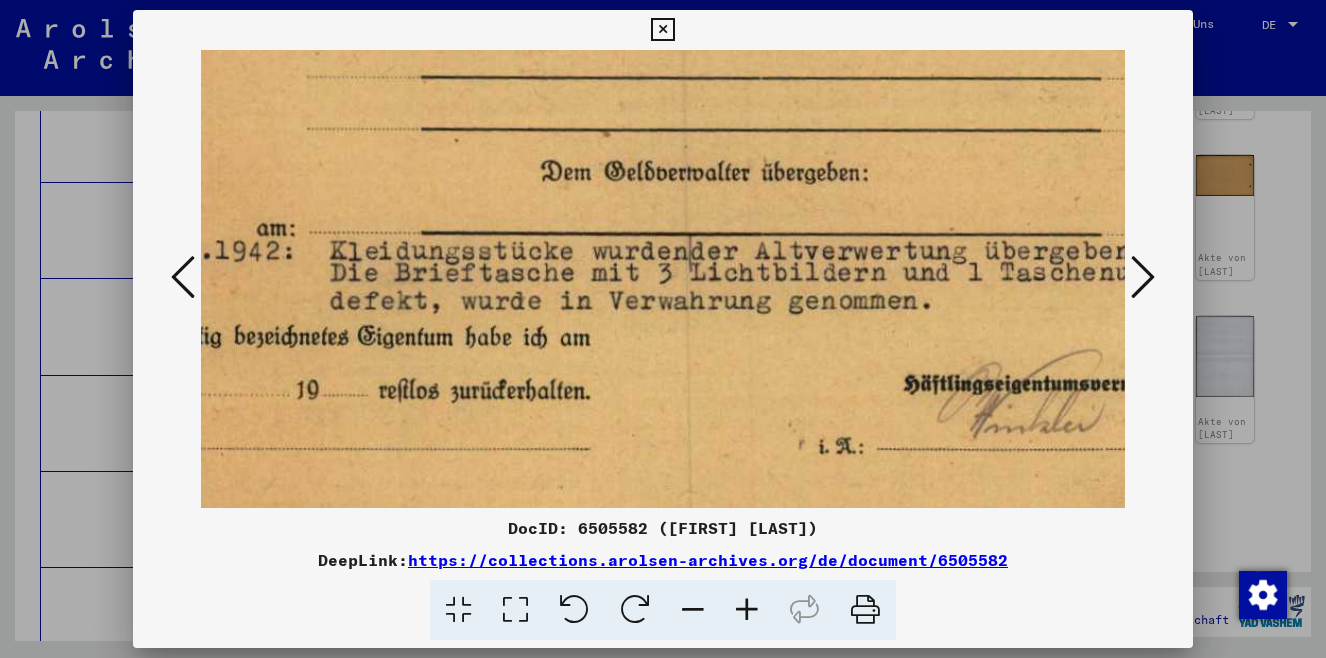 drag, startPoint x: 824, startPoint y: 329, endPoint x: 686, endPoint y: 332, distance: 138.03261 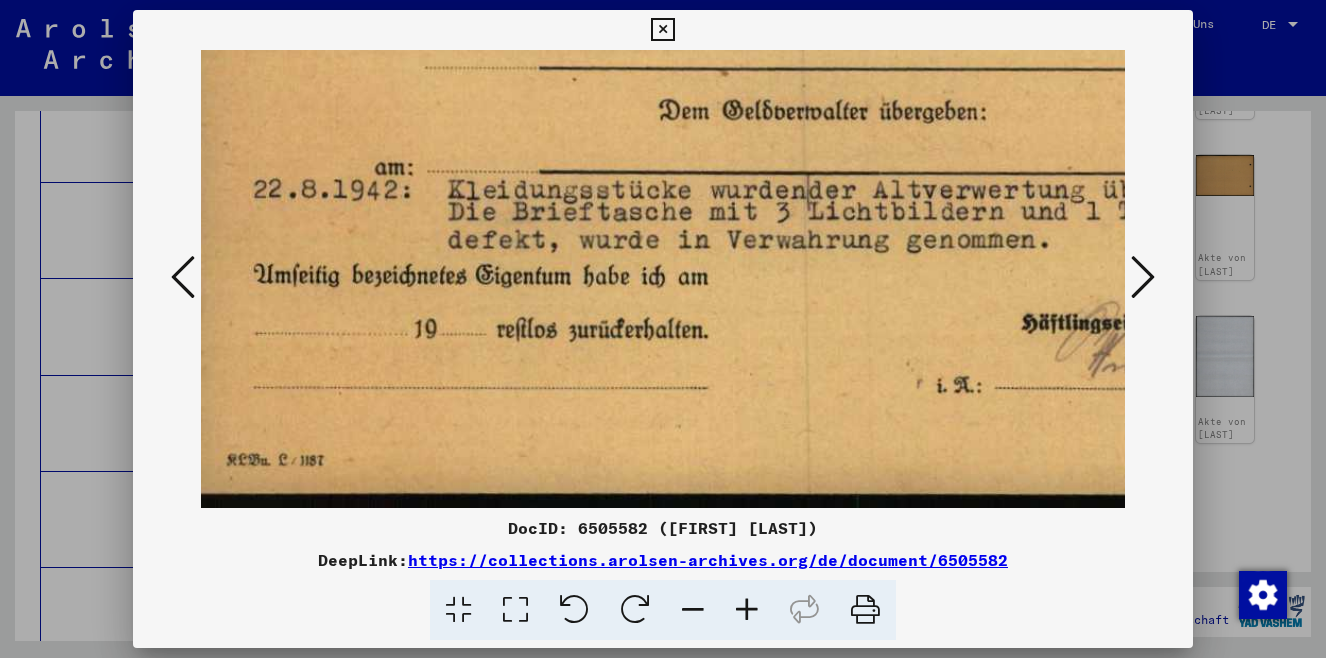 scroll, scrollTop: 400, scrollLeft: 17, axis: both 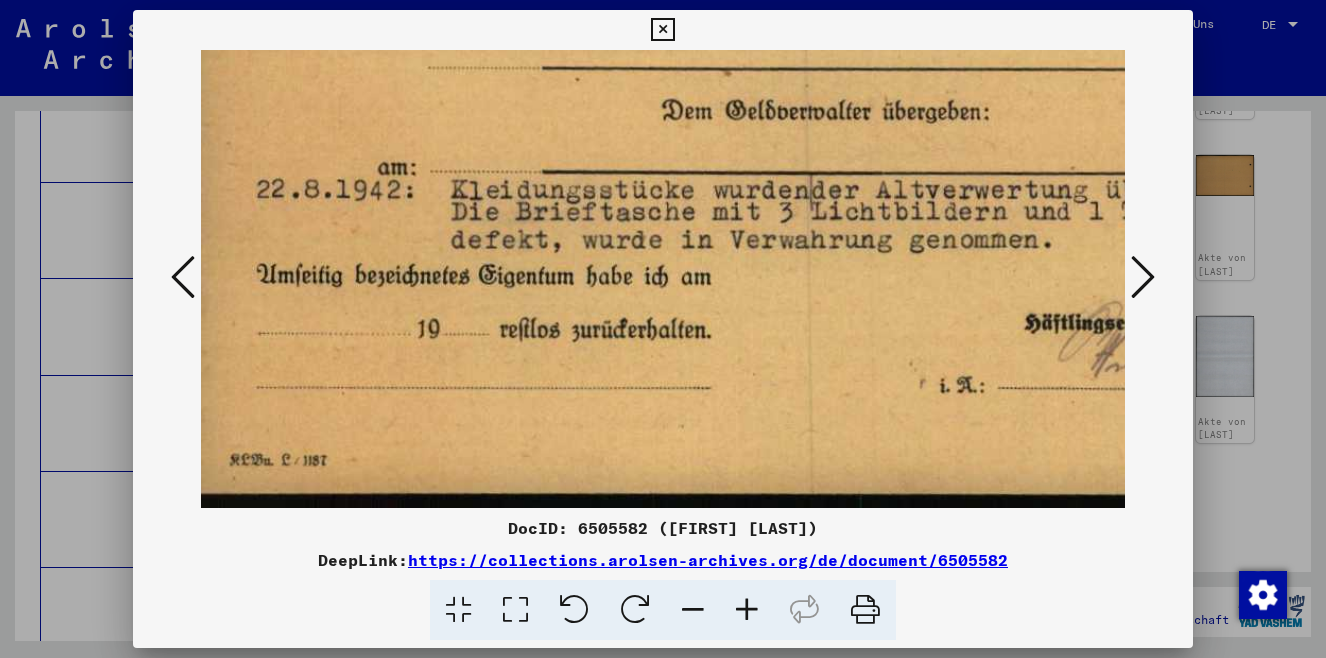 drag, startPoint x: 857, startPoint y: 356, endPoint x: 973, endPoint y: 255, distance: 153.80832 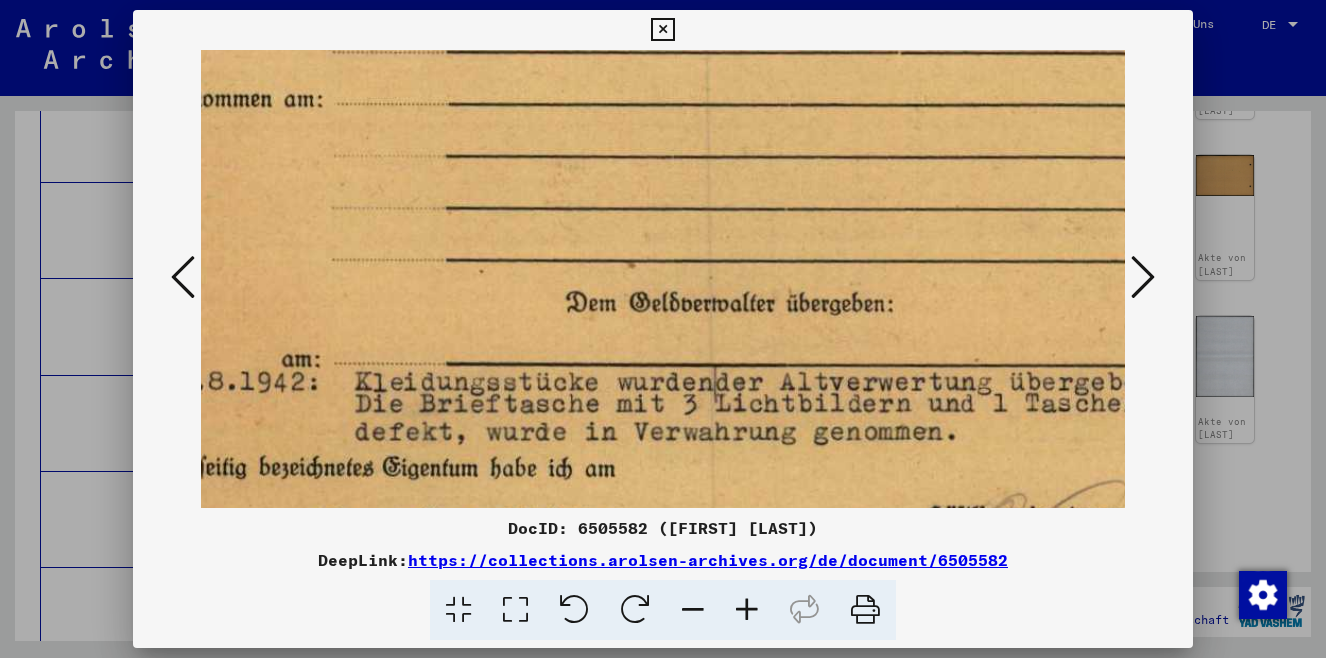drag, startPoint x: 769, startPoint y: 392, endPoint x: 679, endPoint y: 569, distance: 198.56737 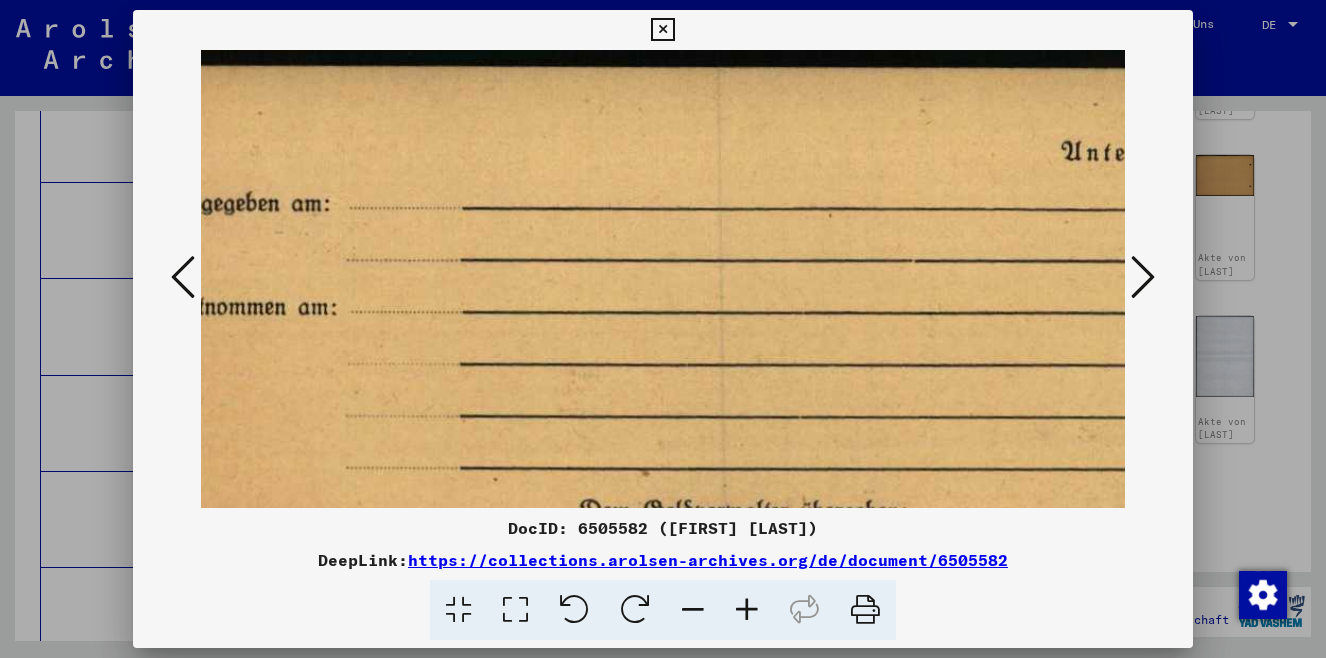 scroll, scrollTop: 0, scrollLeft: 98, axis: horizontal 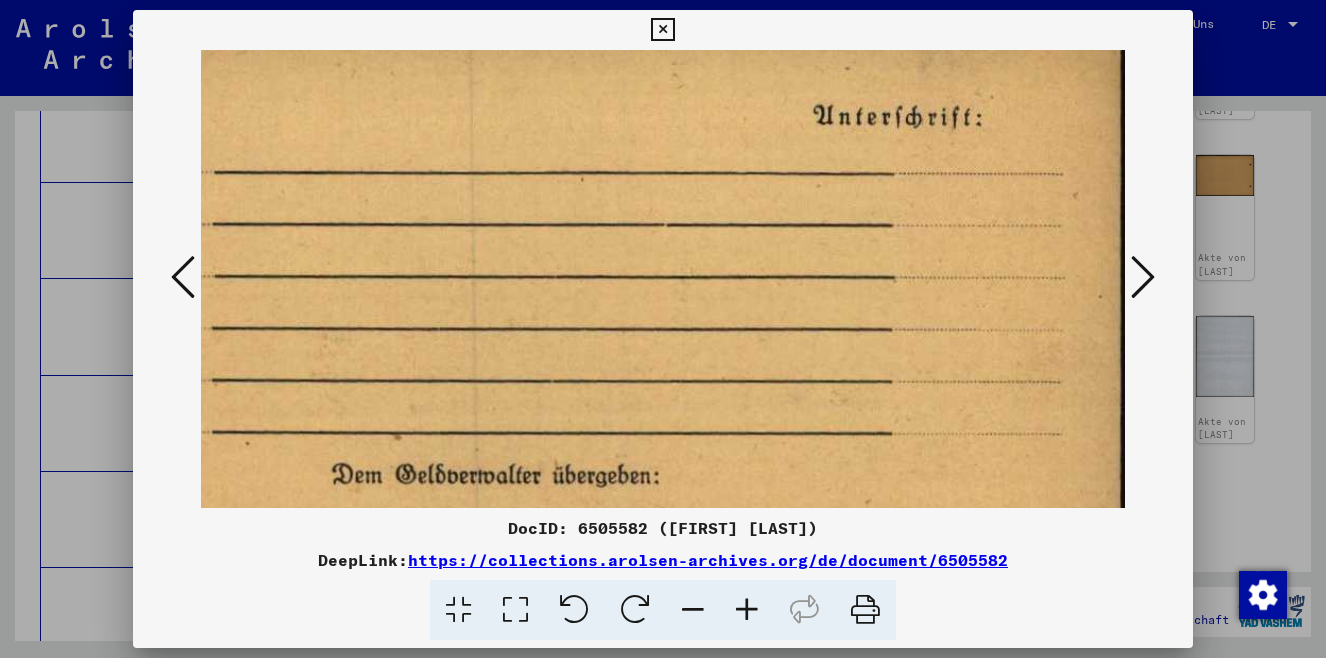 drag, startPoint x: 670, startPoint y: 256, endPoint x: 430, endPoint y: 400, distance: 279.88568 